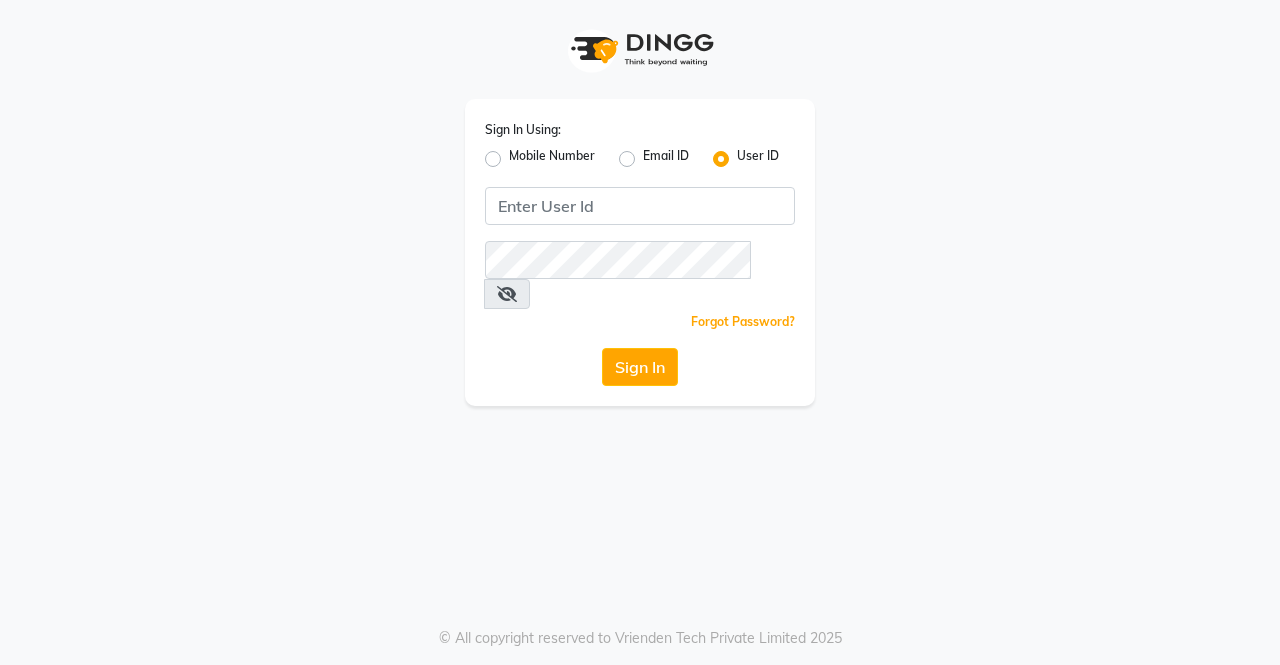 scroll, scrollTop: 0, scrollLeft: 0, axis: both 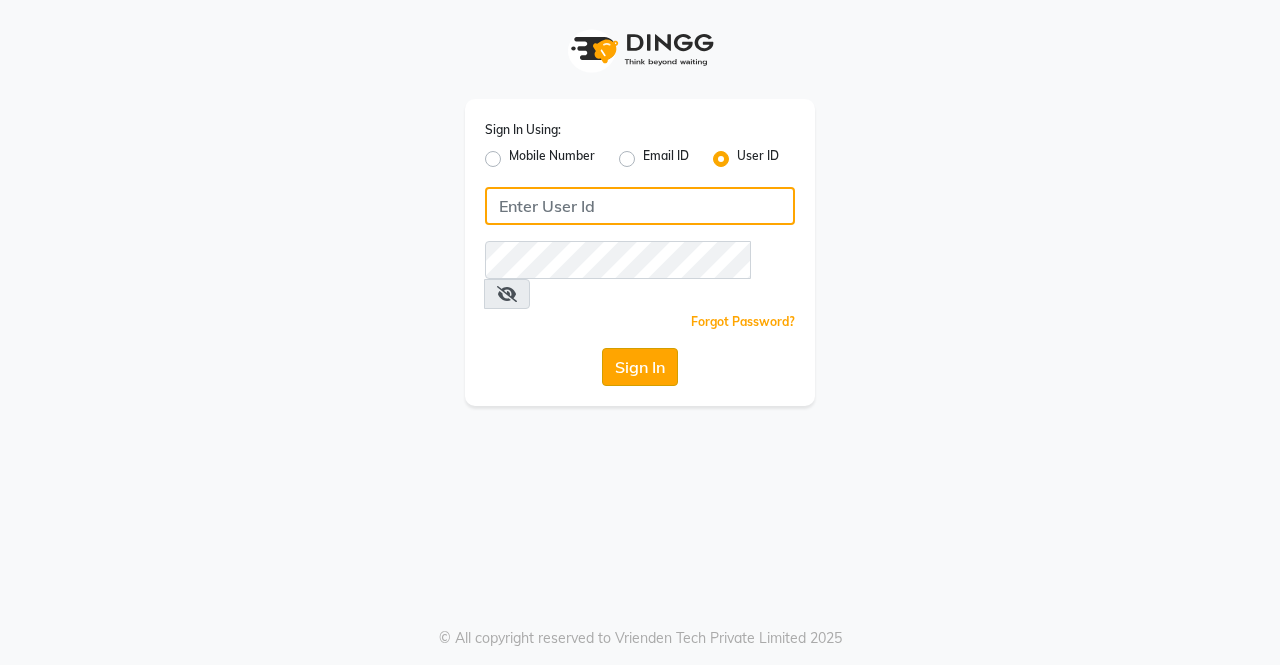 type on "saura123" 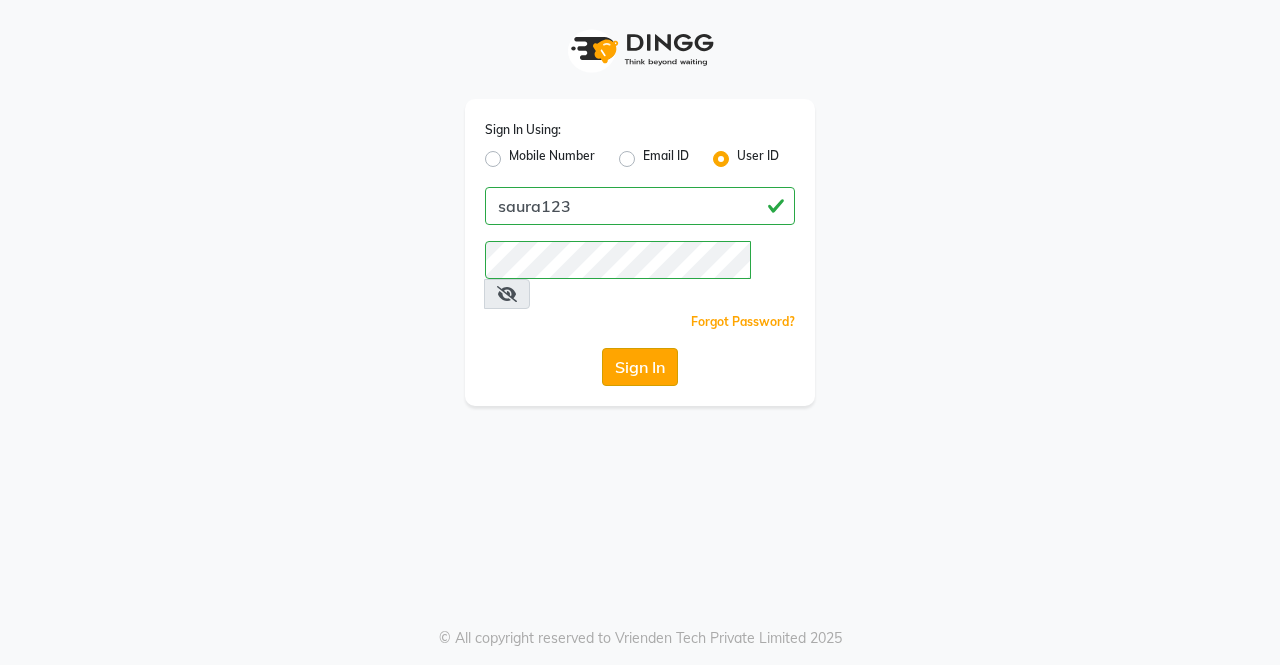 click on "Sign In" 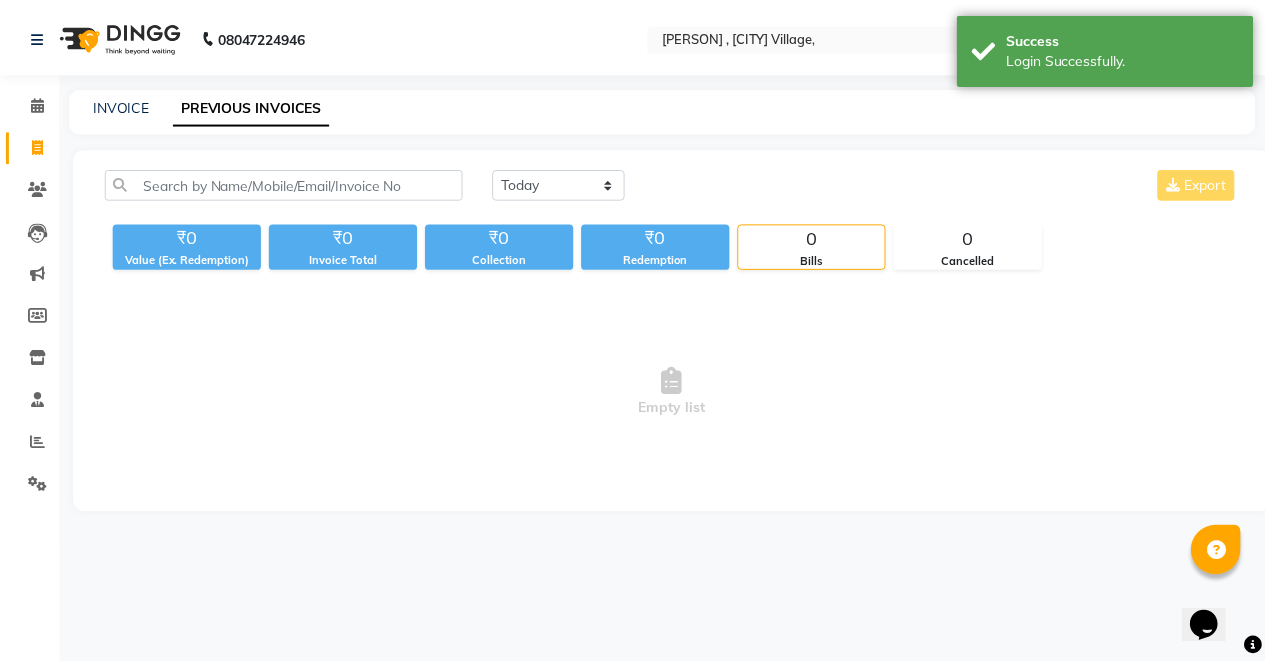 scroll, scrollTop: 0, scrollLeft: 0, axis: both 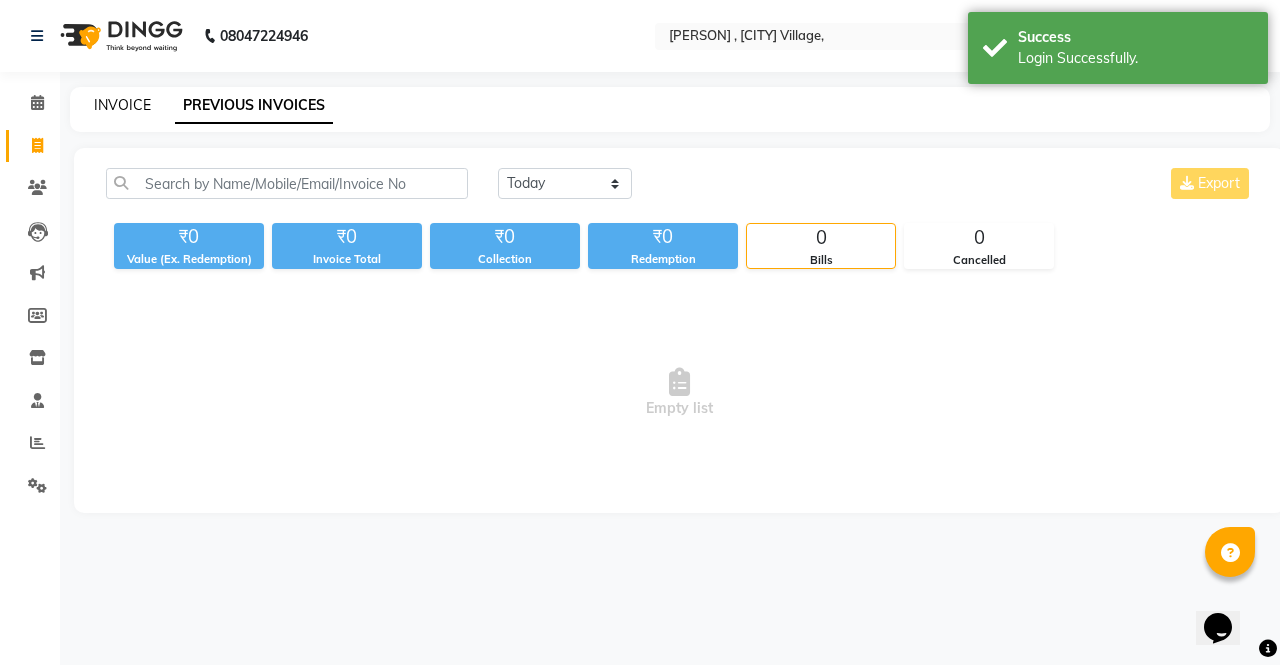 click on "INVOICE" 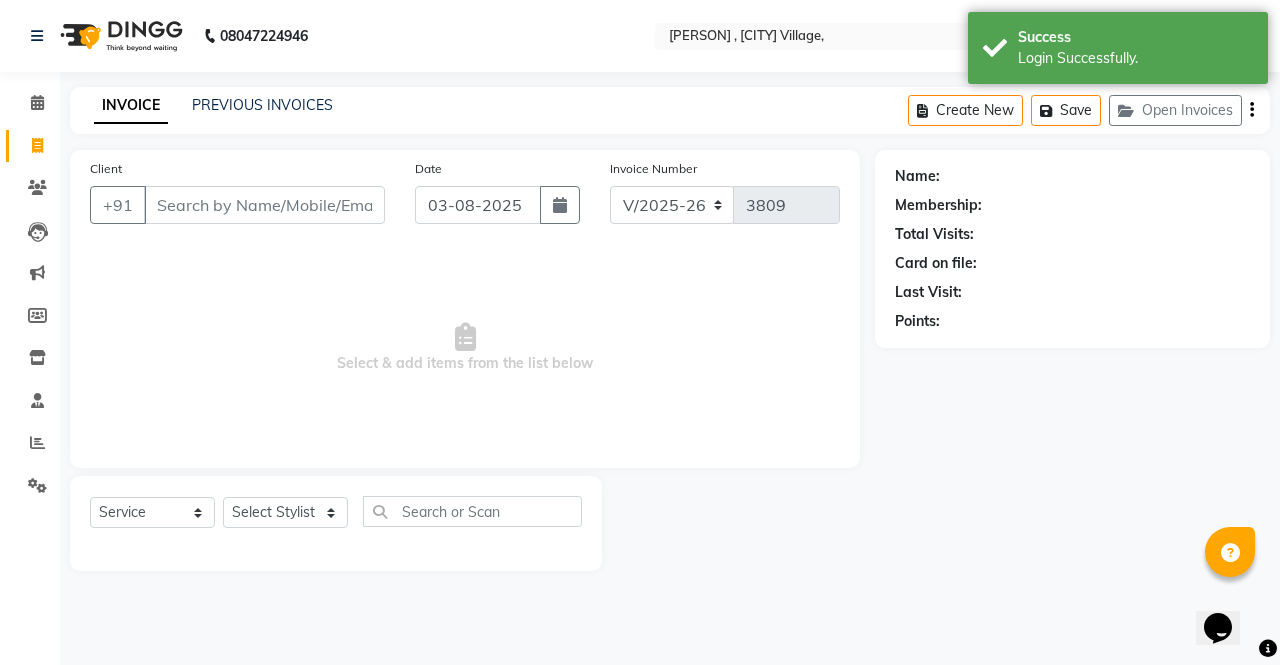 select on "57428" 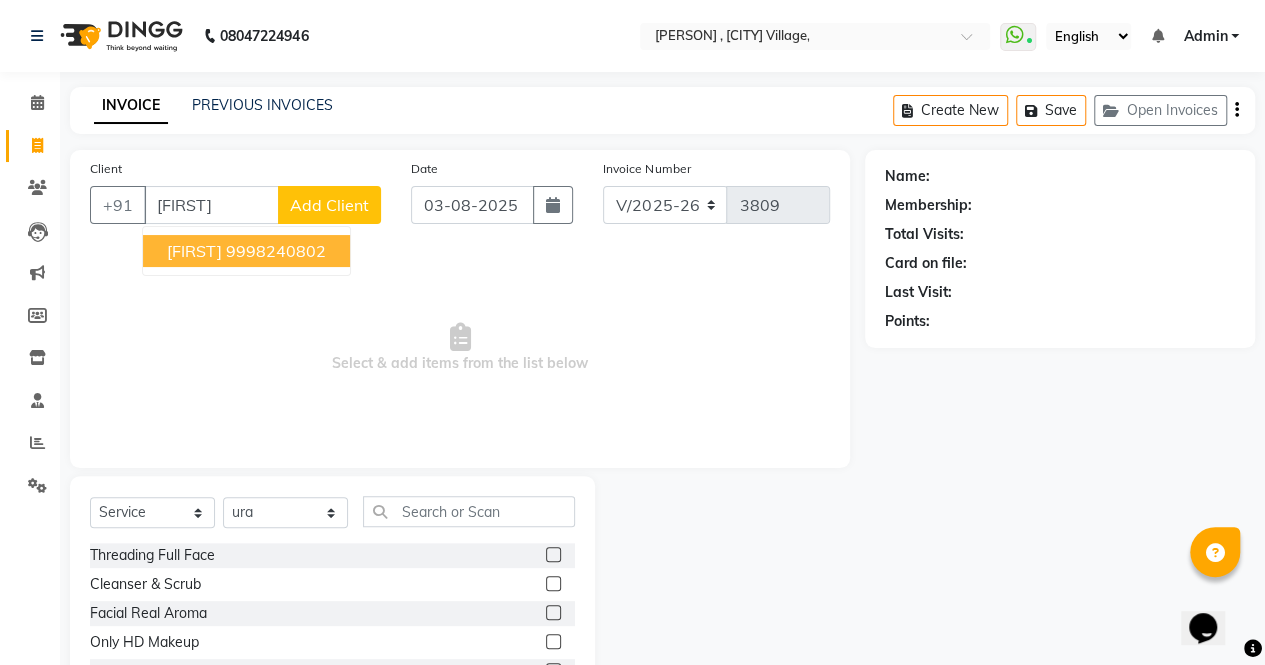 click on "[FIRST]" at bounding box center [194, 251] 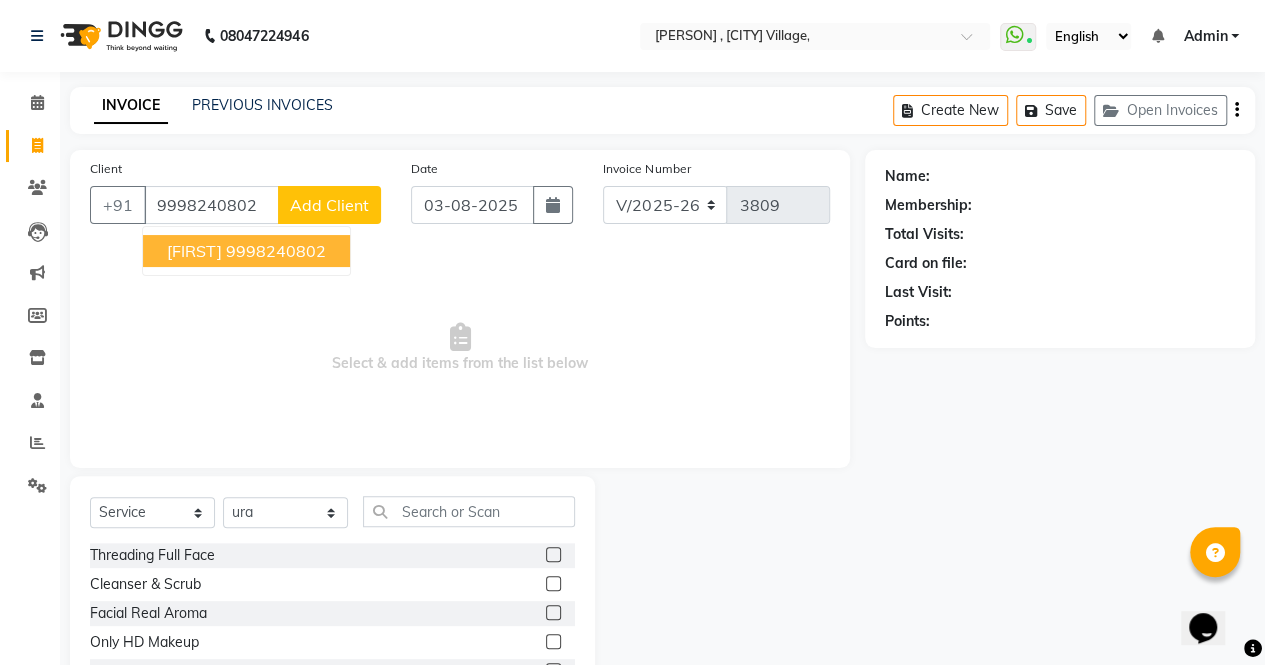 type on "9998240802" 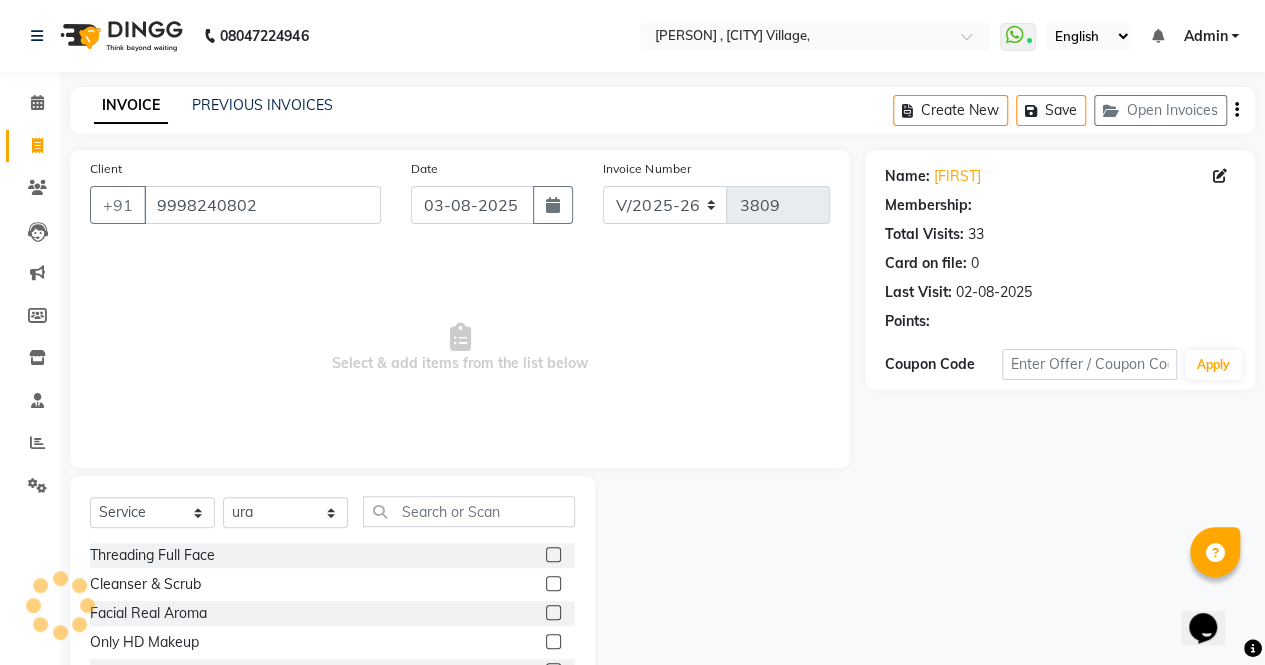 select on "1: Object" 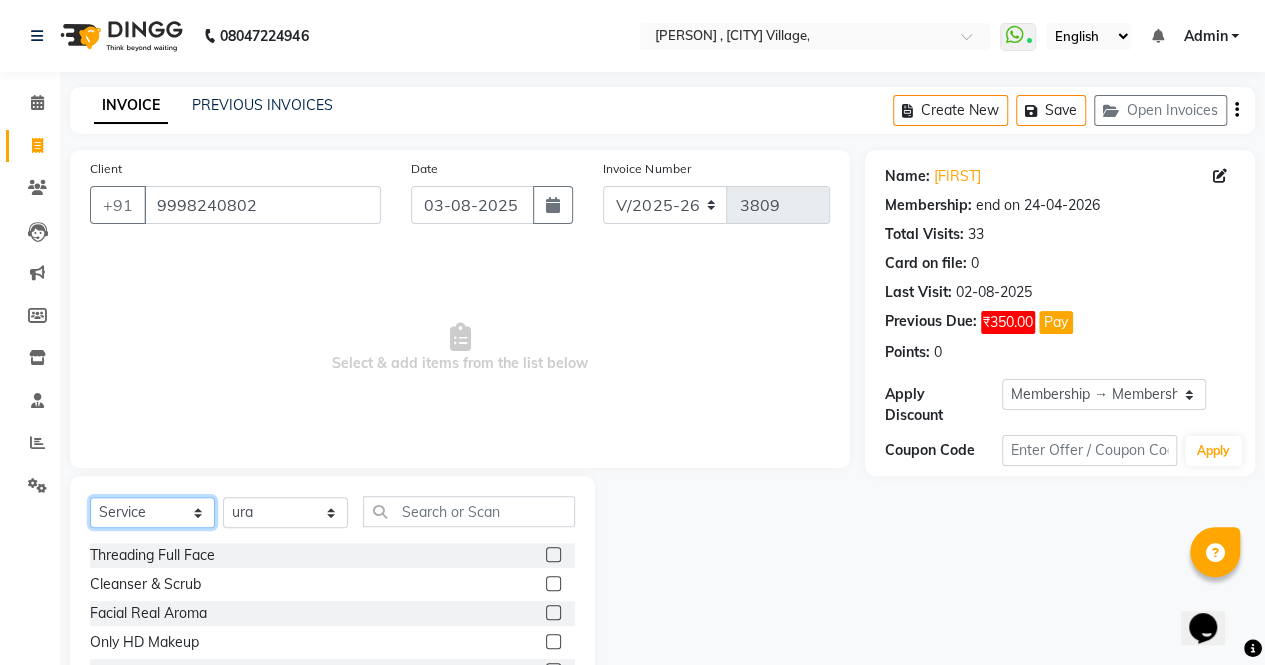 click on "Select  Service  Product  Membership  Package Voucher Prepaid Gift Card" 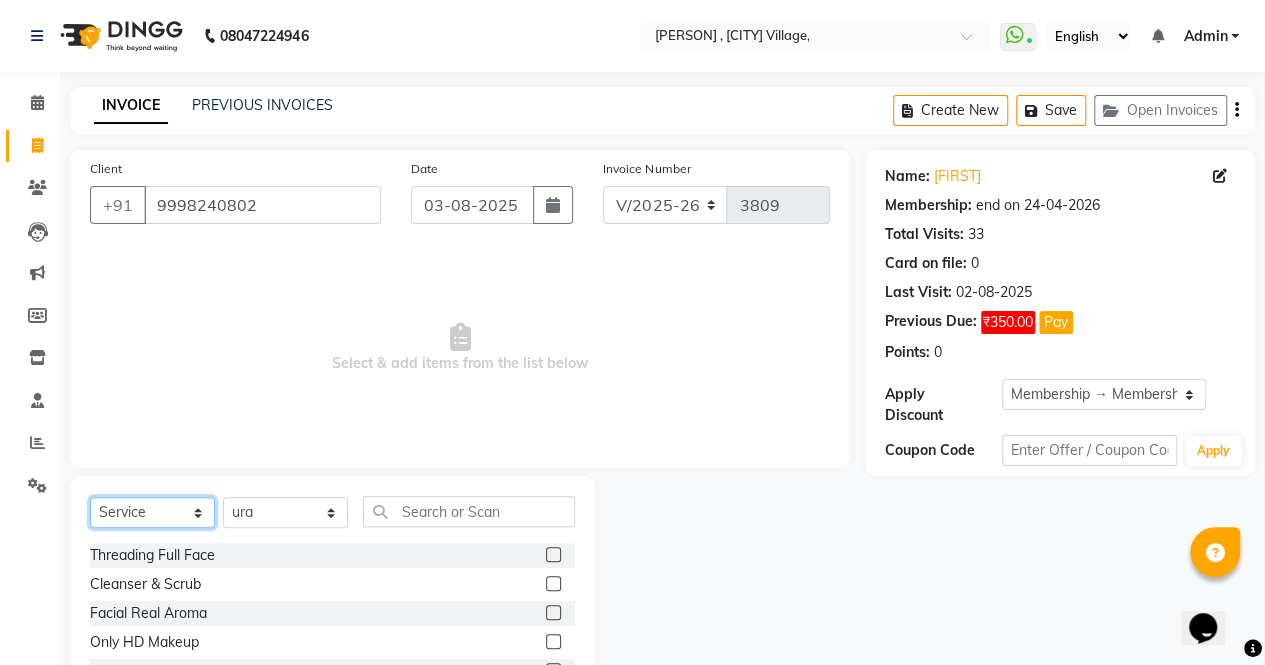 click on "Select  Service  Product  Membership  Package Voucher Prepaid Gift Card" 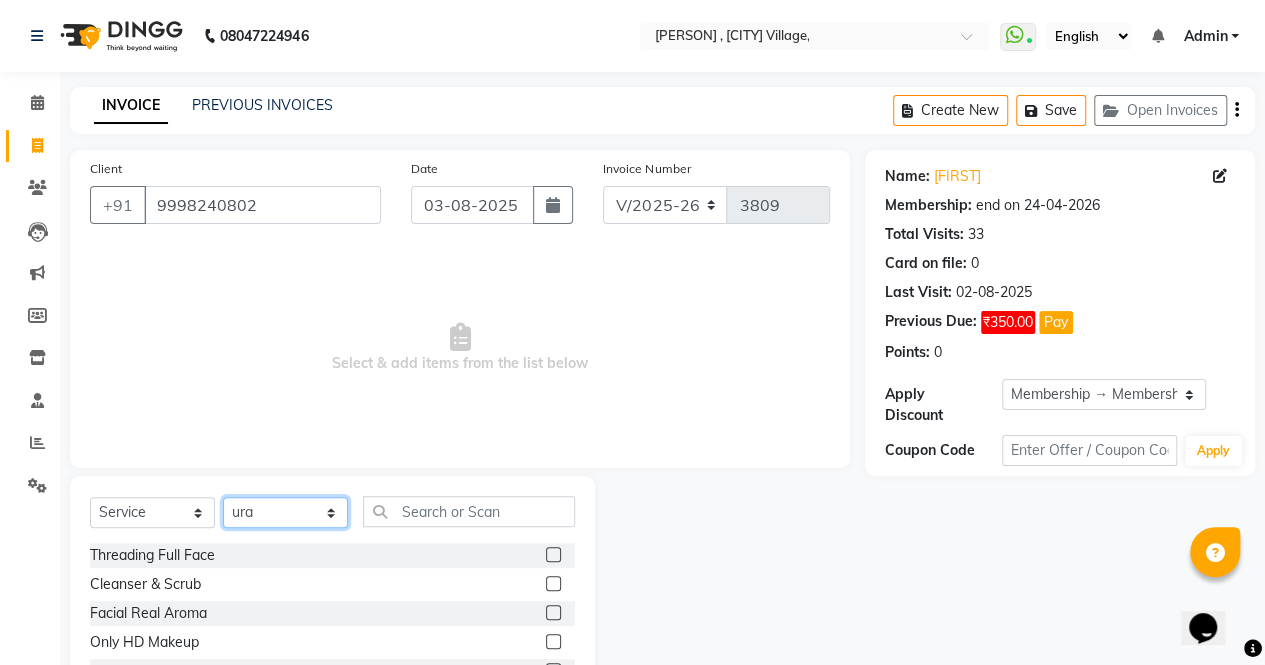 click on "Select Stylist [FIRST] [FIRST] [FIRST] [FIRST] [FIRST] [FIRST] [FIRST] [FIRST] [FIRST] [FIRST] [FIRST] [FIRST] [FIRST] [FIRST] [FIRST] [FIRST]" 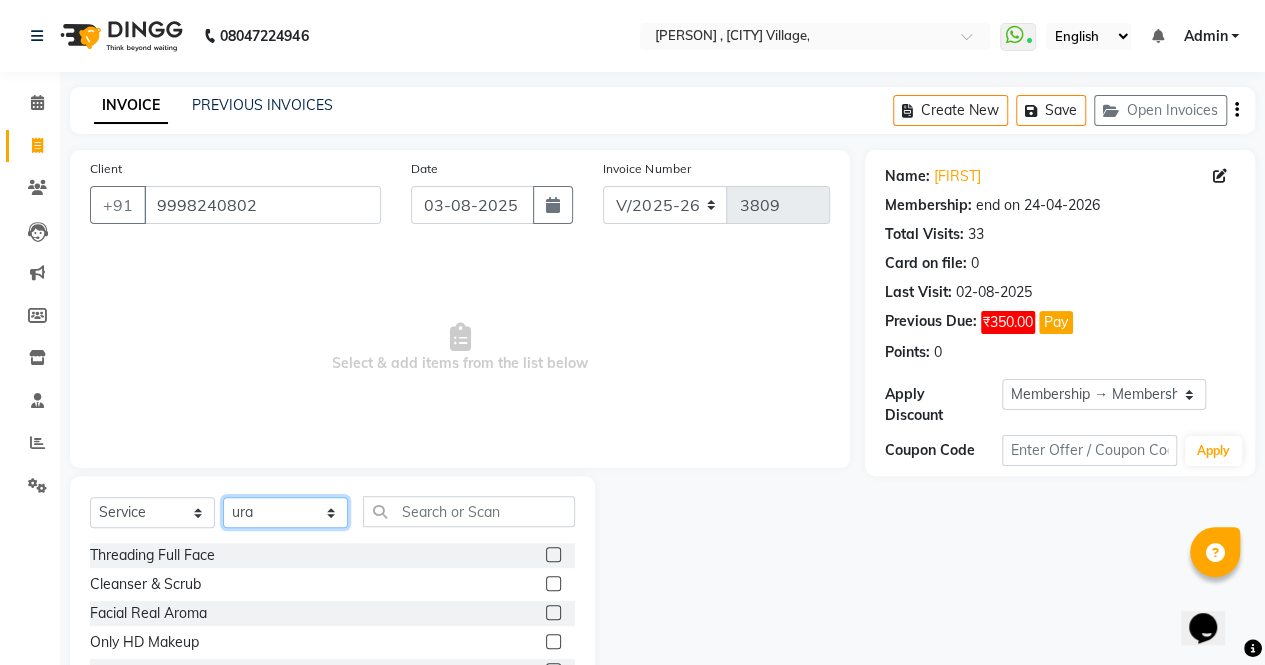 select on "56810" 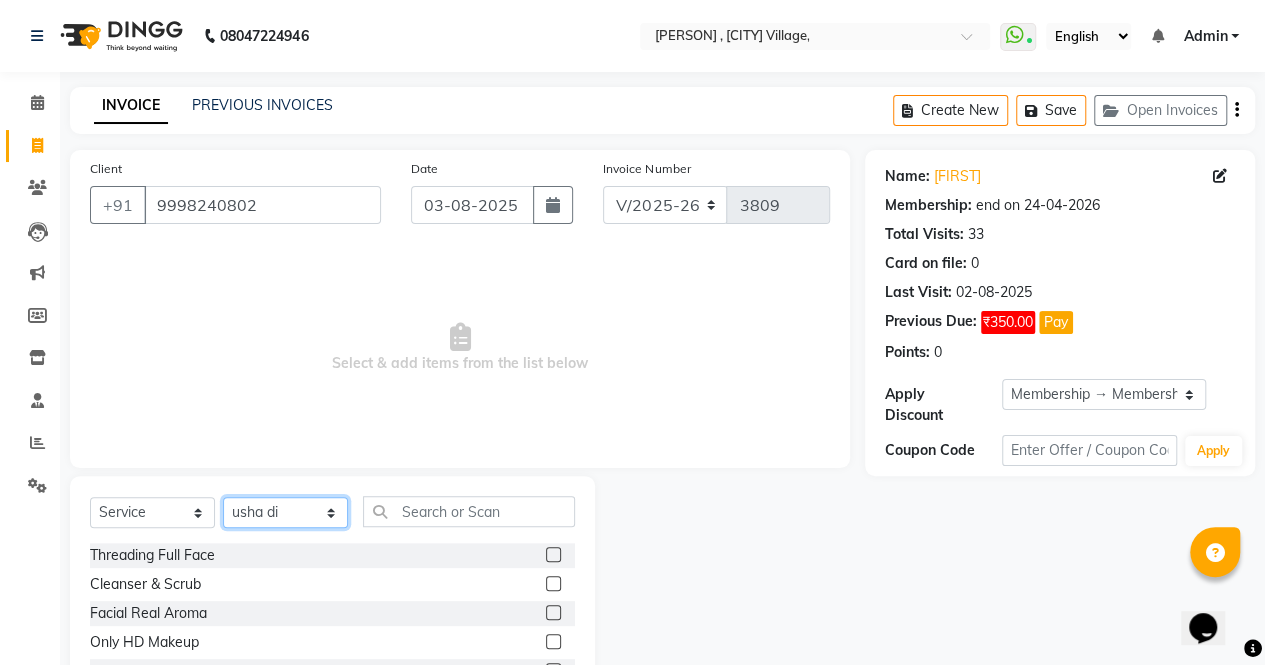 click on "Select Stylist [FIRST] [FIRST] [FIRST] [FIRST] [FIRST] [FIRST] [FIRST] [FIRST] [FIRST] [FIRST] [FIRST] [FIRST] [FIRST] [FIRST] [FIRST] [FIRST]" 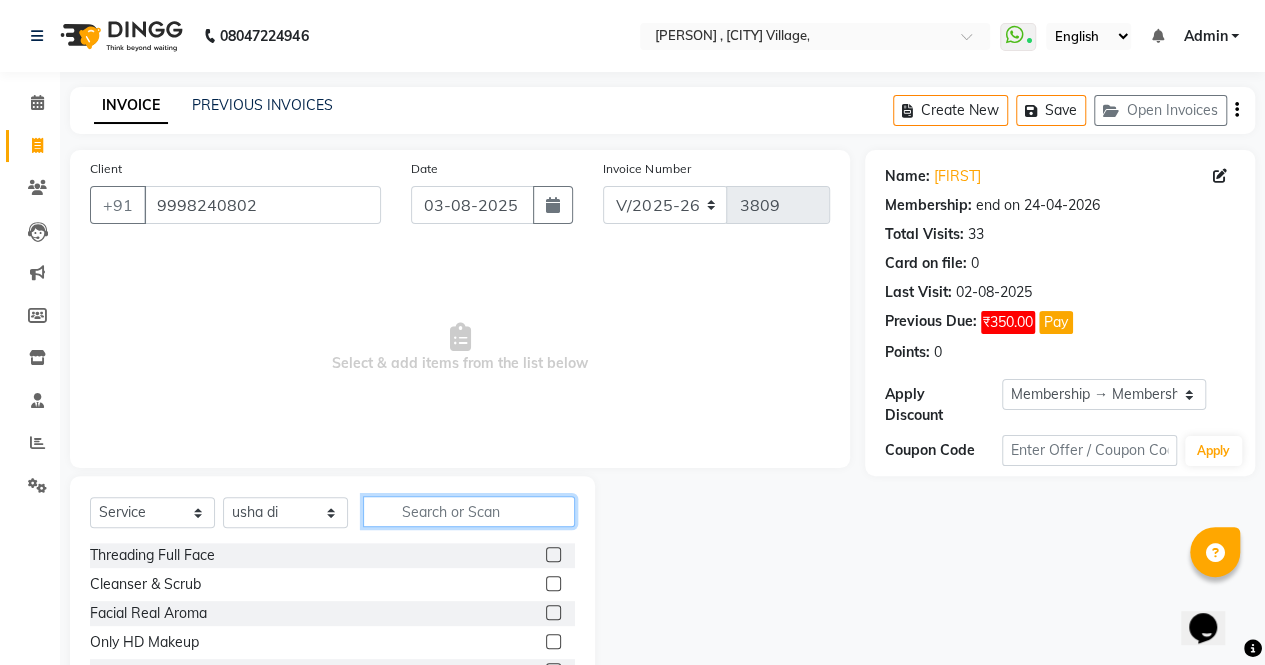 click 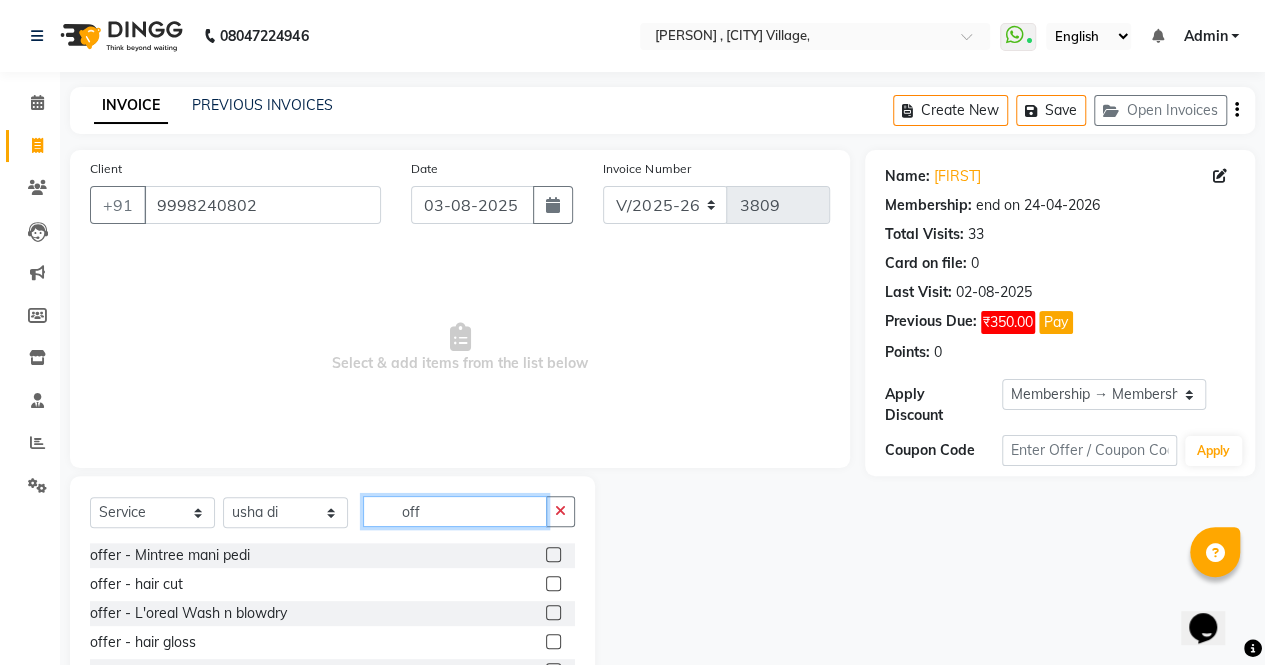 scroll, scrollTop: 233, scrollLeft: 0, axis: vertical 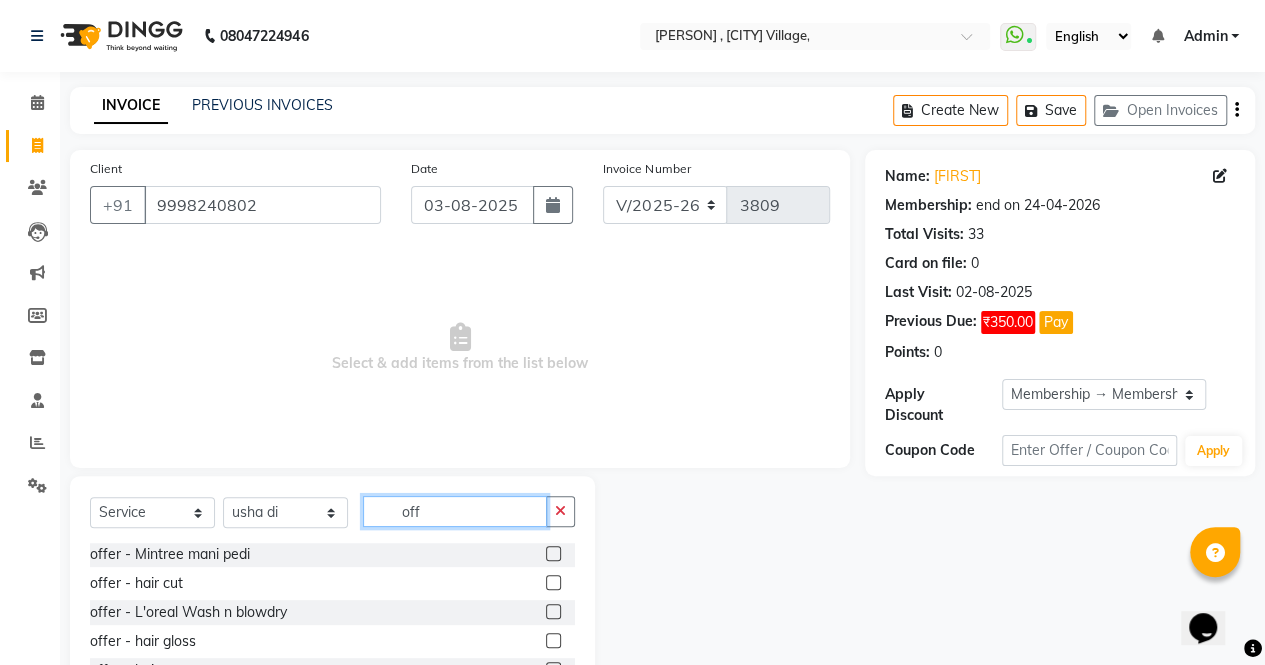 type on "off" 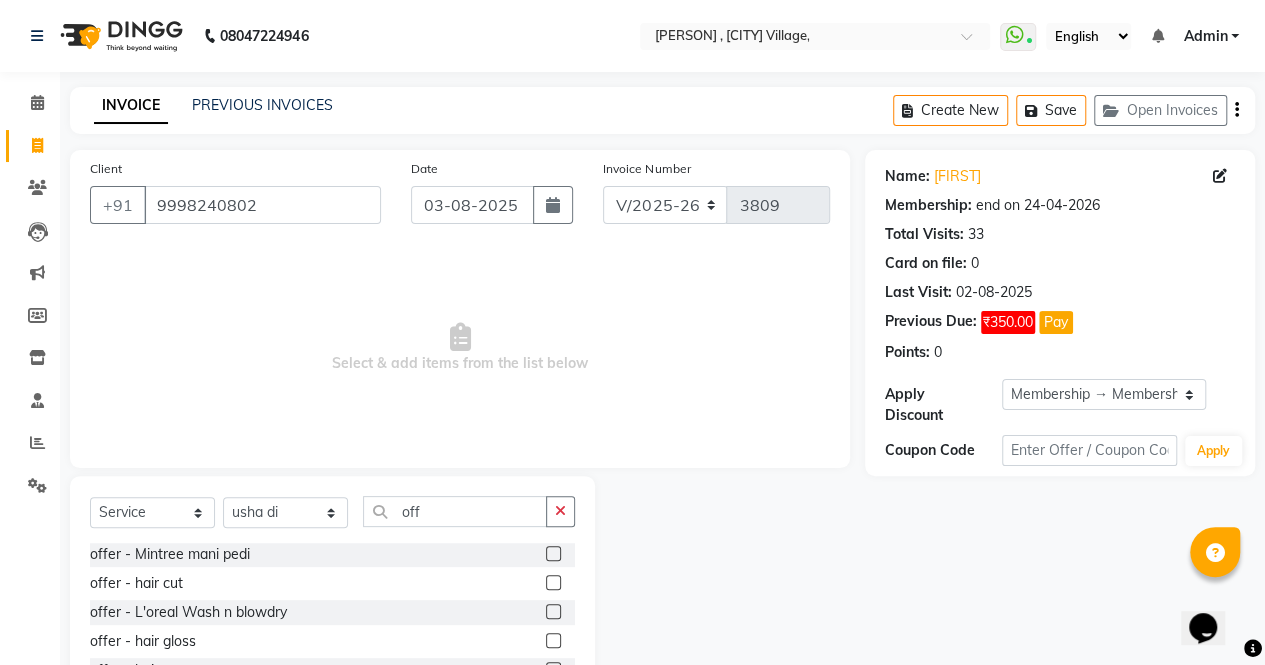 click 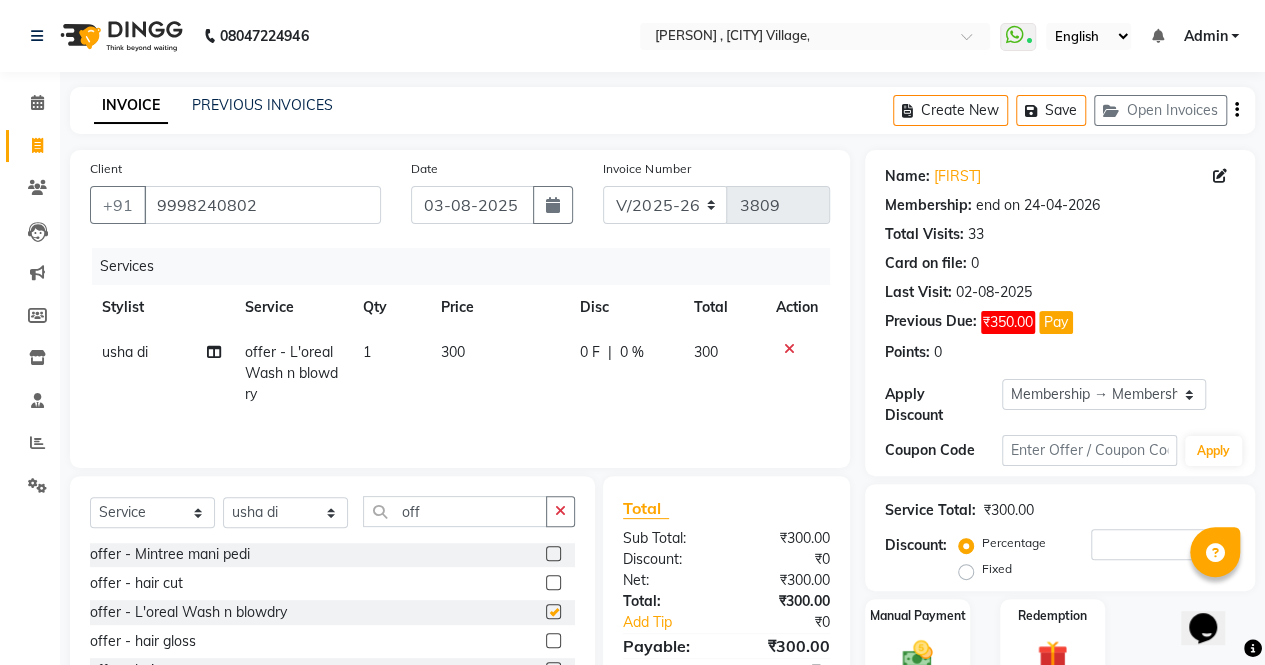 checkbox on "false" 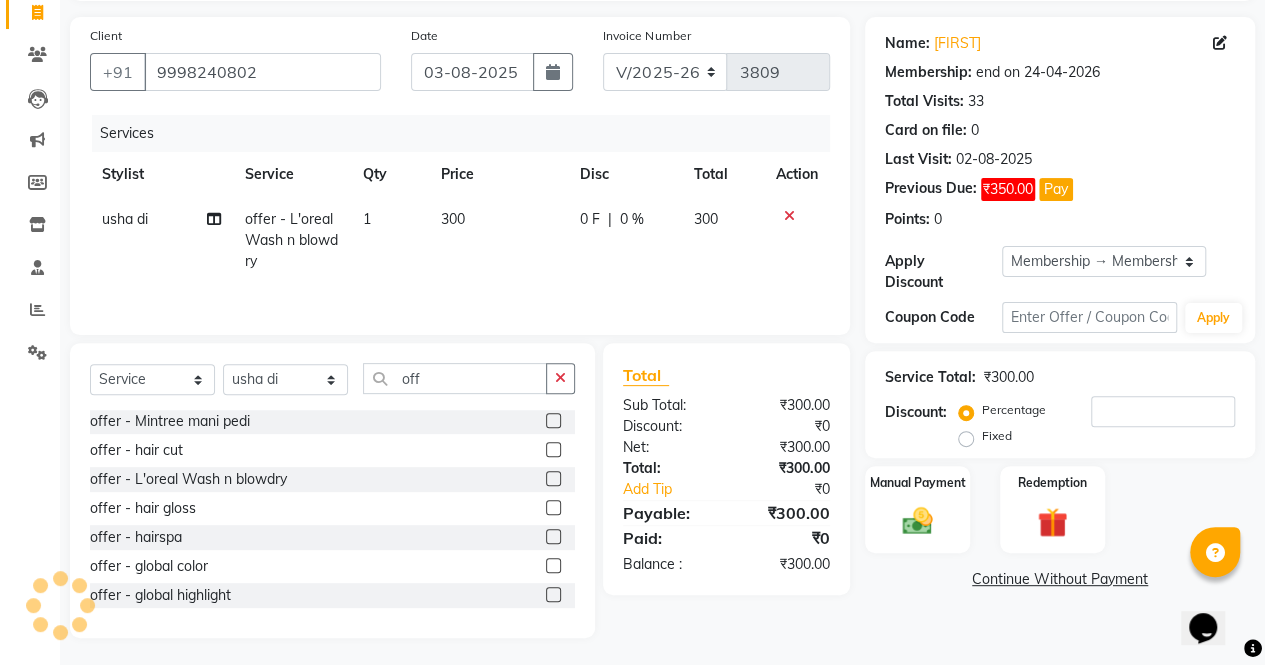 scroll, scrollTop: 135, scrollLeft: 0, axis: vertical 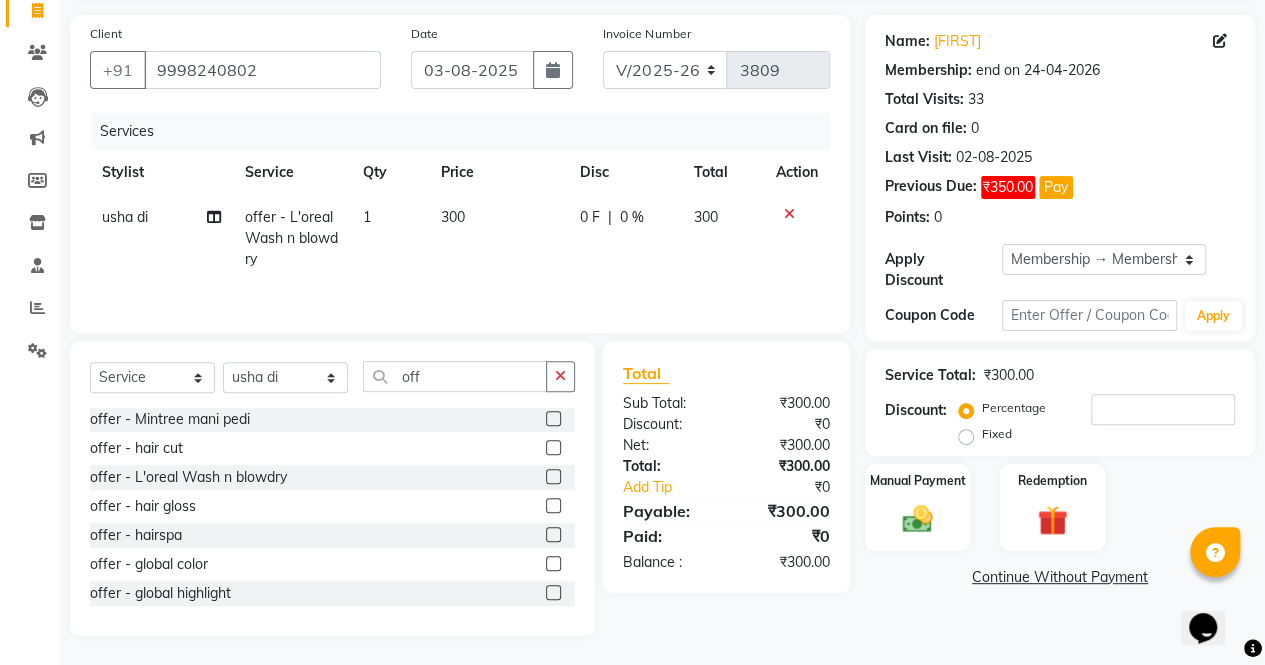 click on "Name: Dipna  Membership: end on 24-04-2026 Total Visits:  33 Card on file:  0 Last Visit:   02-08-2025 Previous Due:  ₹350.00 Pay Points:   0  Apply Discount Select Membership → Membership Coupon Code Apply Service Total:  ₹300.00  Discount:  Percentage   Fixed  Manual Payment Redemption  Continue Without Payment" 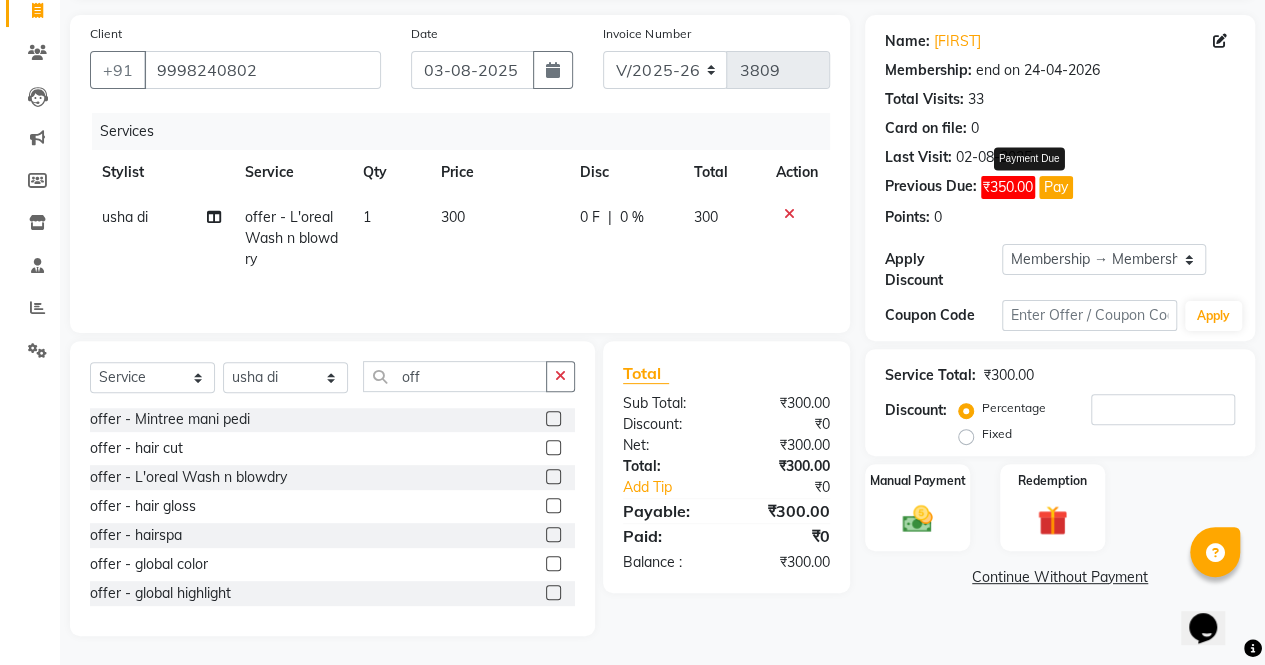click on "Pay" 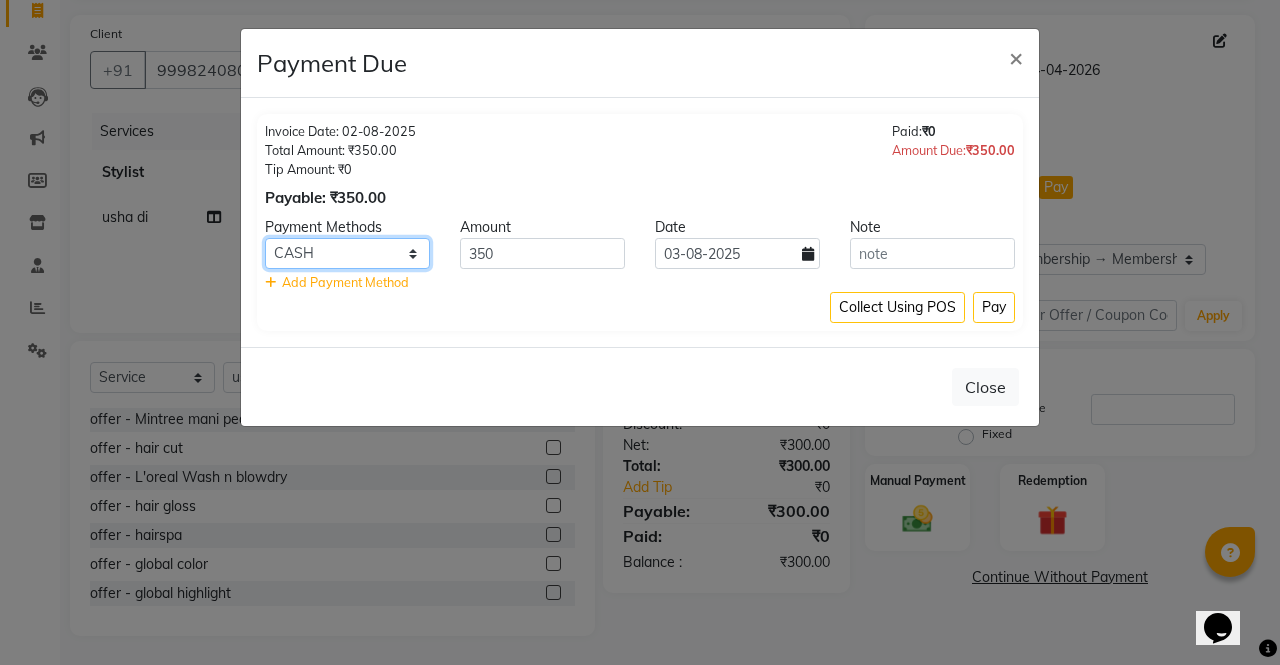 click on "CASH NearBuy UPI CARD Credit Card GPay" 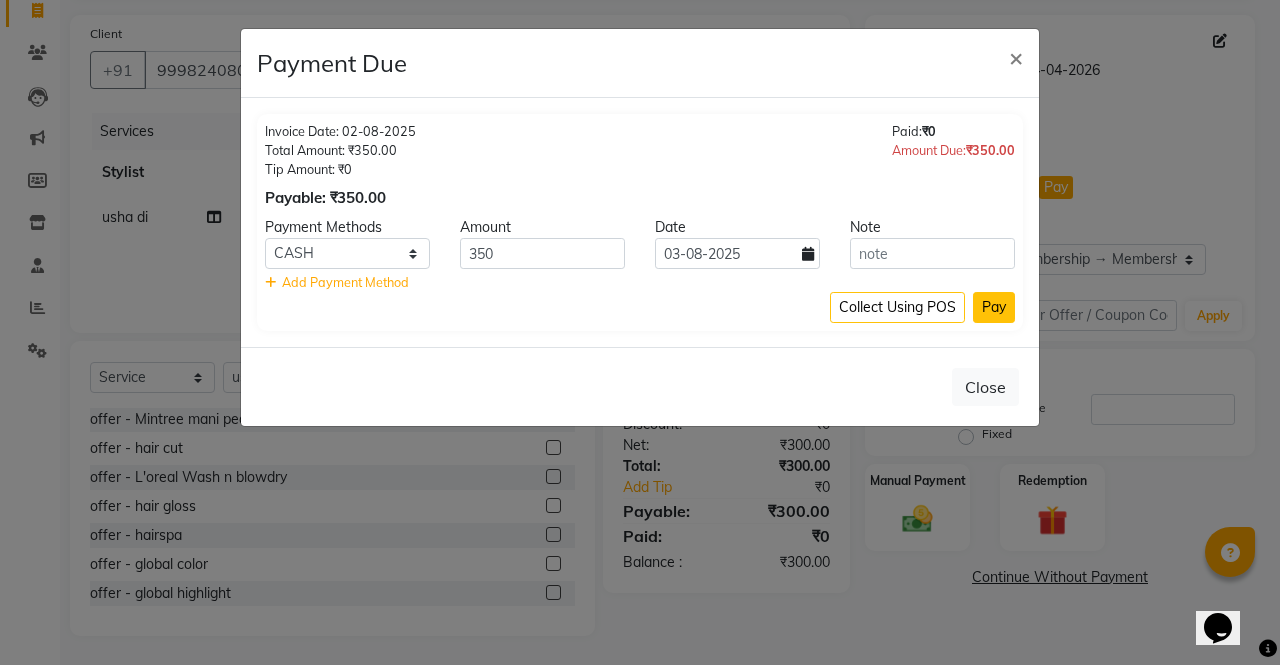 click on "Pay" 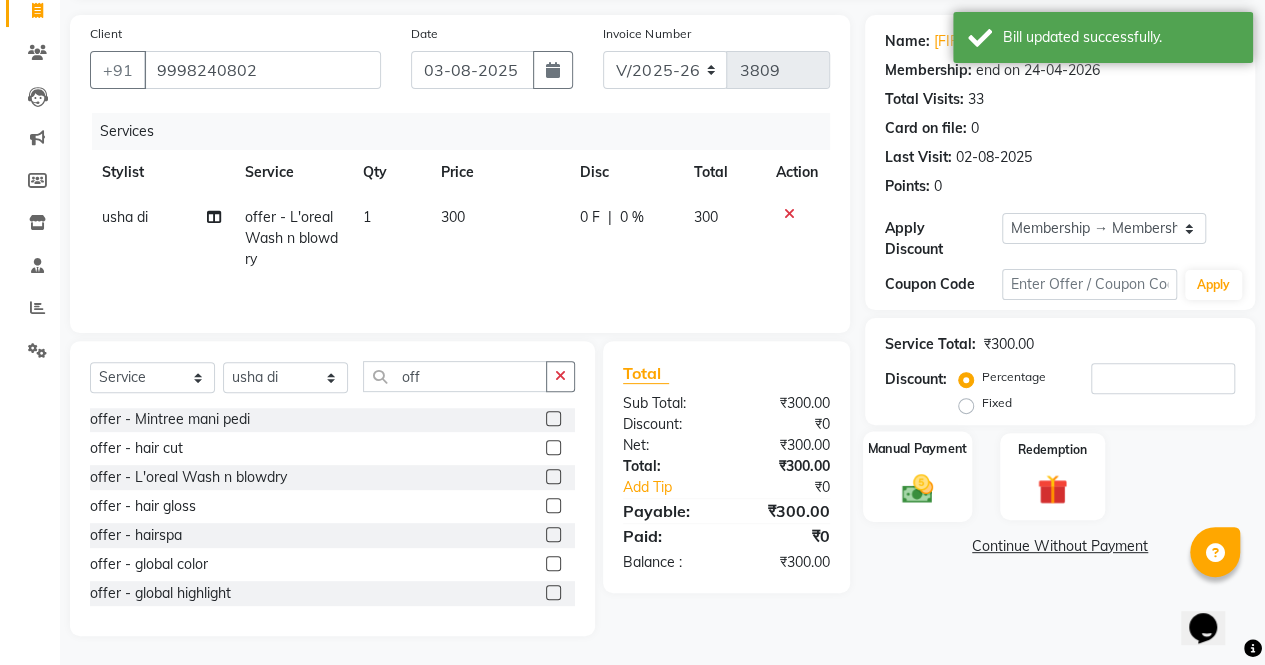 click 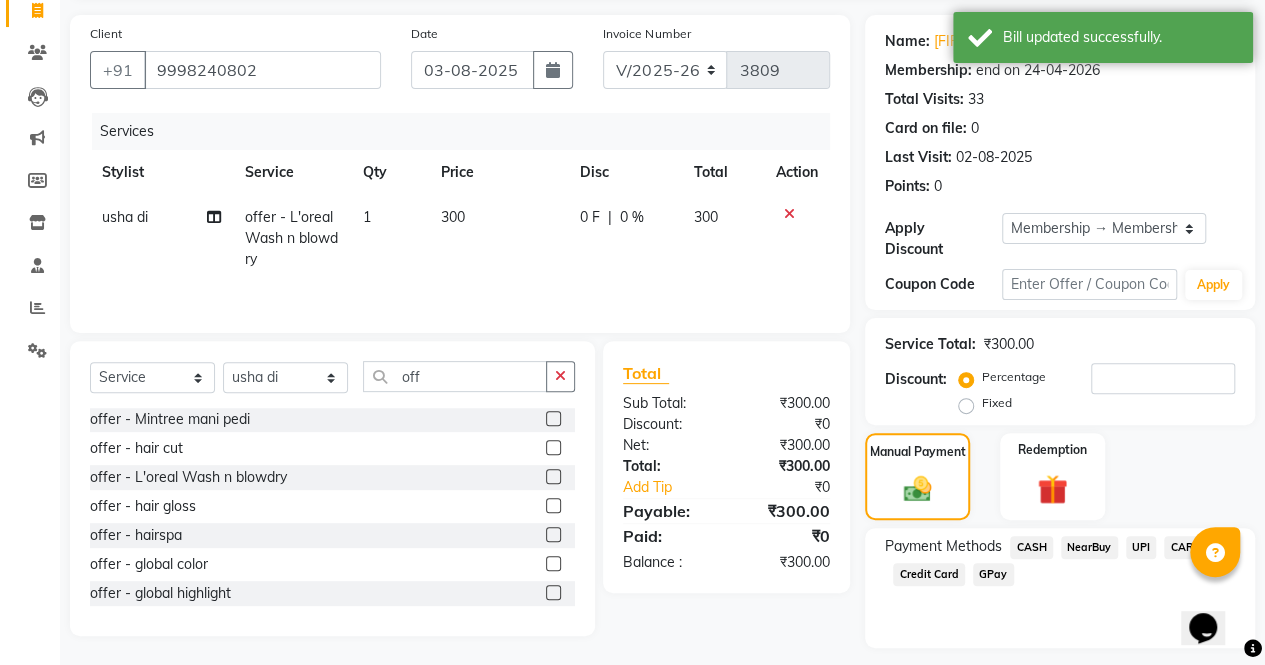 click on "CASH" 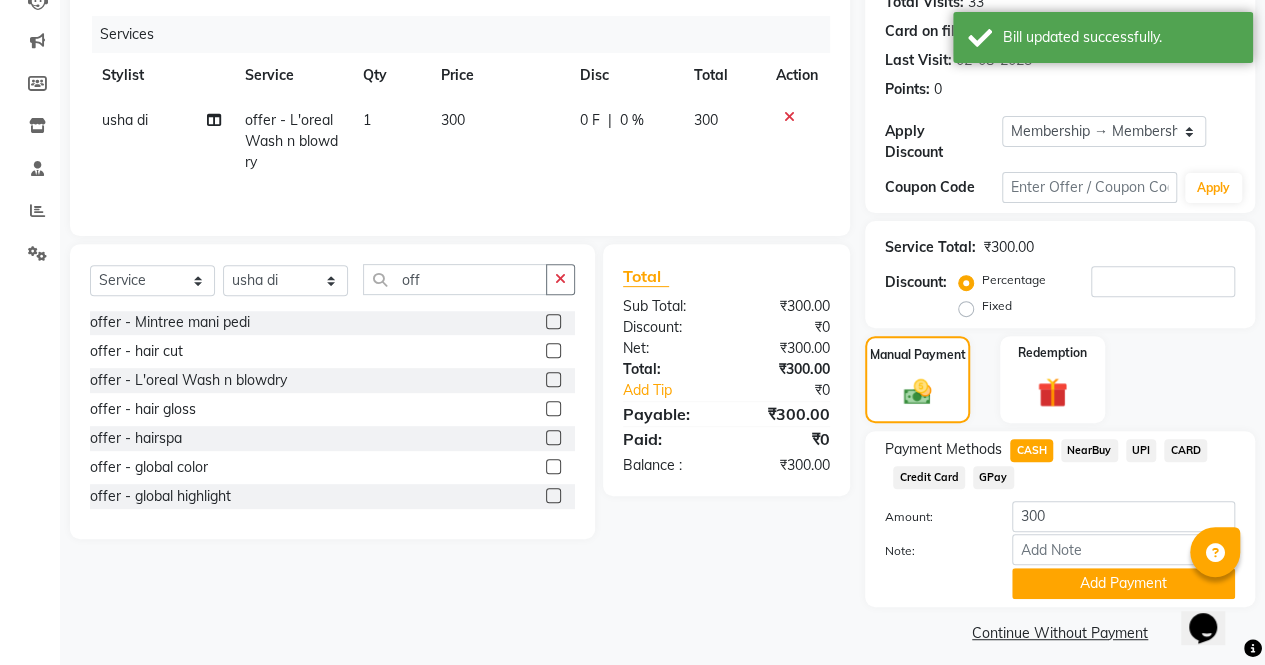 scroll, scrollTop: 244, scrollLeft: 0, axis: vertical 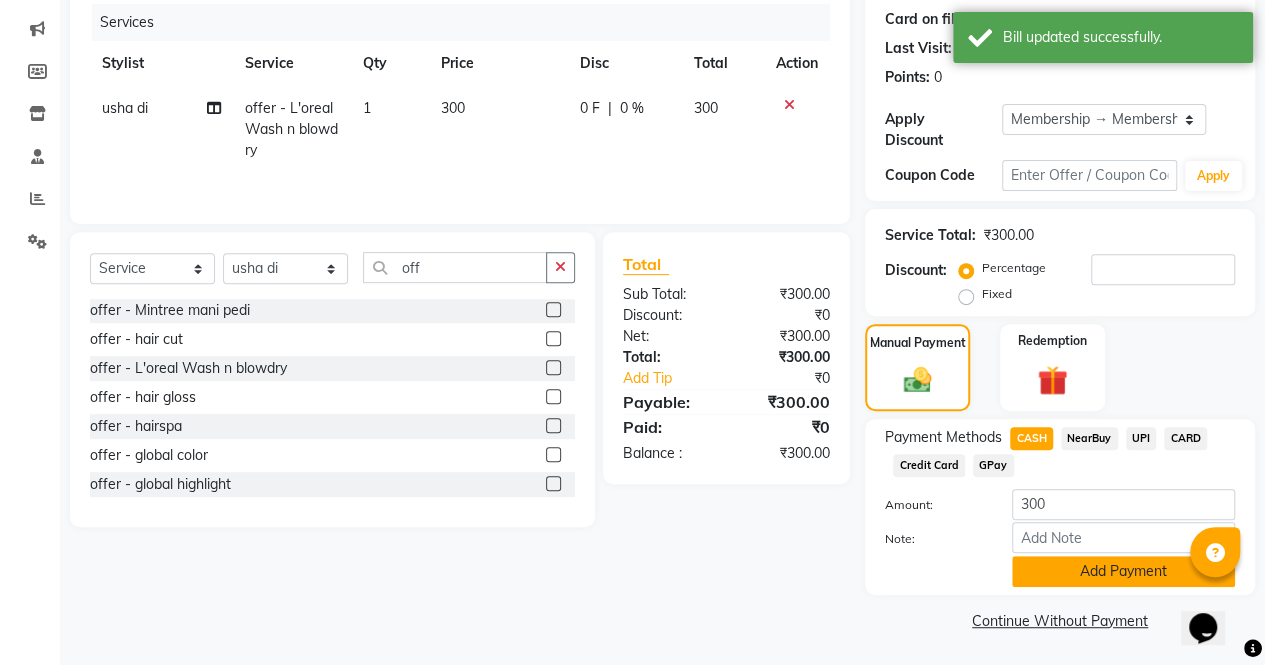 click on "Add Payment" 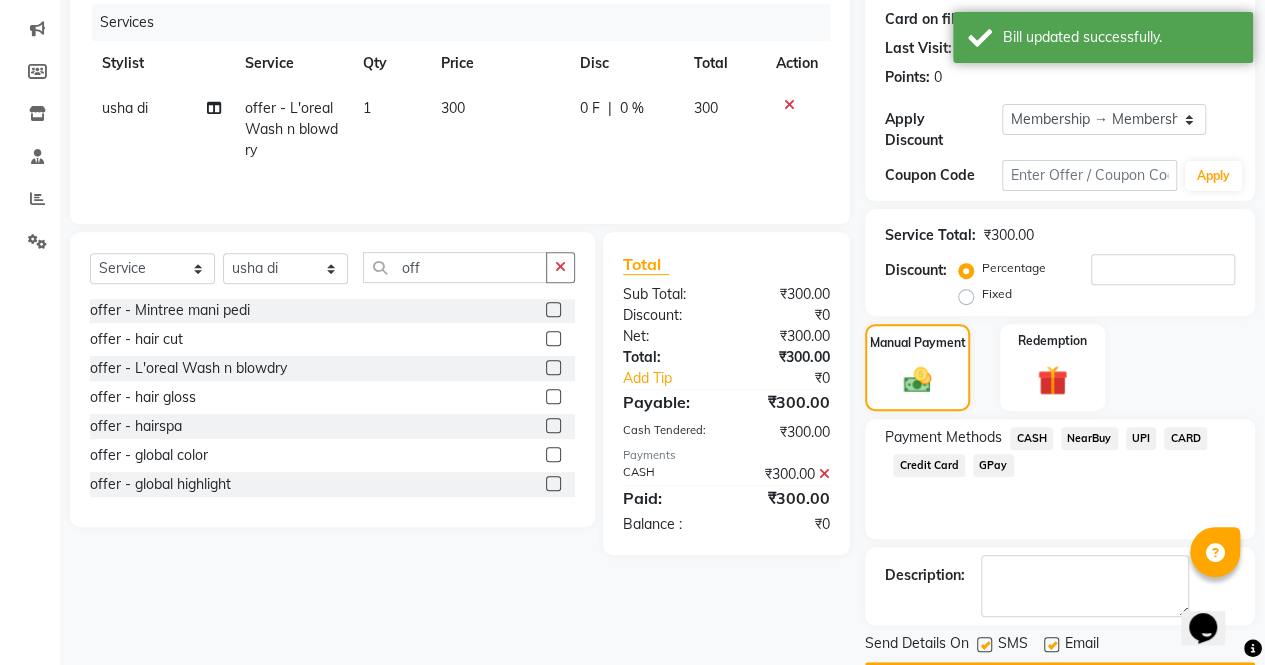scroll, scrollTop: 300, scrollLeft: 0, axis: vertical 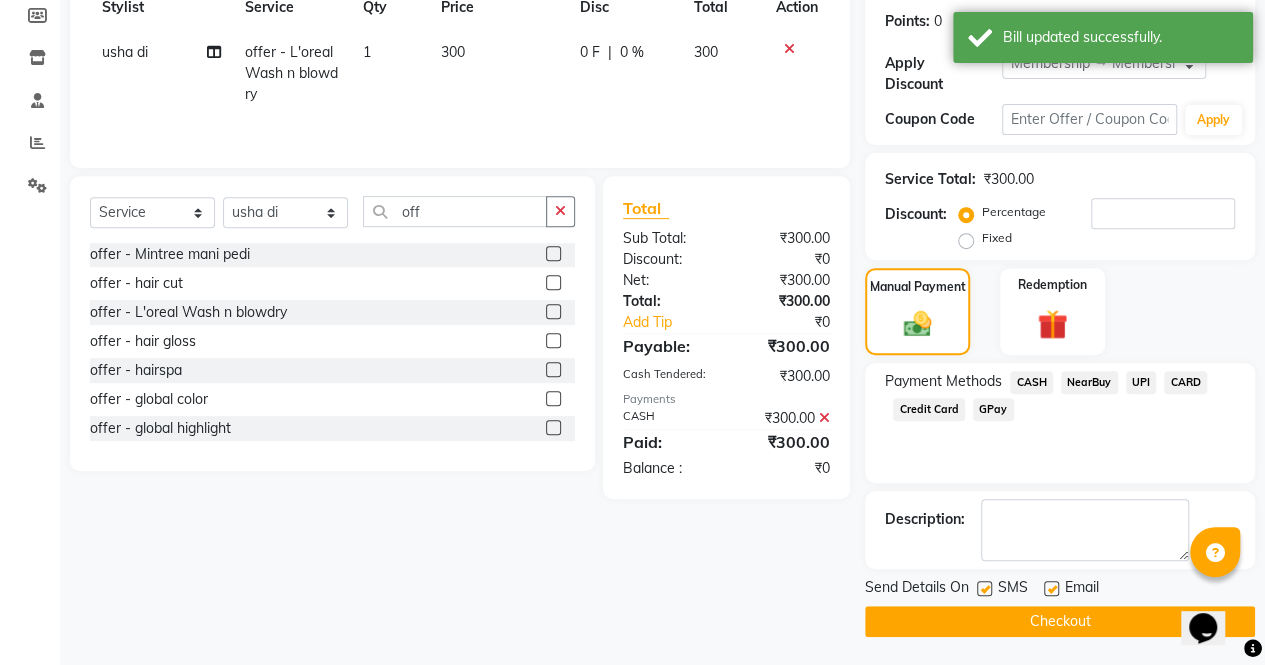 click on "Checkout" 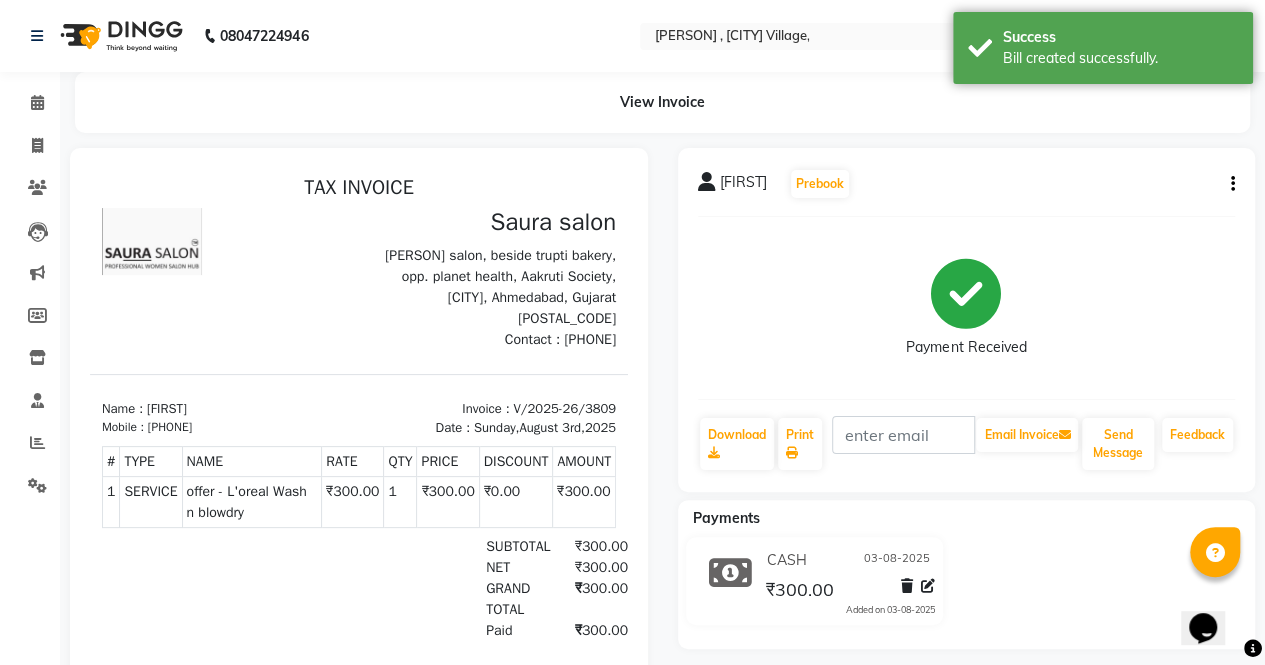 scroll, scrollTop: 0, scrollLeft: 0, axis: both 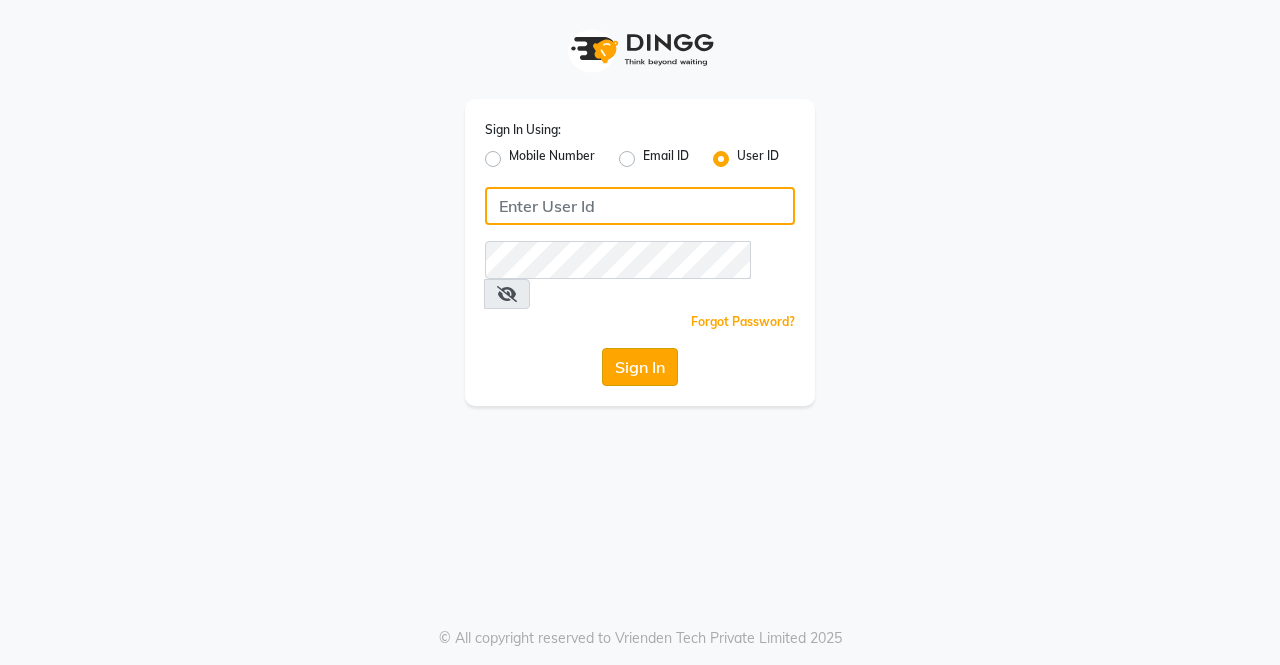 type on "saura123" 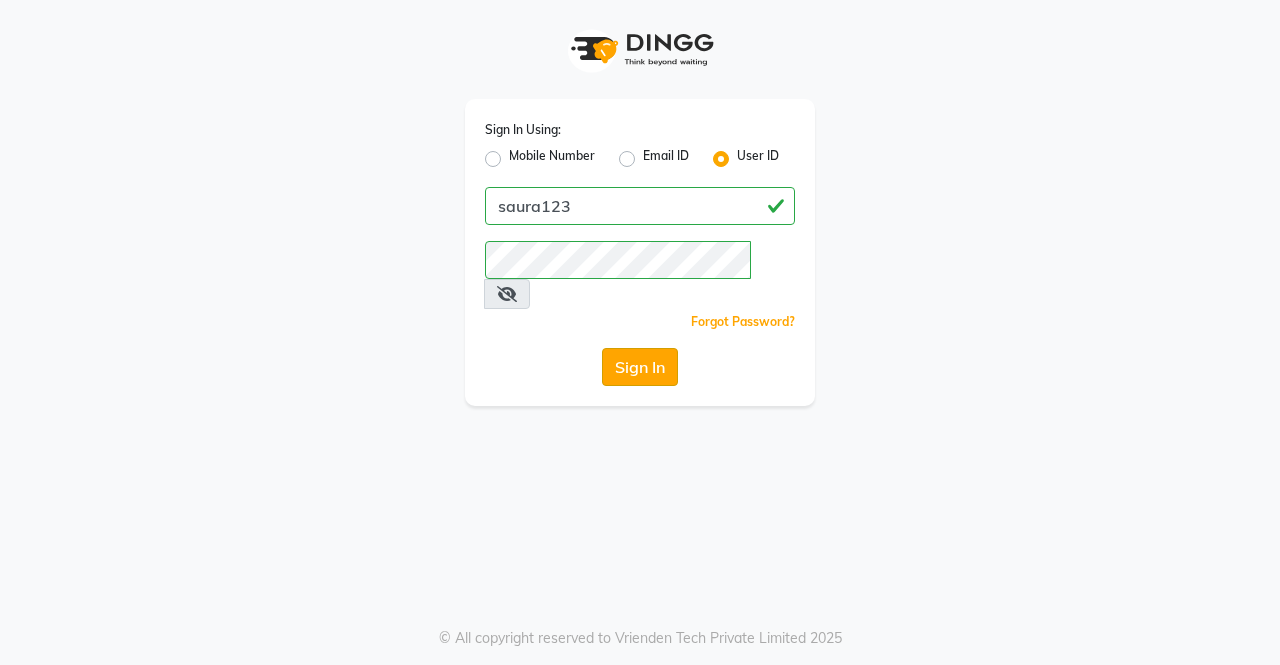 click on "Sign In" 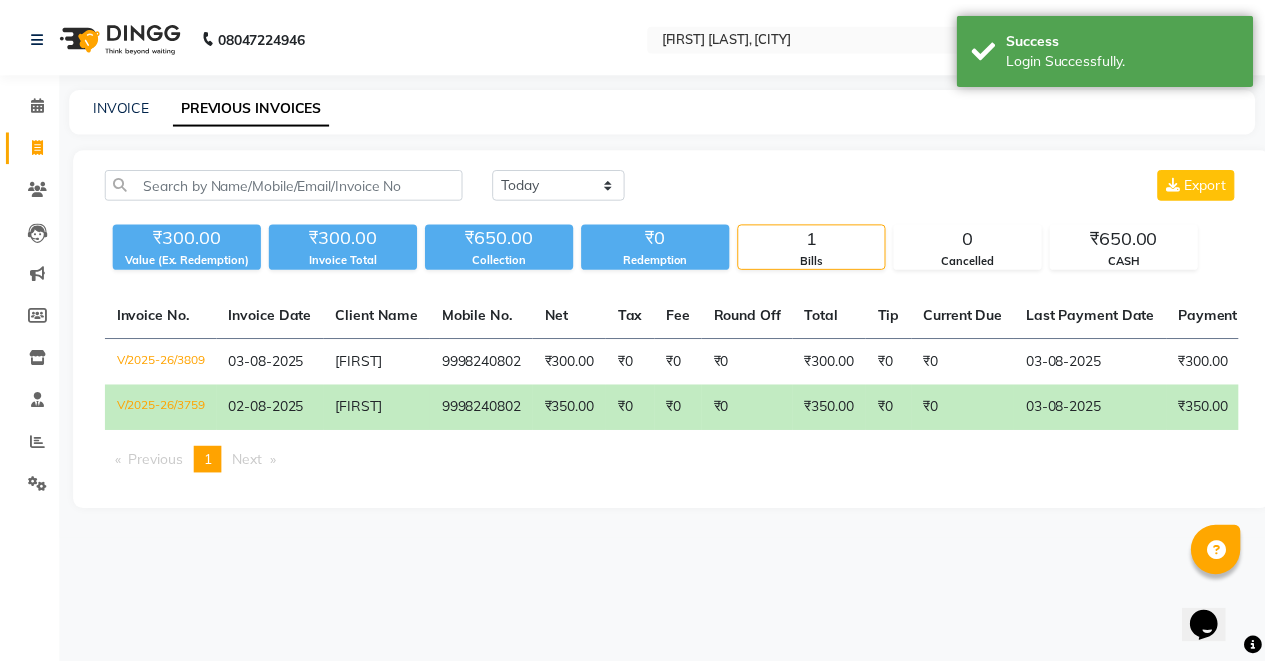 scroll, scrollTop: 0, scrollLeft: 0, axis: both 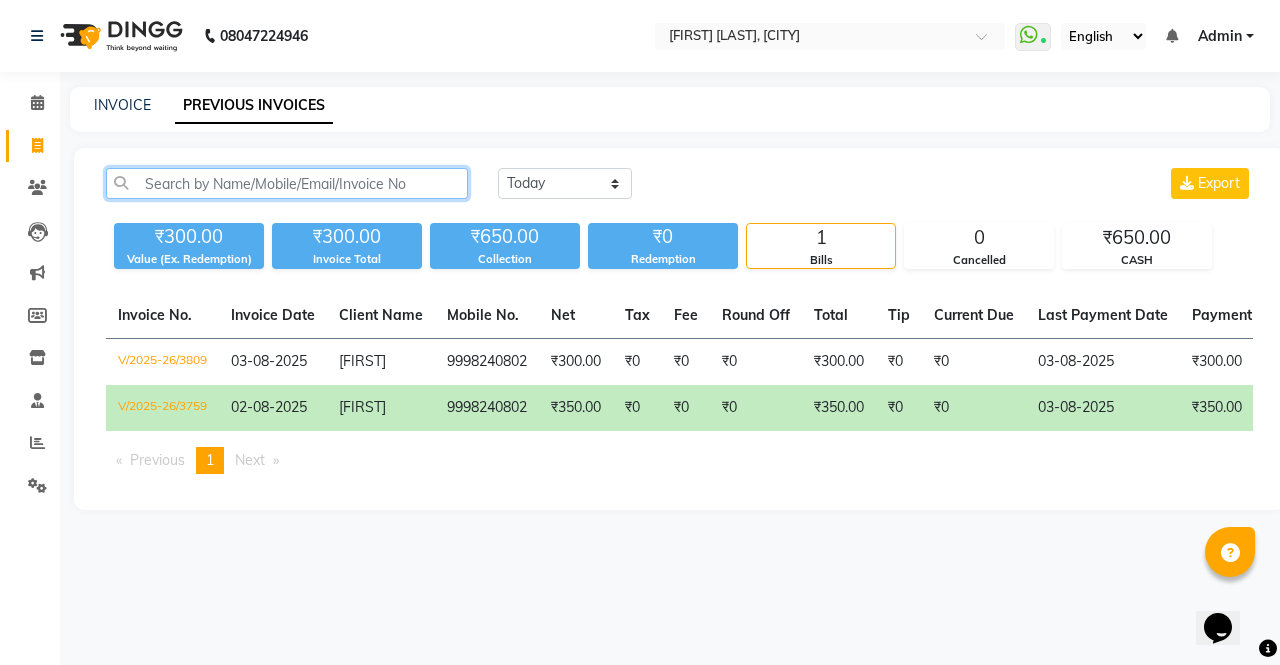 click 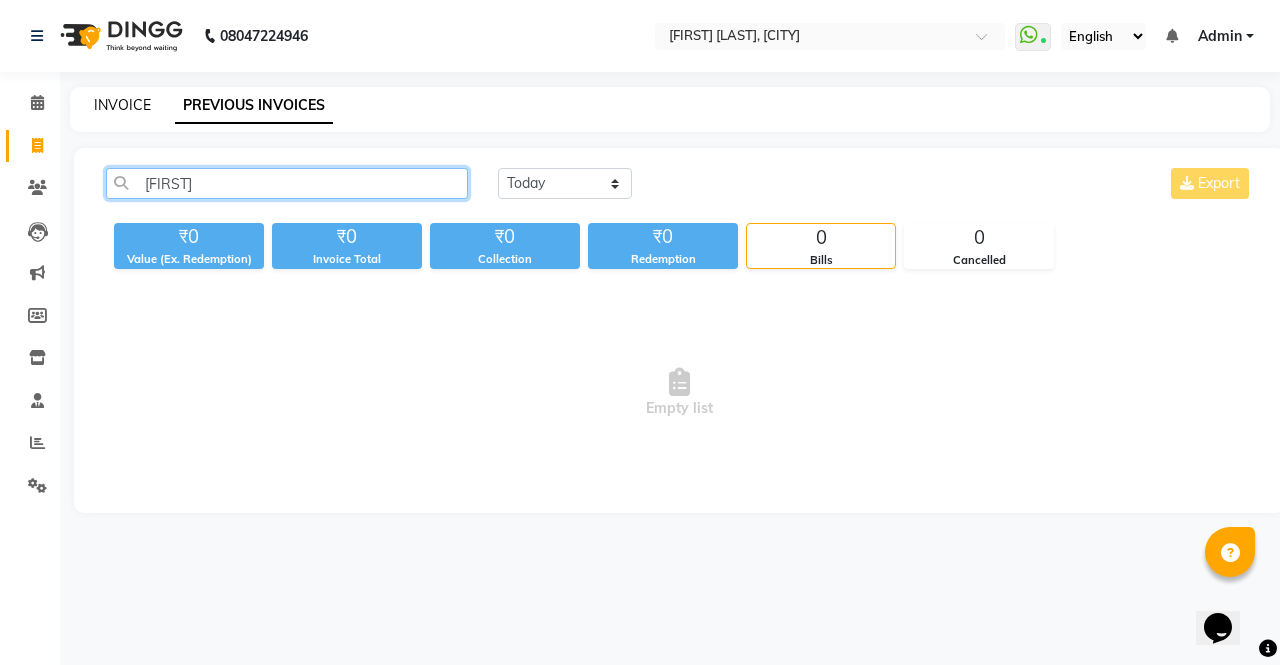 type on "[FIRST]" 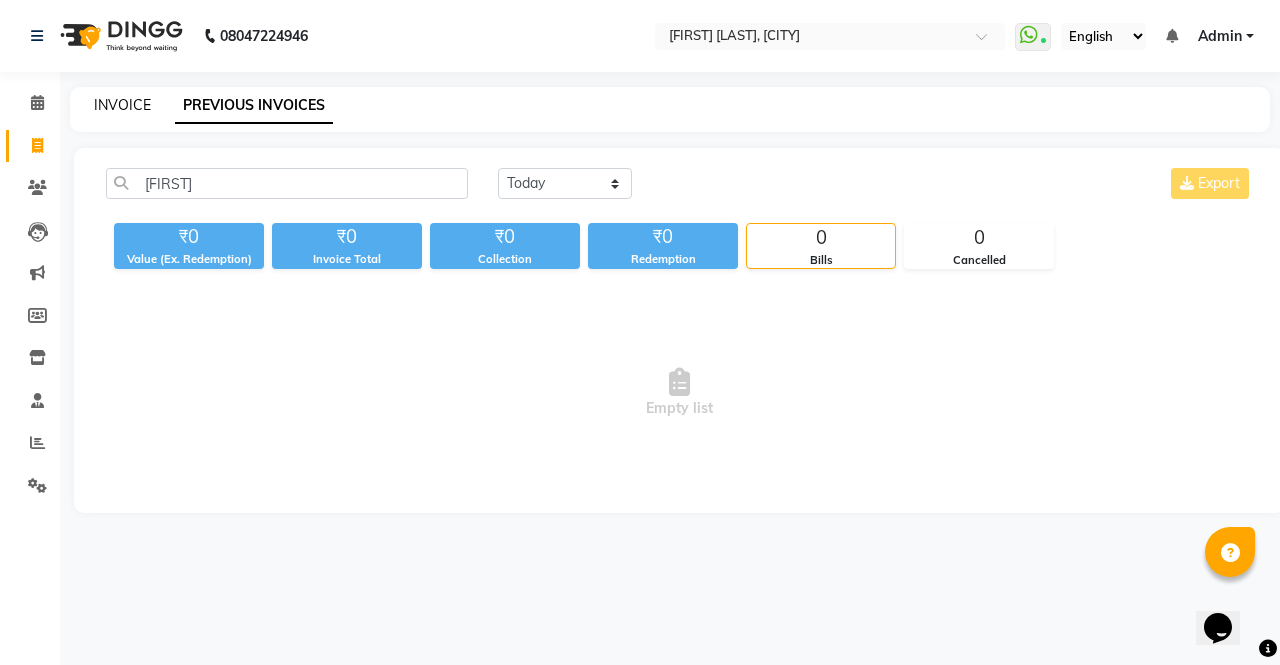 click on "INVOICE" 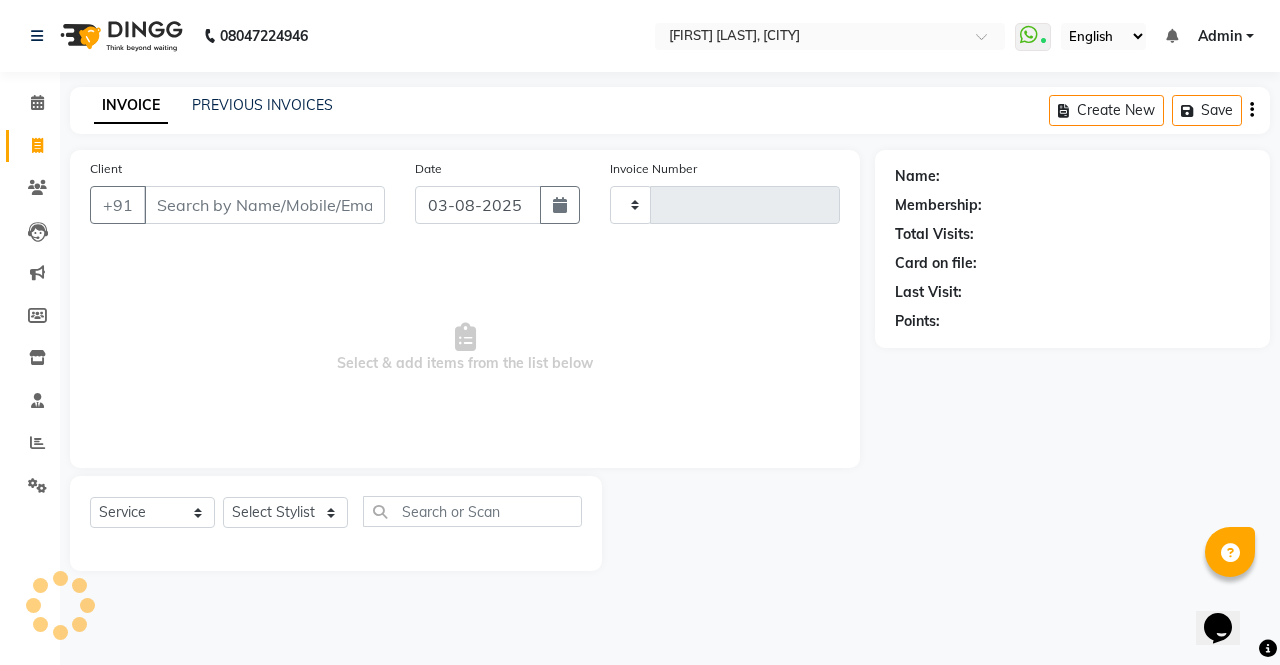 type on "3810" 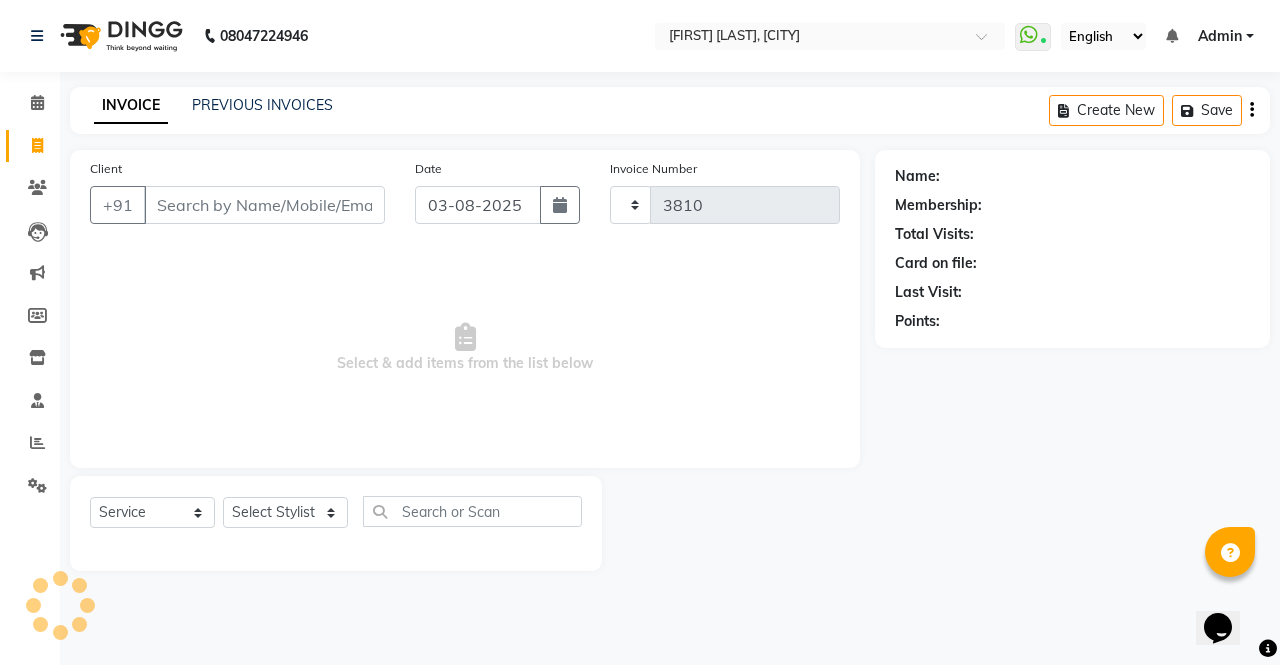 select on "6963" 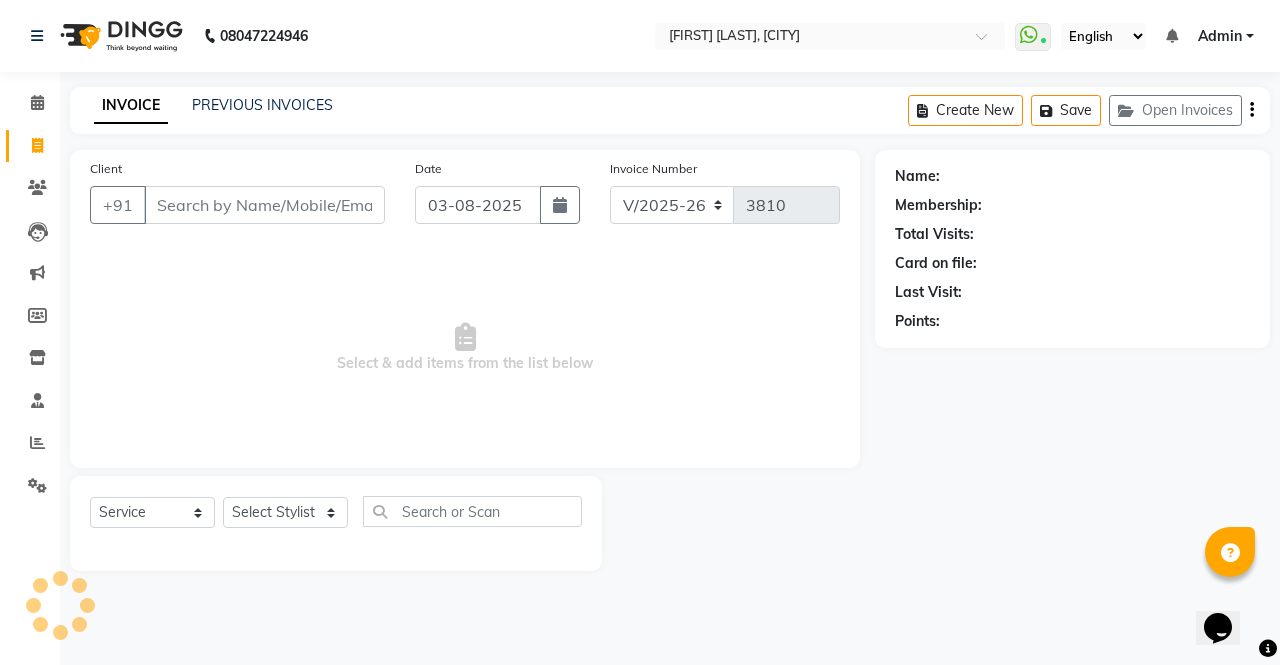 select on "57428" 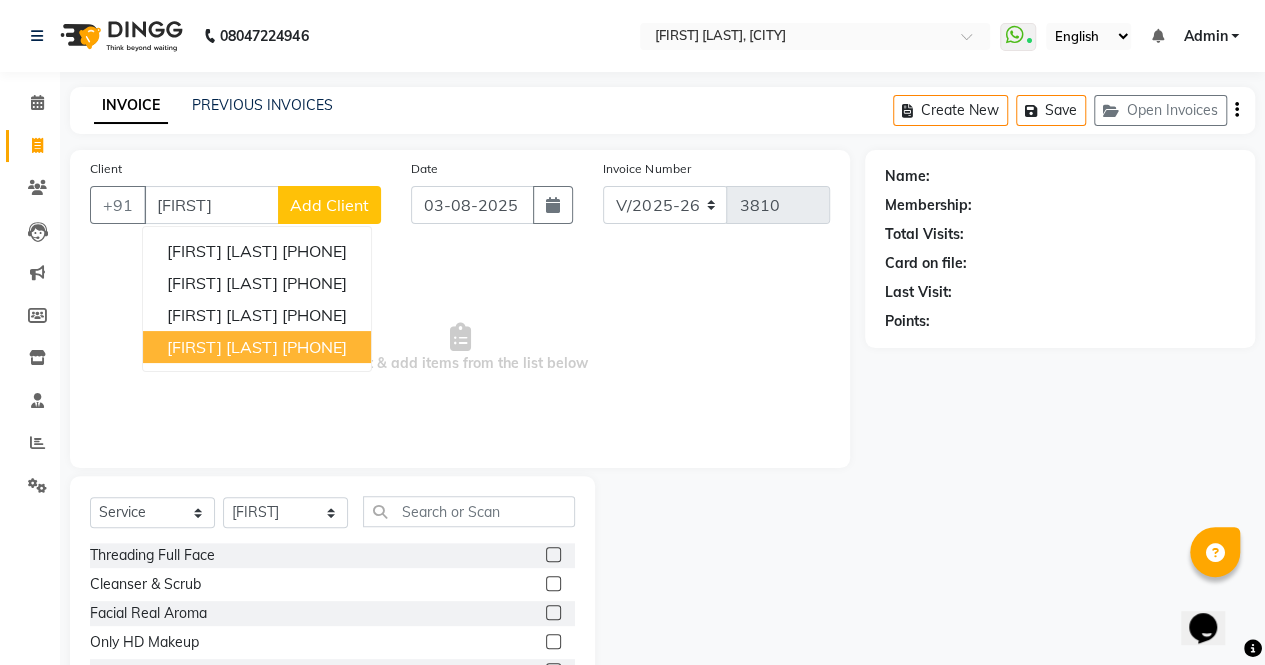 click on "[FIRST] [LAST] [PHONE]" at bounding box center [257, 347] 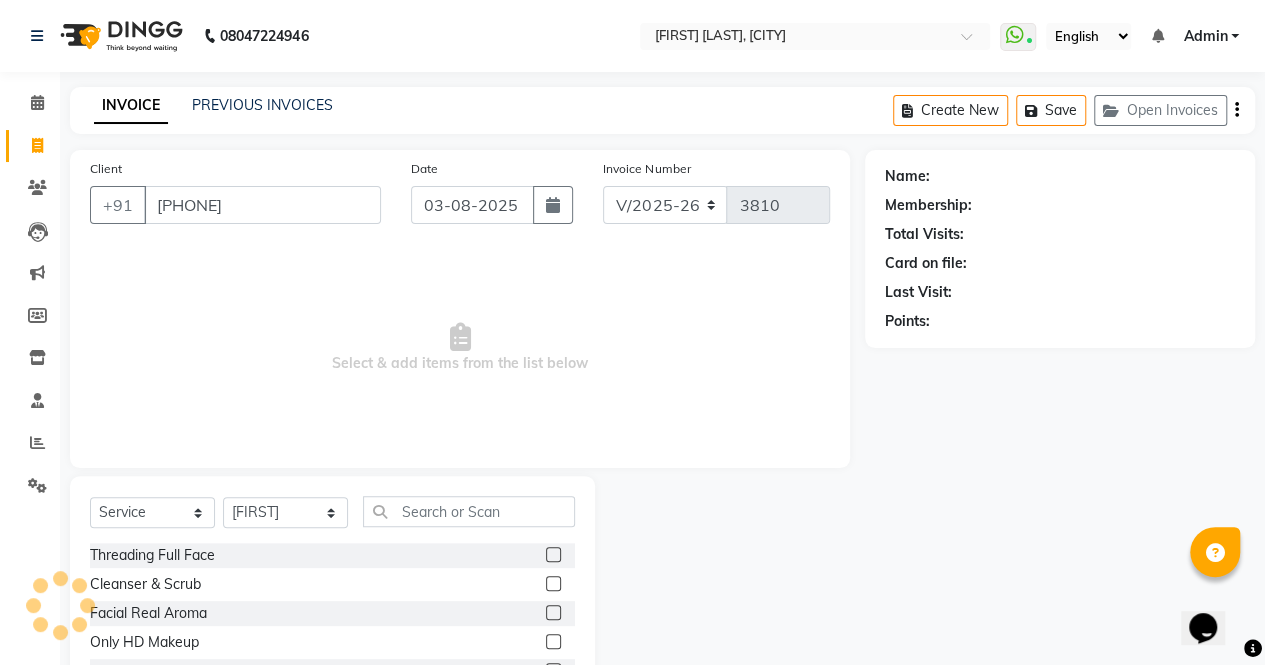 type on "[PHONE]" 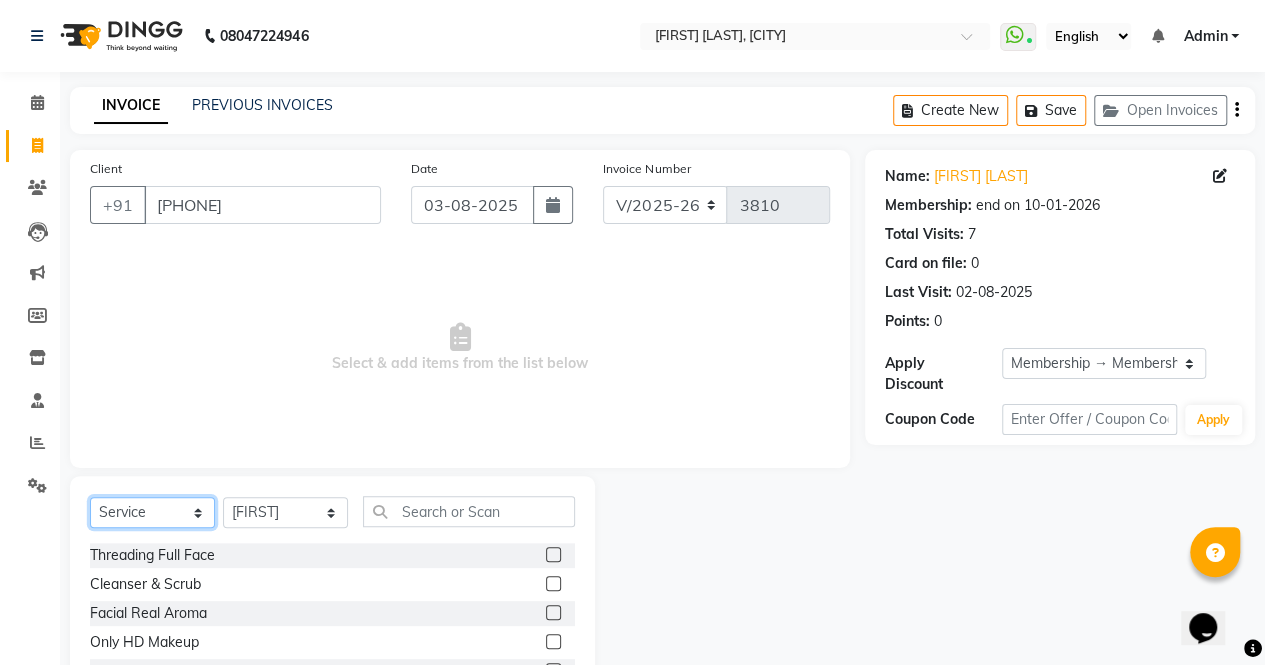 click on "Select  Service  Product  Membership  Package Voucher Prepaid Gift Card" 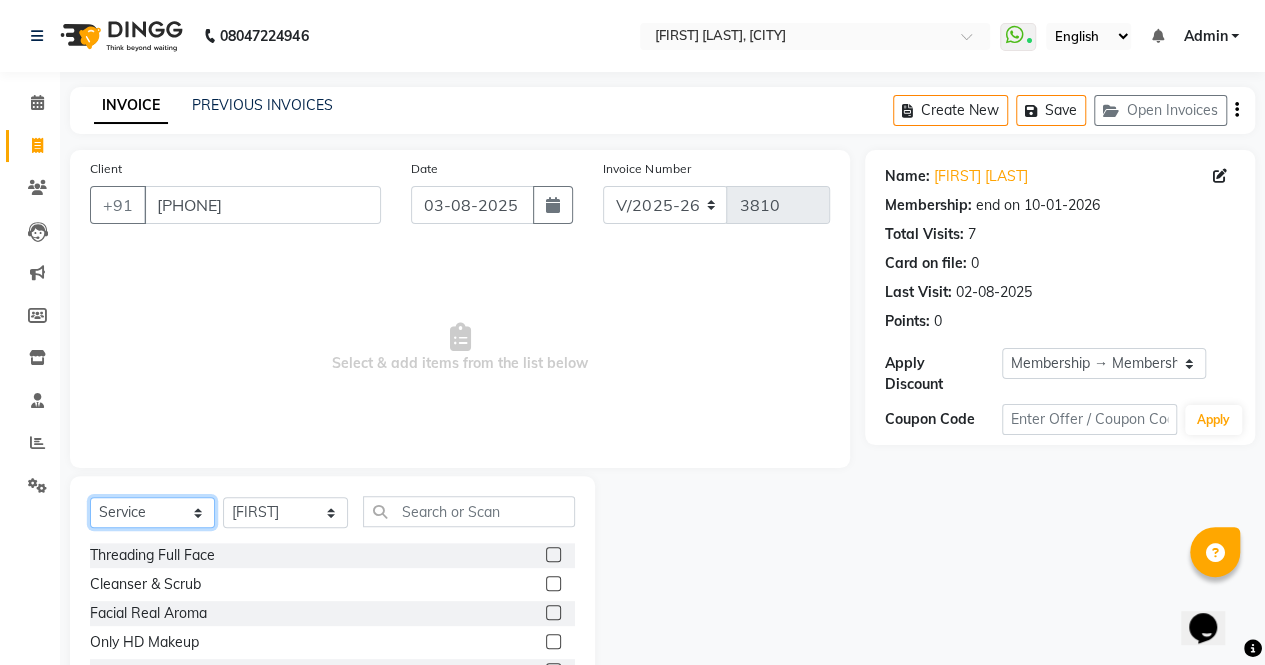 click on "Select  Service  Product  Membership  Package Voucher Prepaid Gift Card" 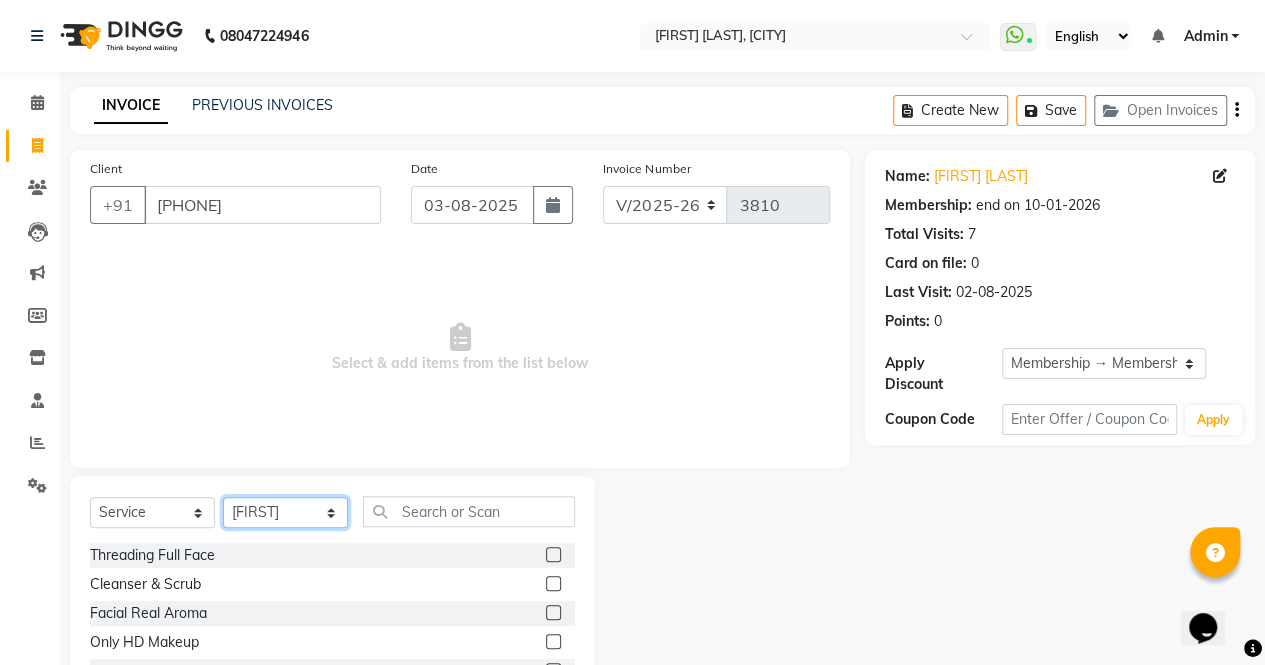click on "Select Stylist [FIRST] [FIRST] [FIRST] [FIRST] [FIRST] [FIRST] [FIRST] [FIRST] [FIRST] [FIRST] [FIRST] [FIRST] [FIRST] [FIRST] [FIRST] [FIRST]" 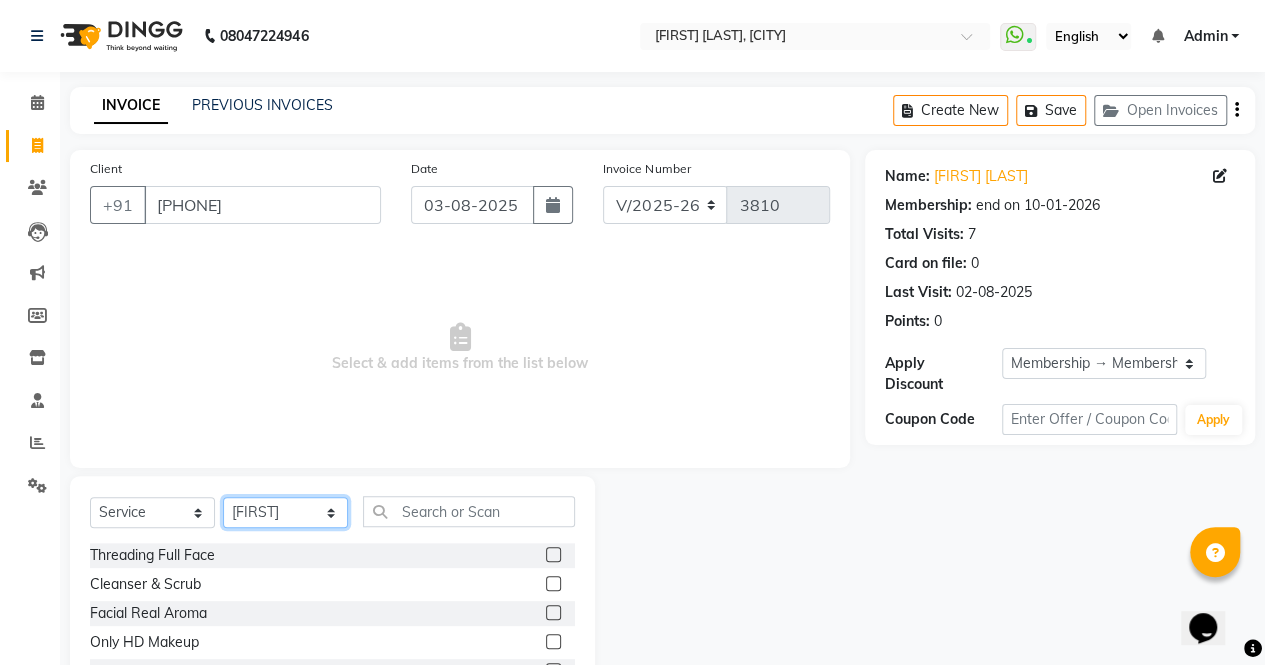 select on "82271" 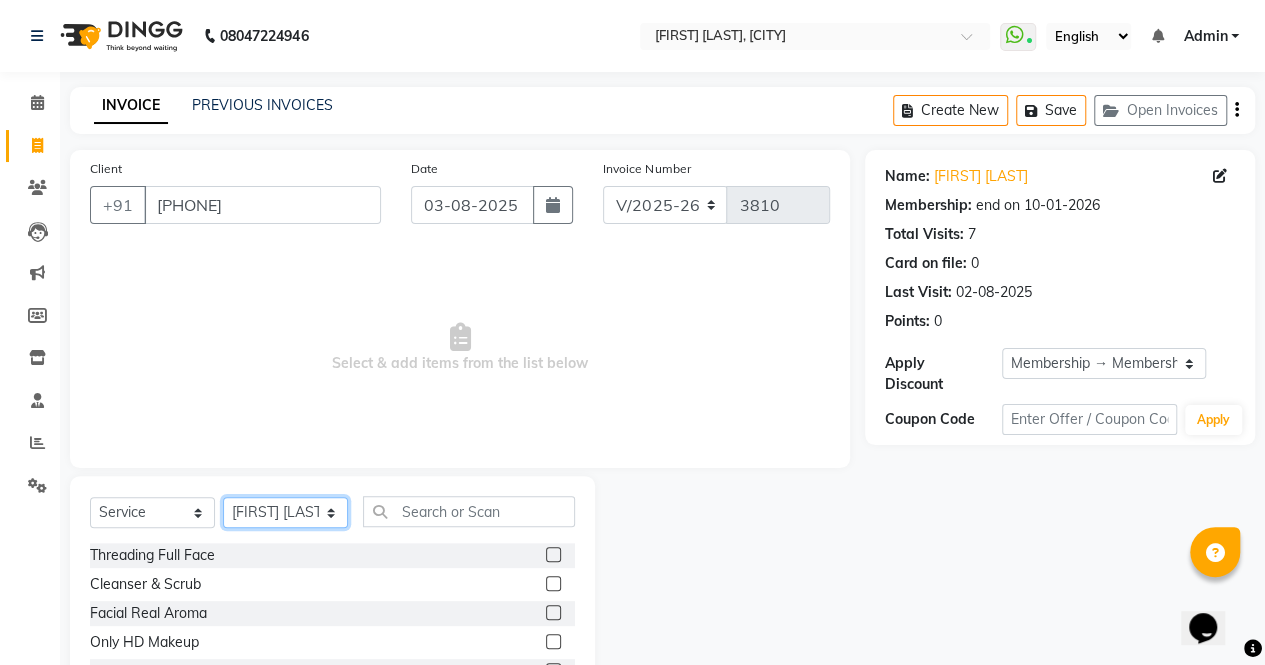 click on "Select Stylist [FIRST] [FIRST] [FIRST] [FIRST] [FIRST] [FIRST] [FIRST] [FIRST] [FIRST] [FIRST] [FIRST] [FIRST] [FIRST] [FIRST] [FIRST] [FIRST]" 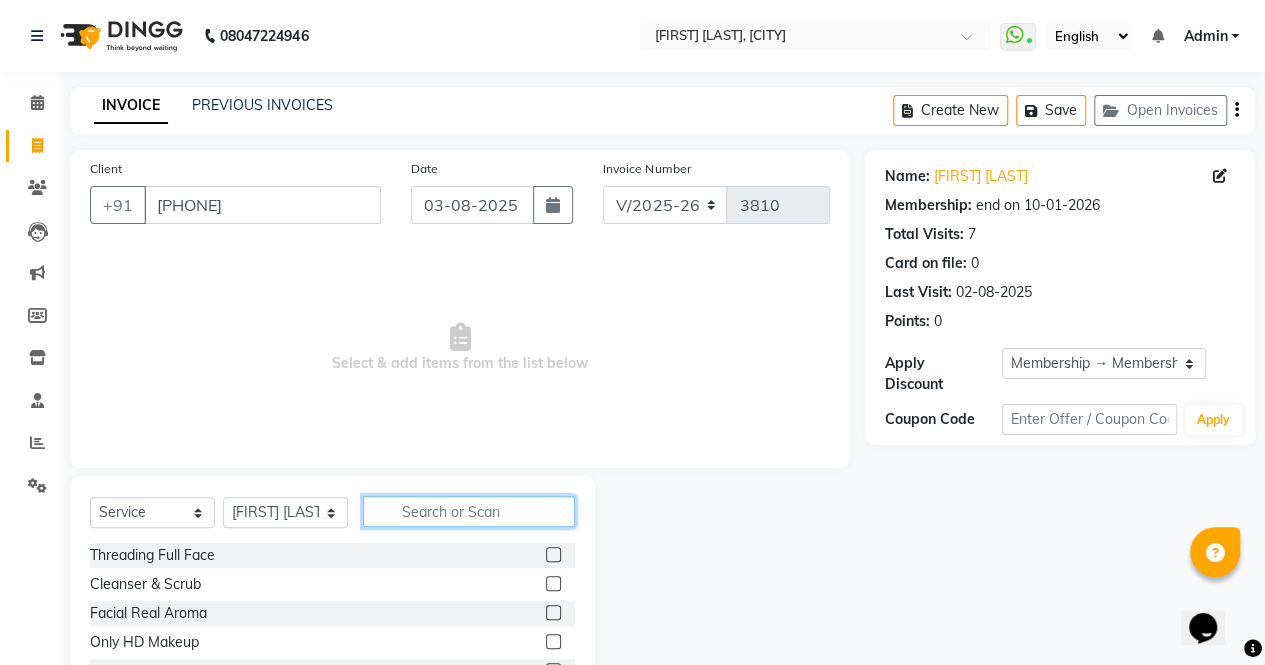 click 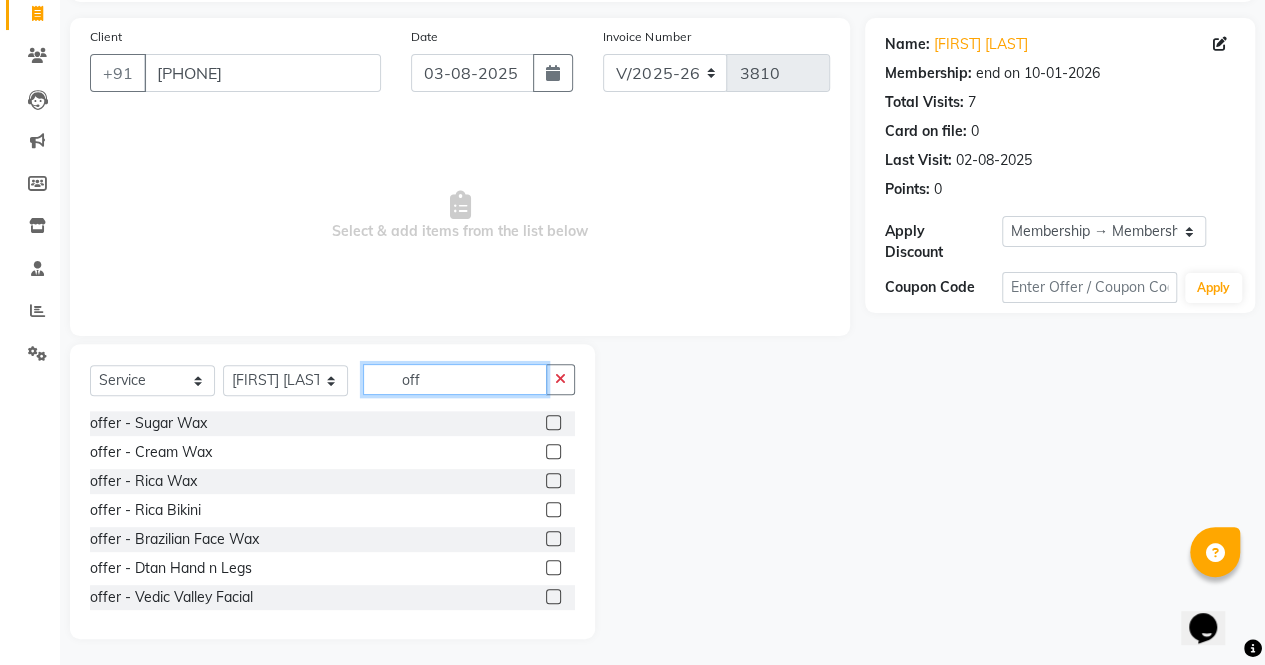 scroll, scrollTop: 135, scrollLeft: 0, axis: vertical 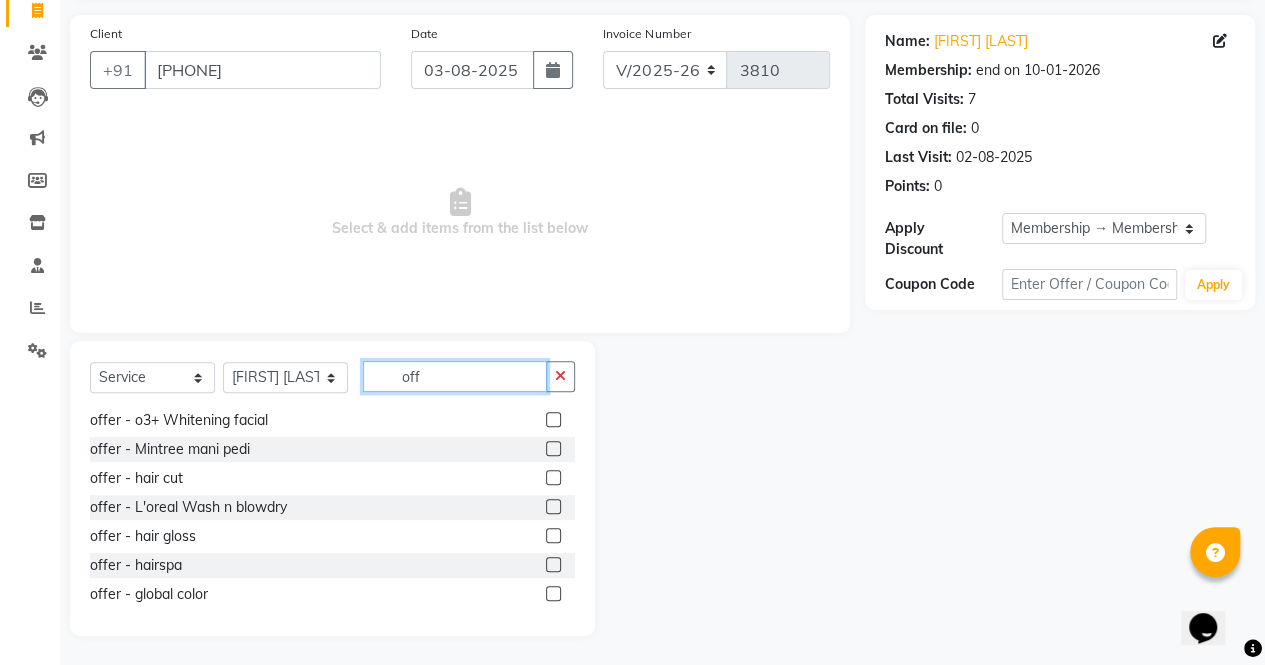 type on "off" 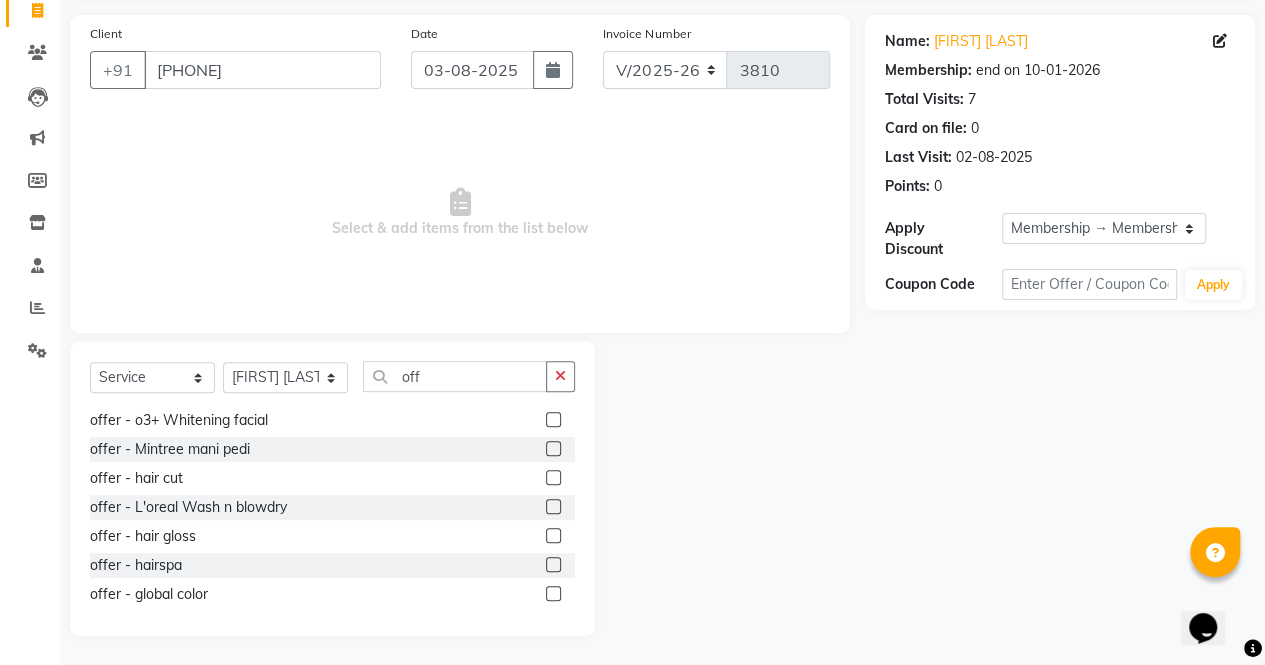 click on "offer - L'oreal Wash n blowdry" 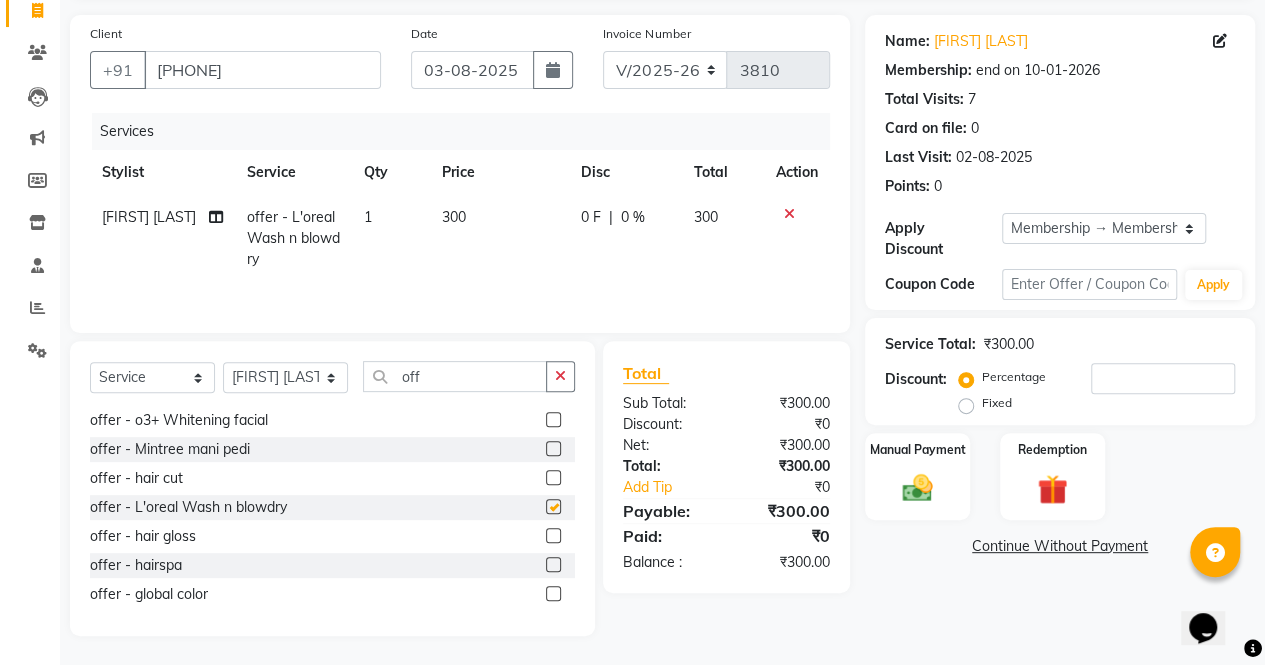checkbox on "false" 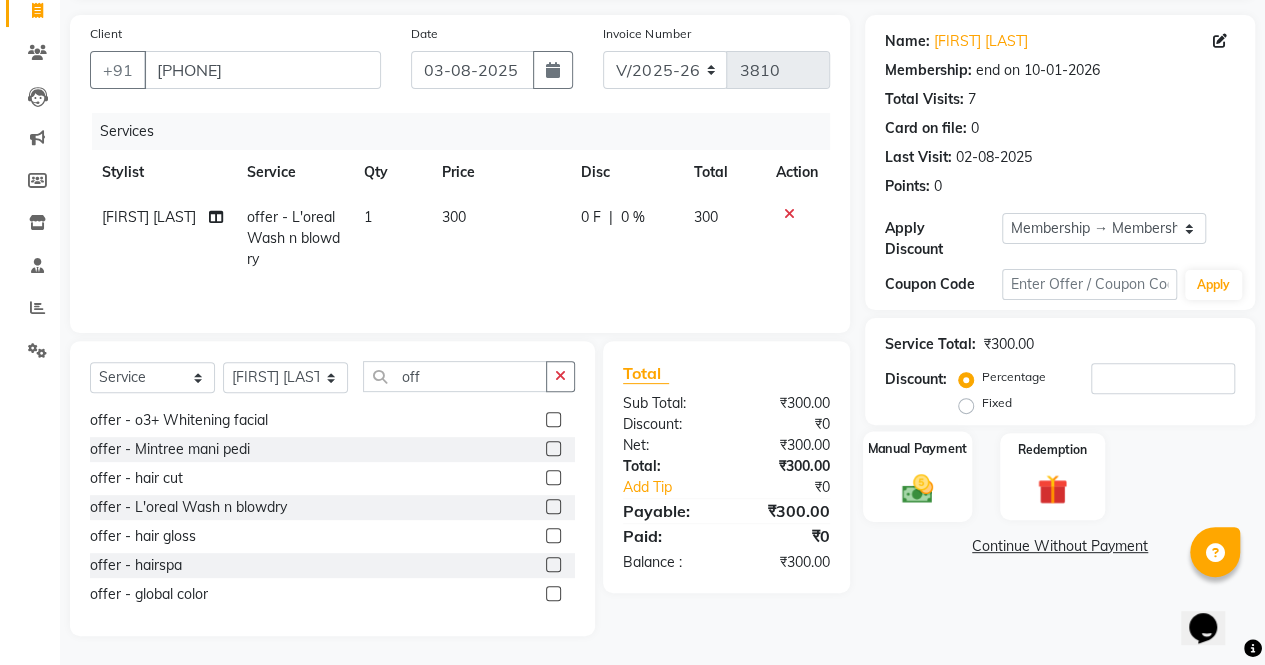 drag, startPoint x: 948, startPoint y: 487, endPoint x: 904, endPoint y: 481, distance: 44.407207 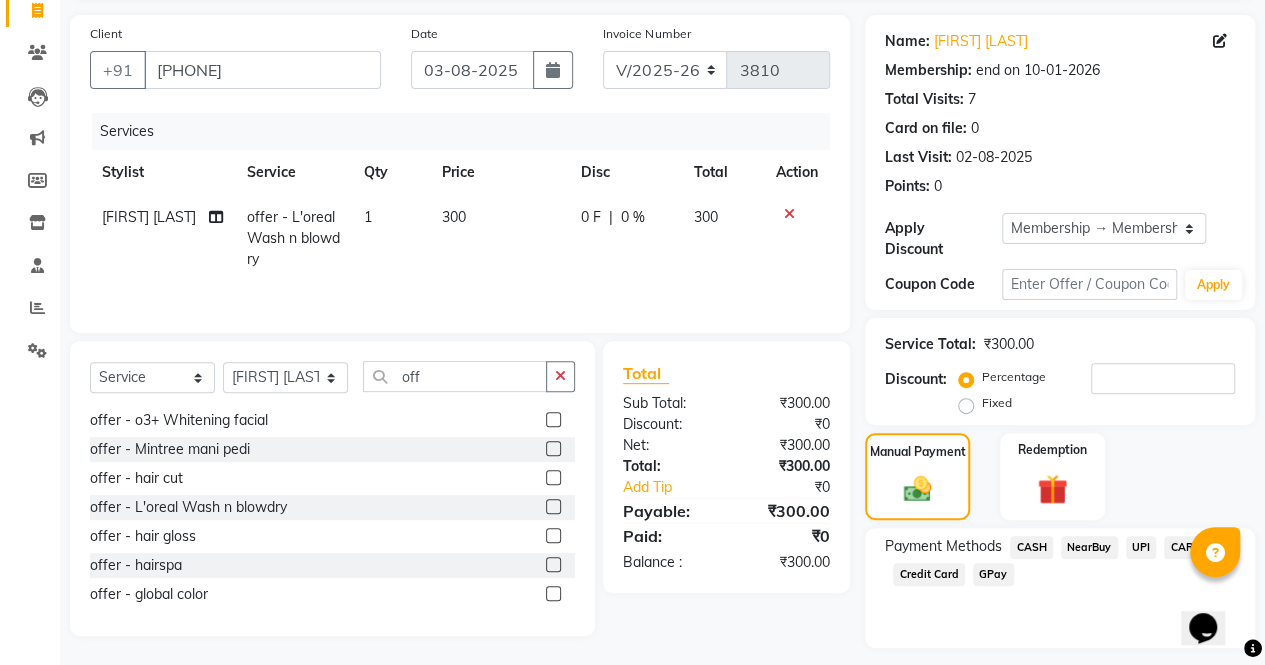 click on "UPI" 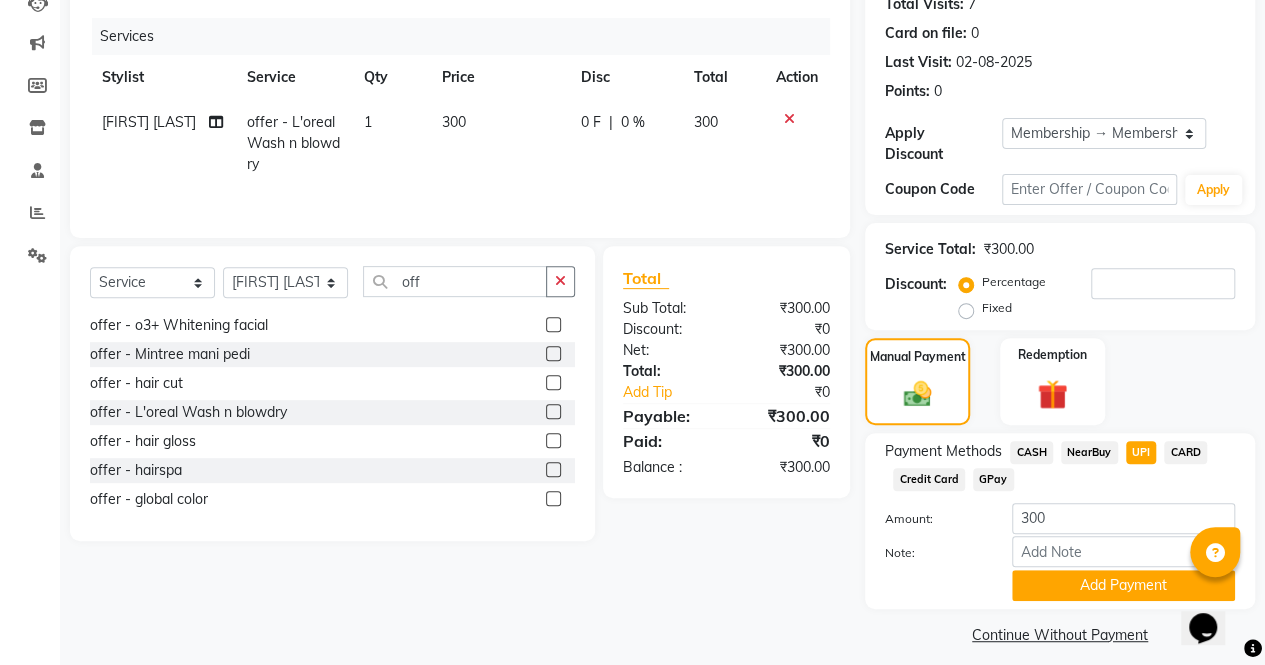 scroll, scrollTop: 244, scrollLeft: 0, axis: vertical 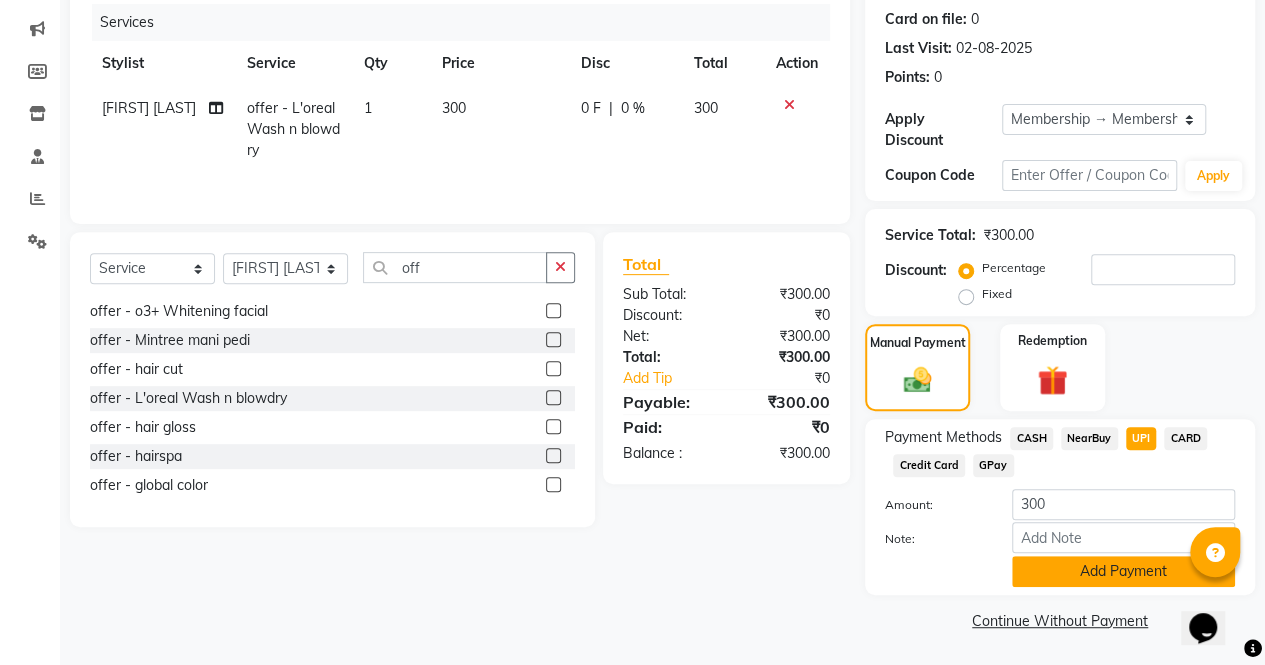 click on "Add Payment" 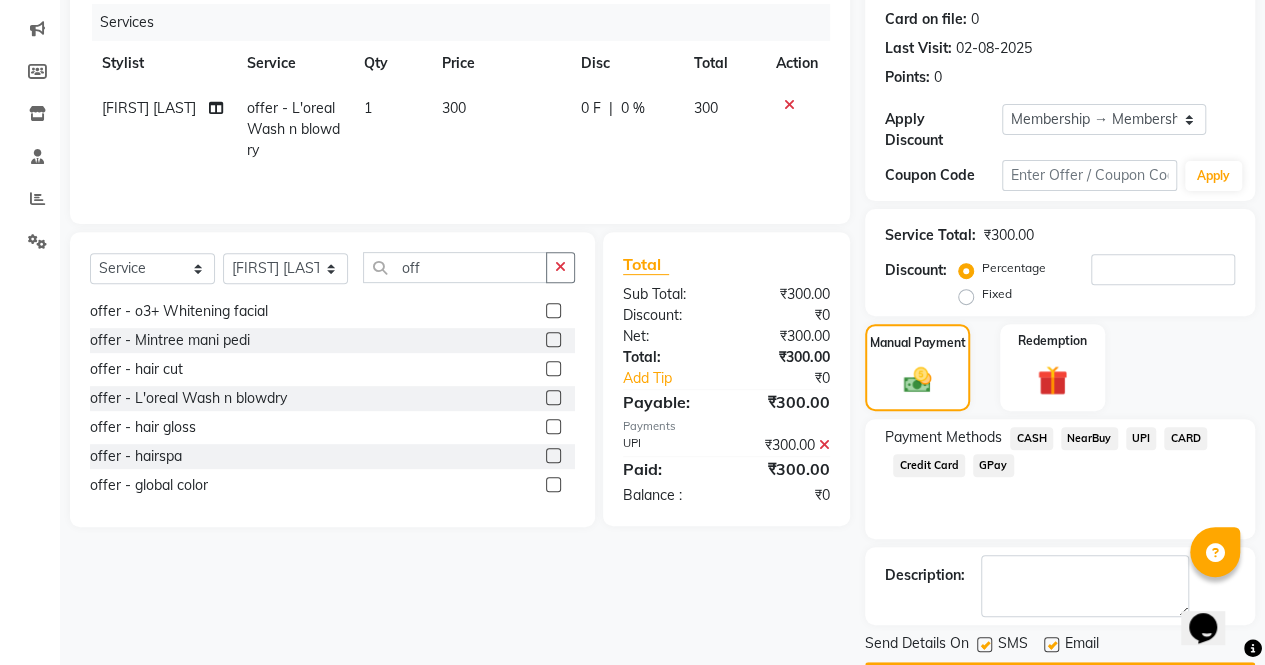 scroll, scrollTop: 300, scrollLeft: 0, axis: vertical 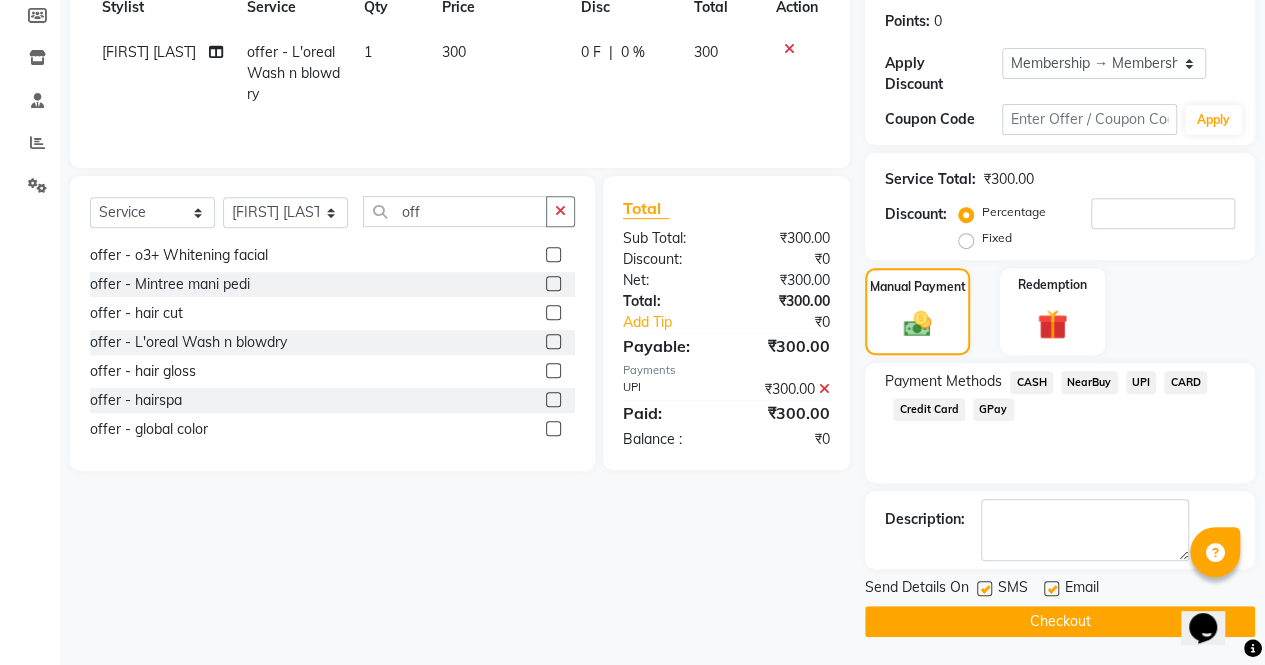 click on "Checkout" 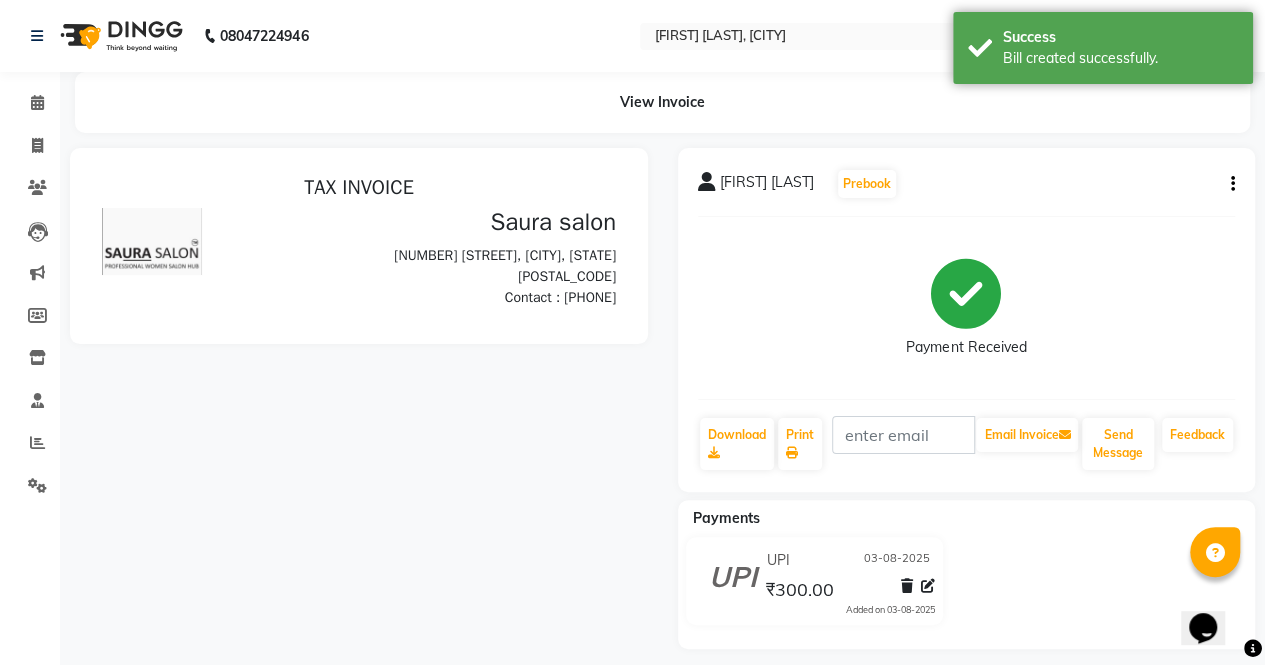 scroll, scrollTop: 0, scrollLeft: 0, axis: both 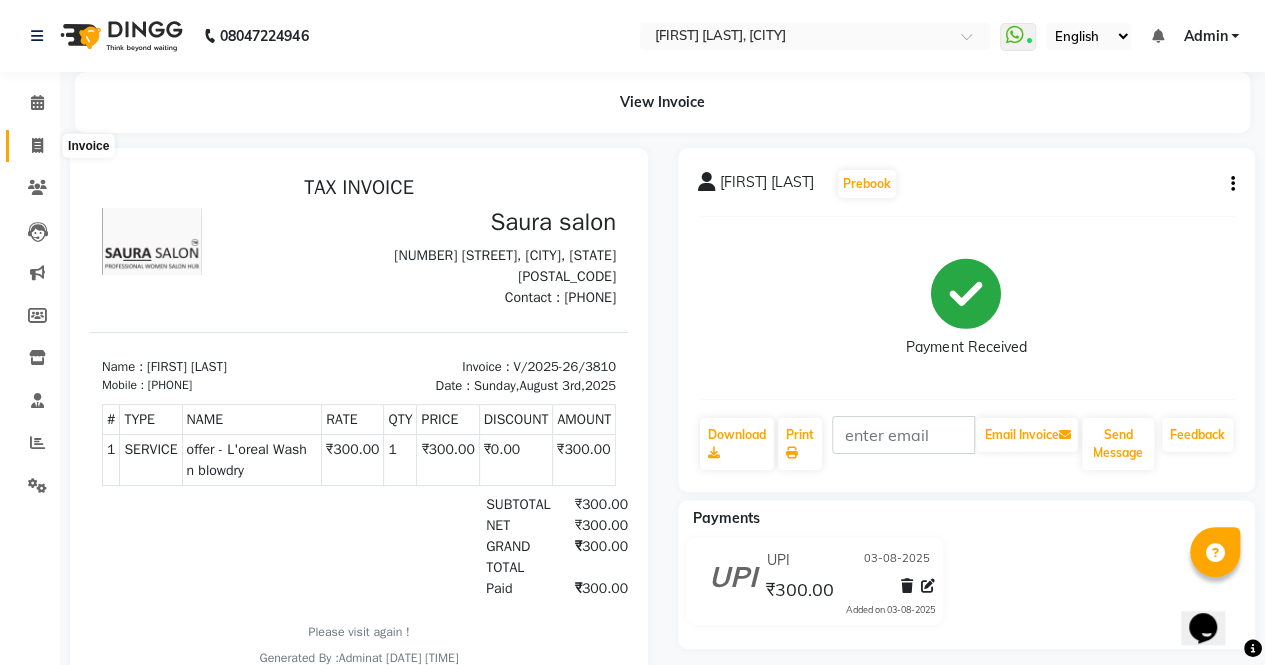 click 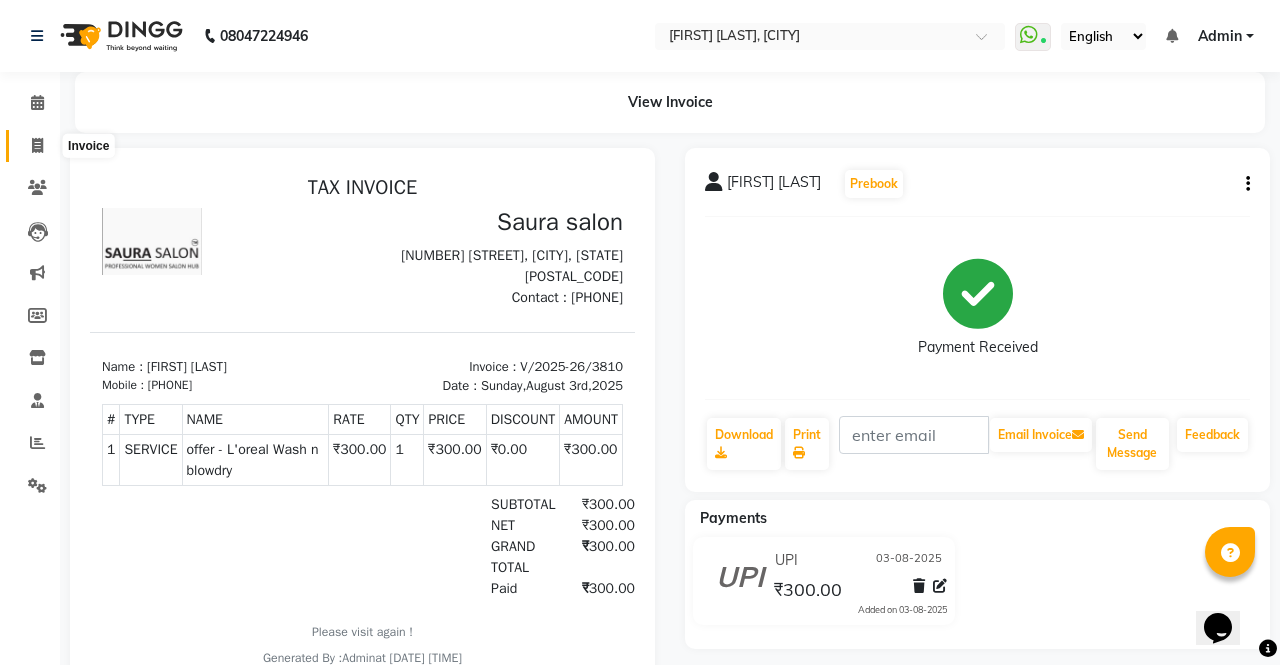 select on "6963" 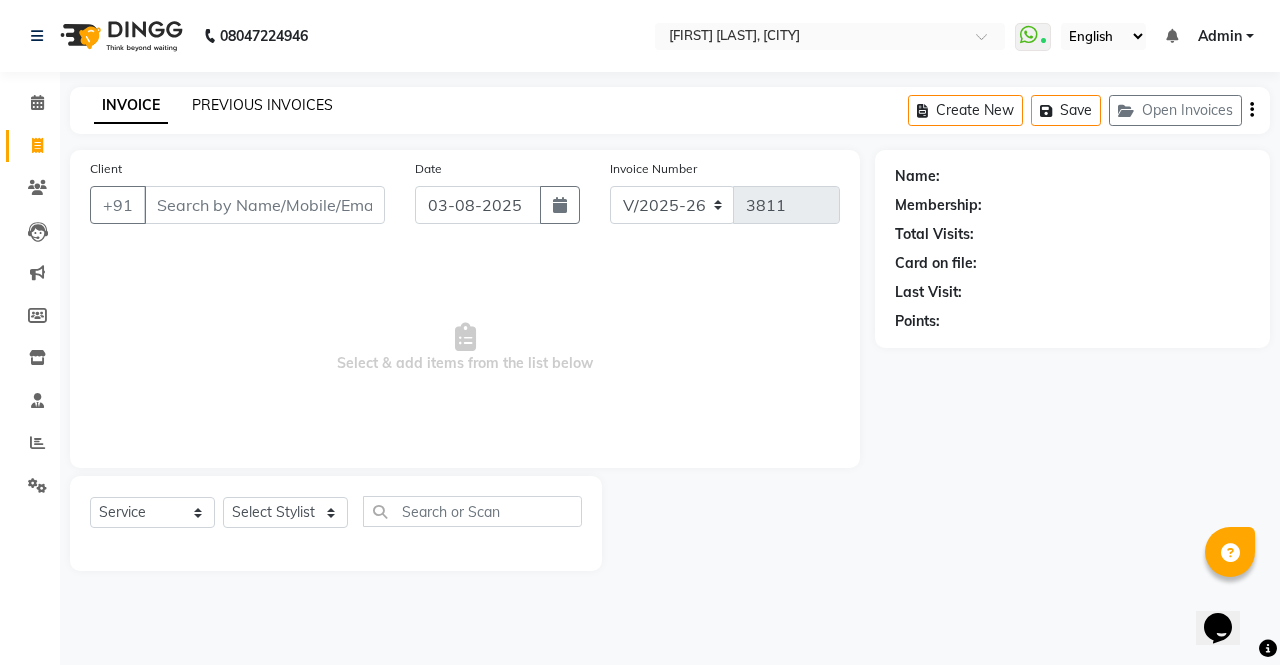 click on "PREVIOUS INVOICES" 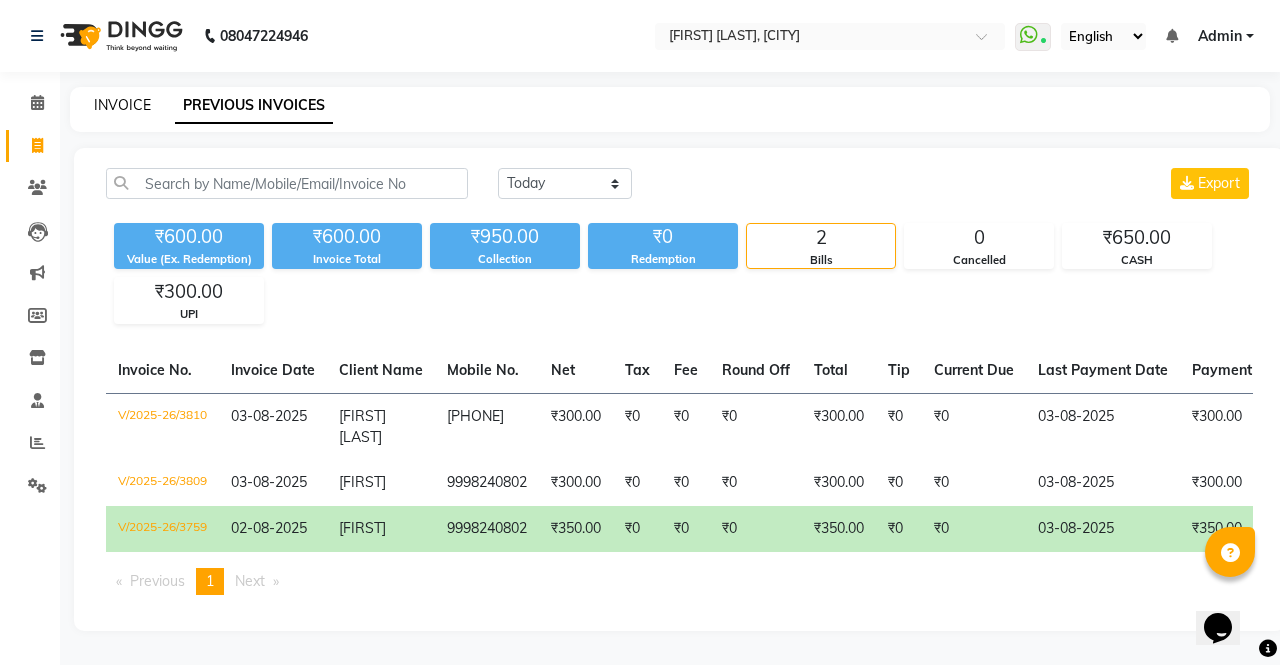 click on "INVOICE" 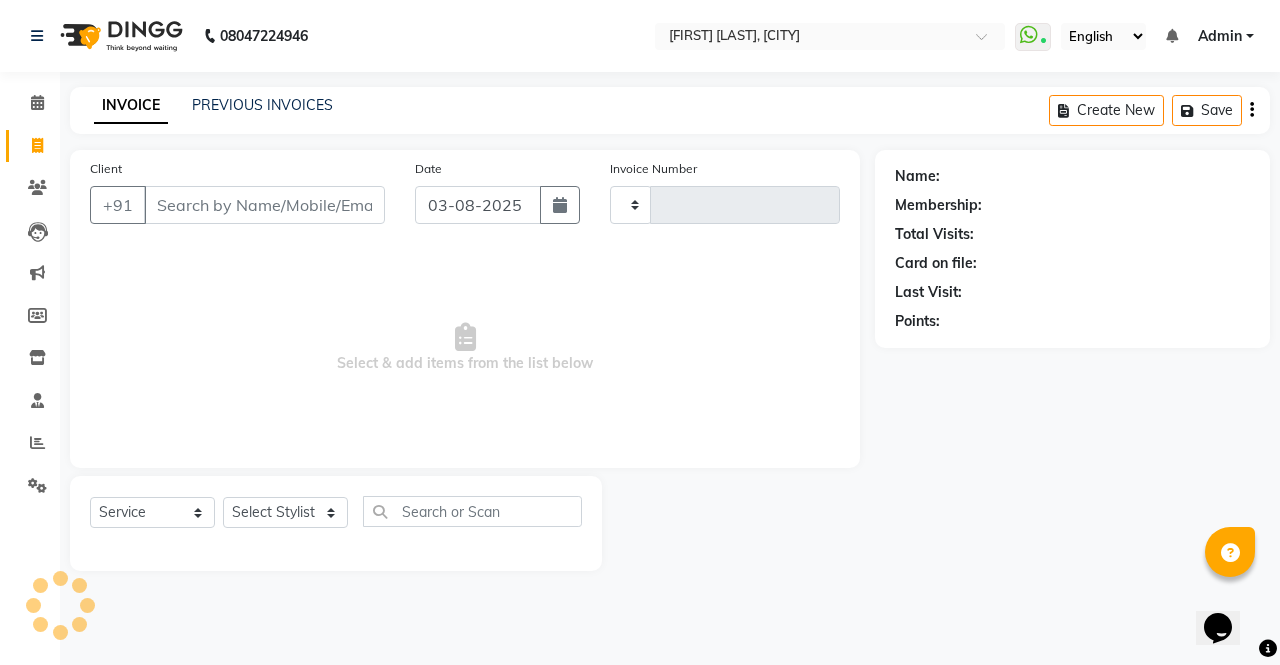 type on "3811" 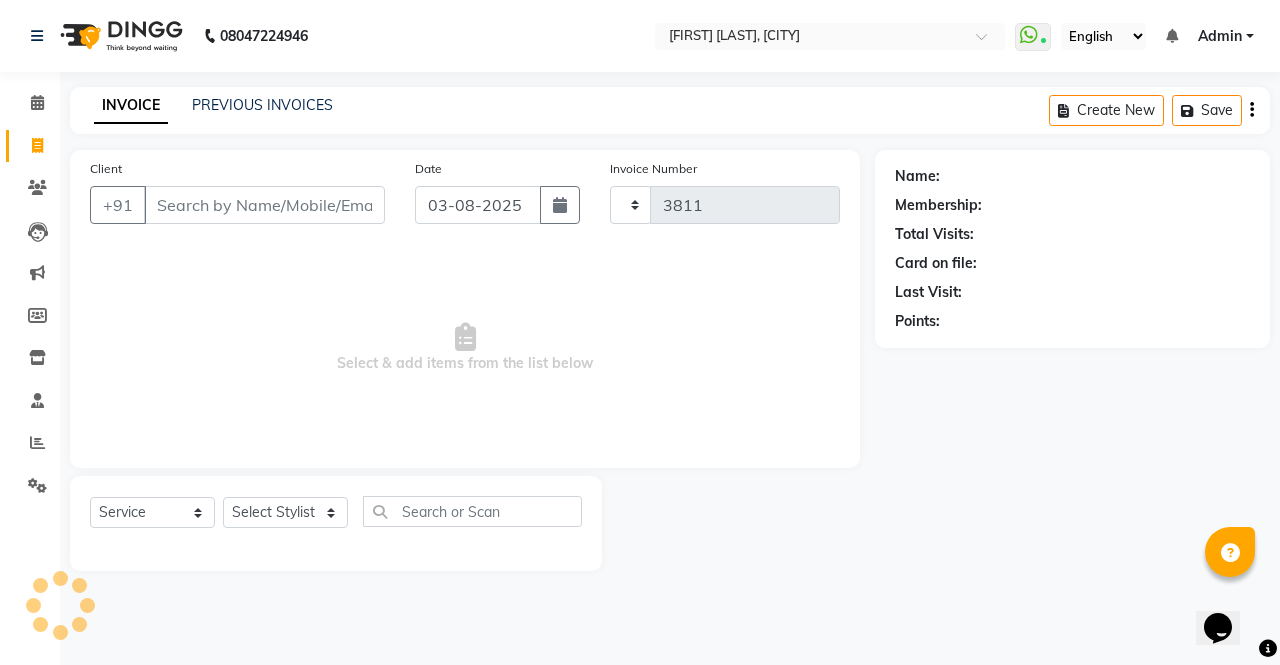 select on "6963" 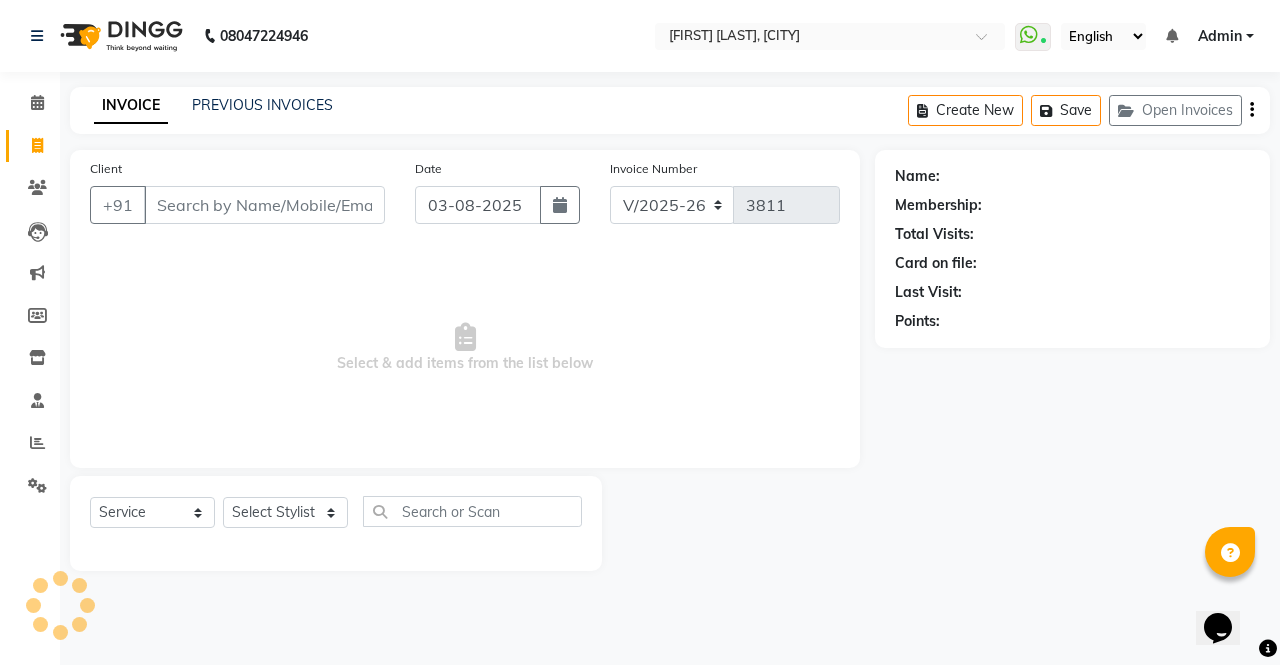 select on "57428" 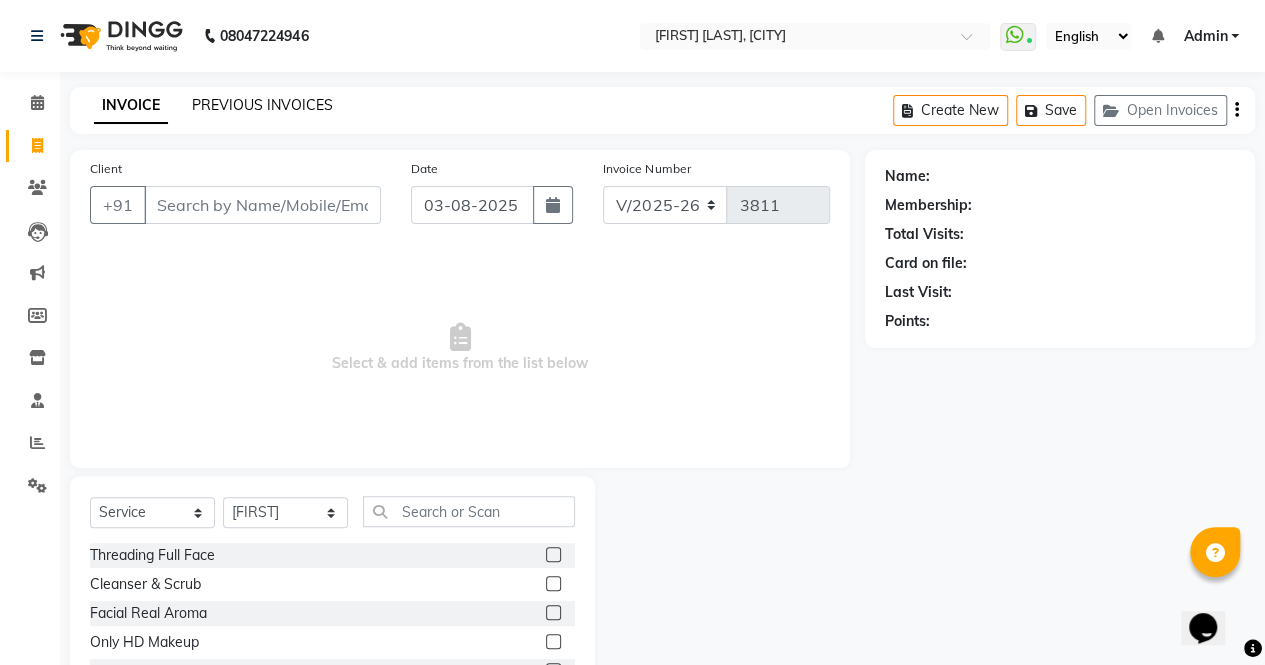 click on "PREVIOUS INVOICES" 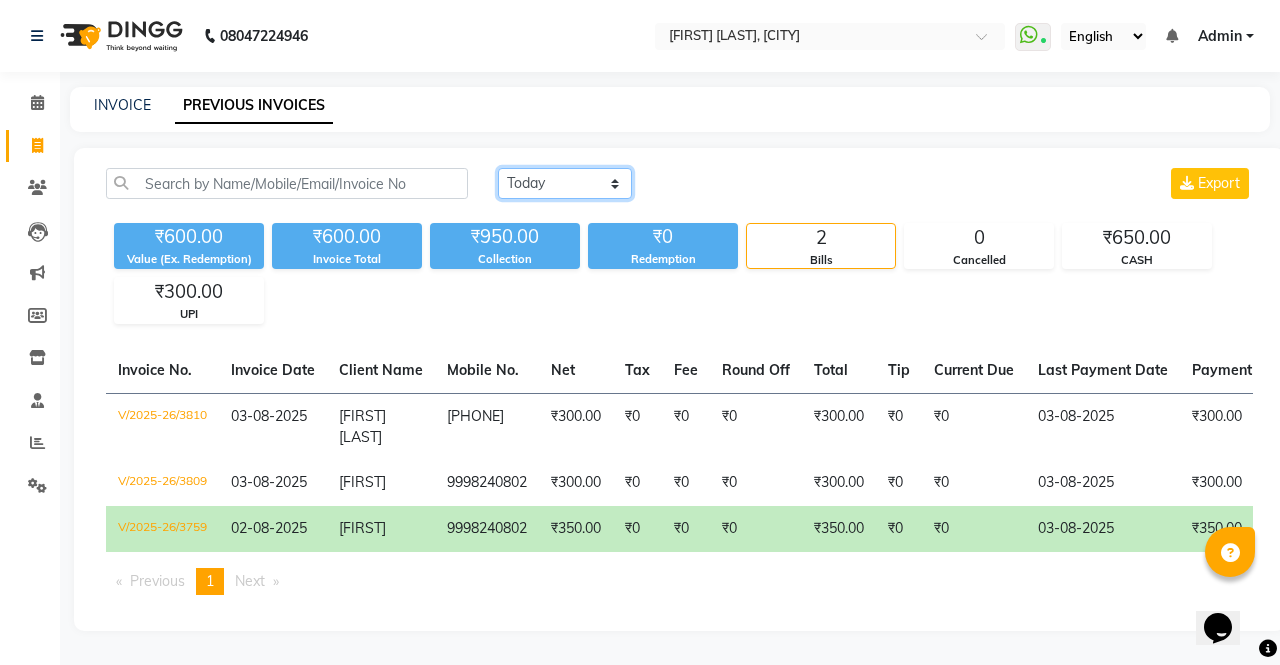 click on "Today Yesterday Custom Range" 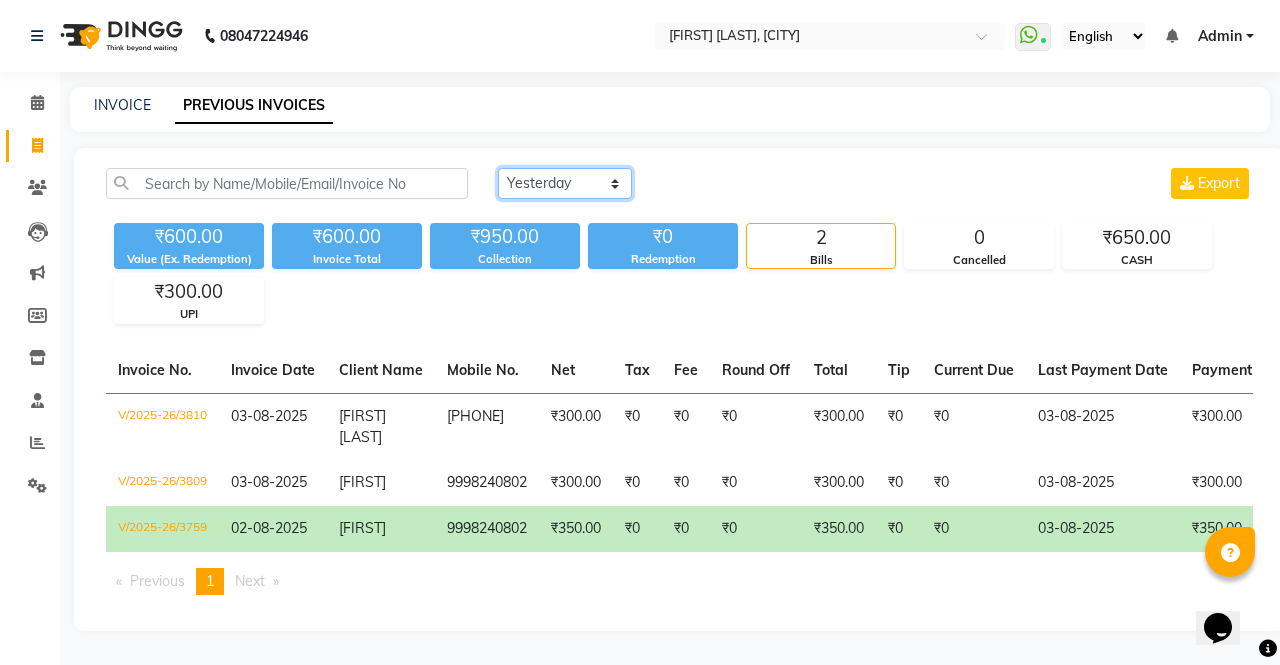 click on "Today Yesterday Custom Range" 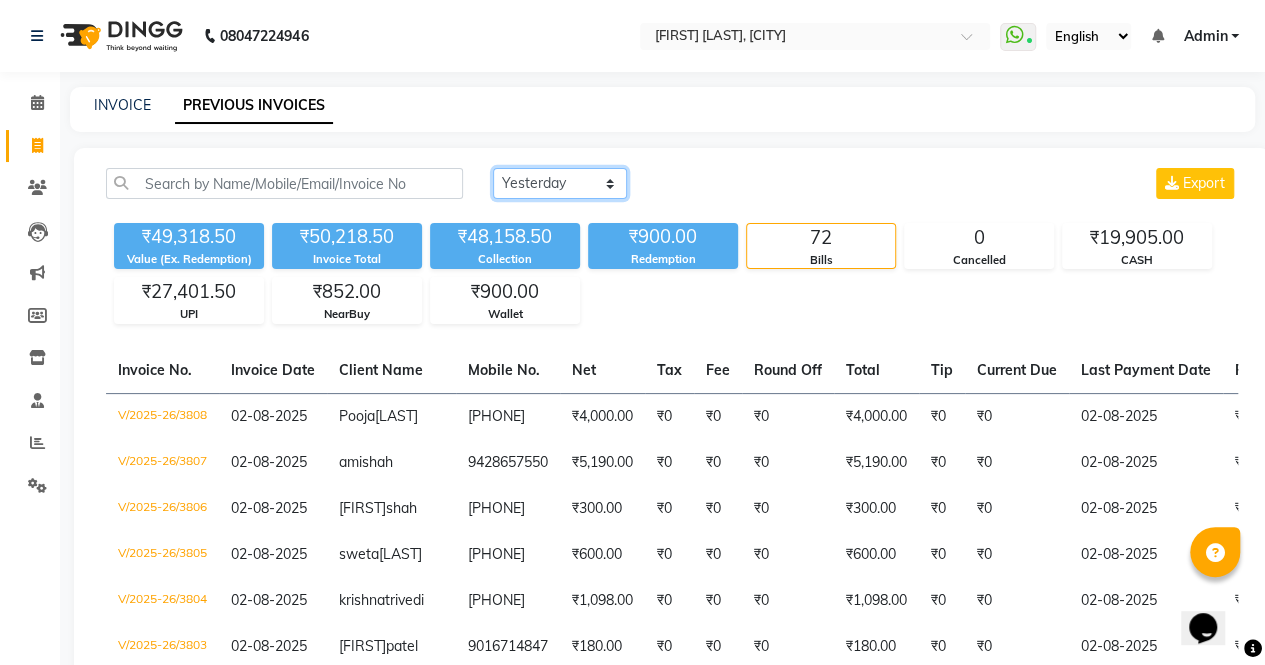 click on "Today Yesterday Custom Range" 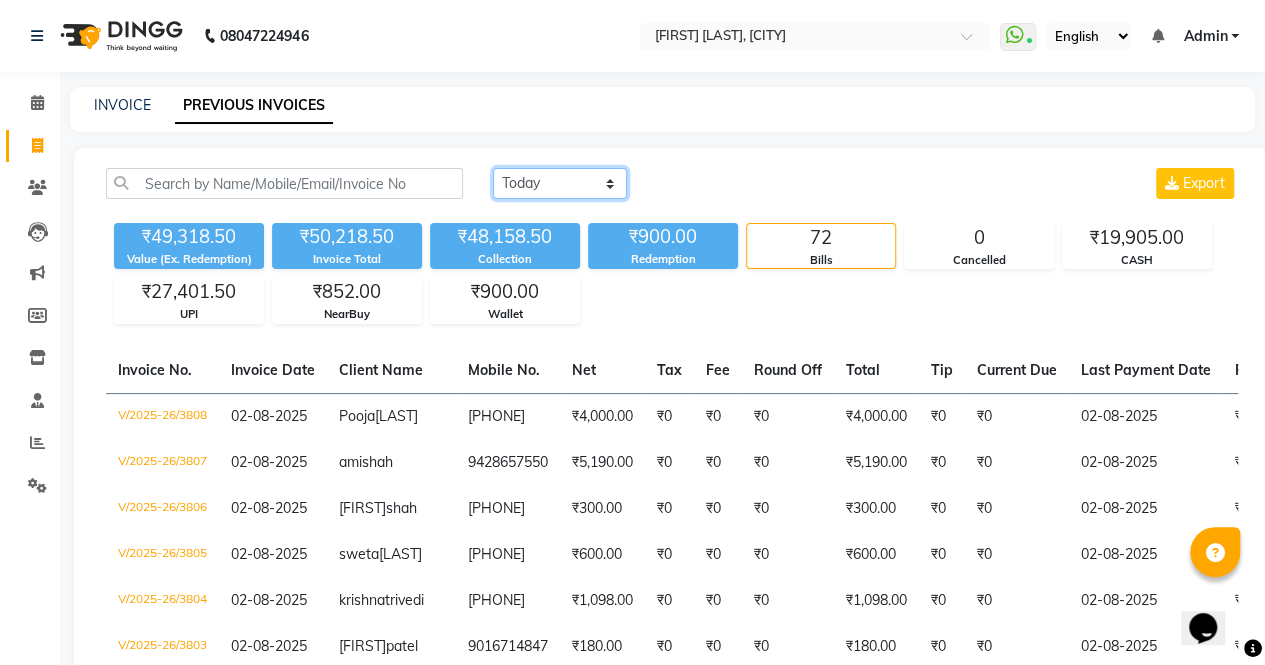 click on "Today Yesterday Custom Range" 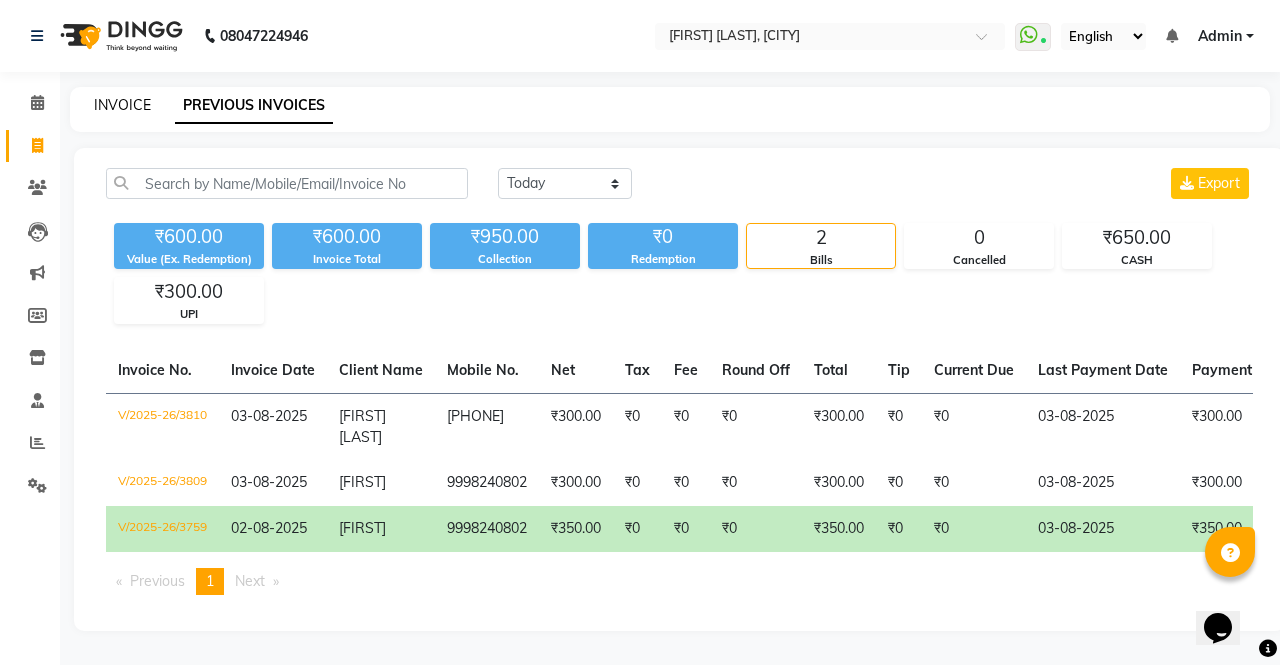 click on "INVOICE" 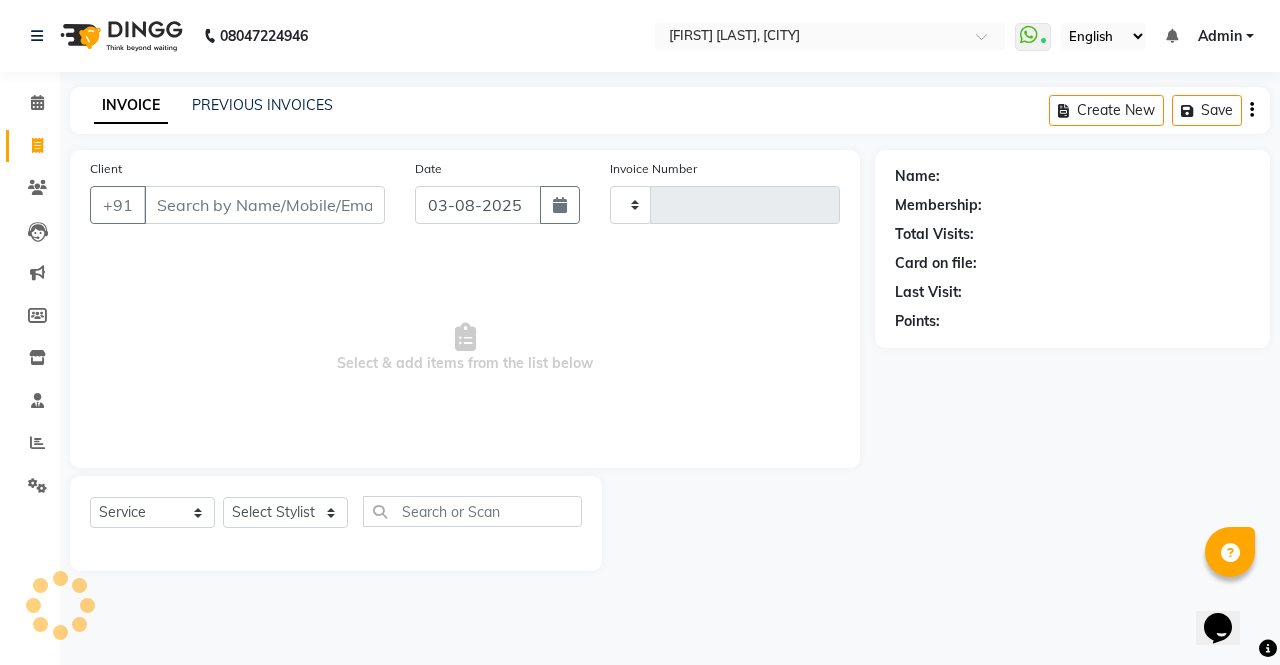 type on "3811" 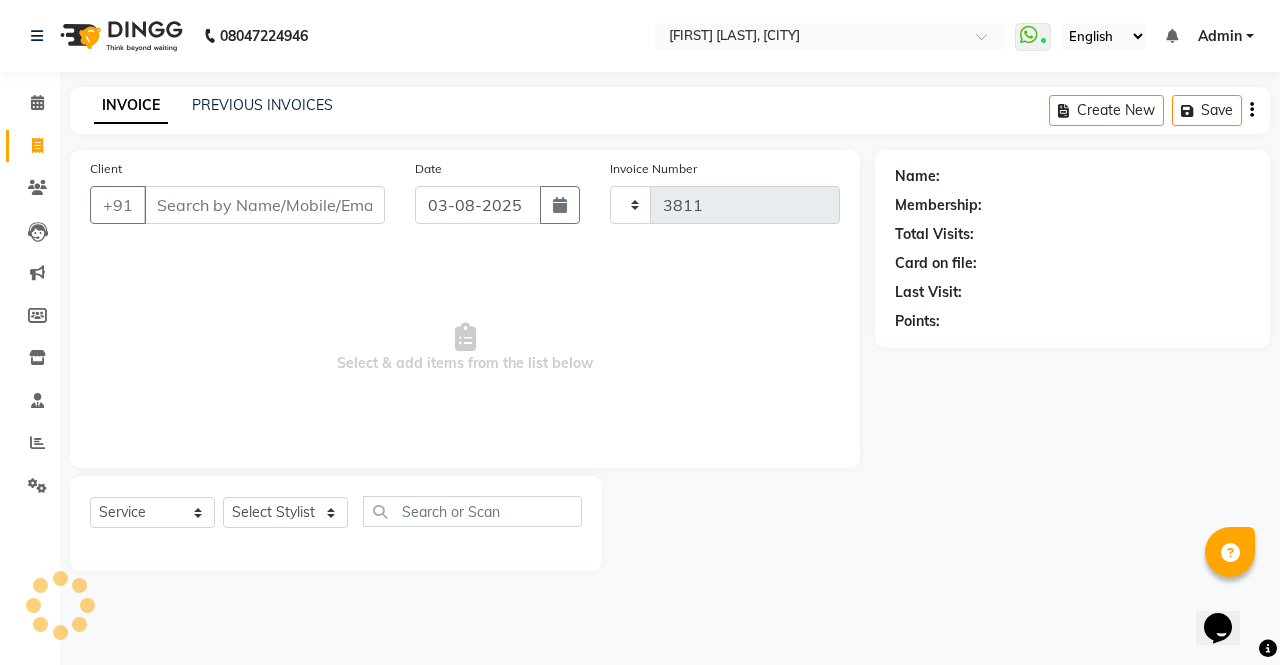 select on "6963" 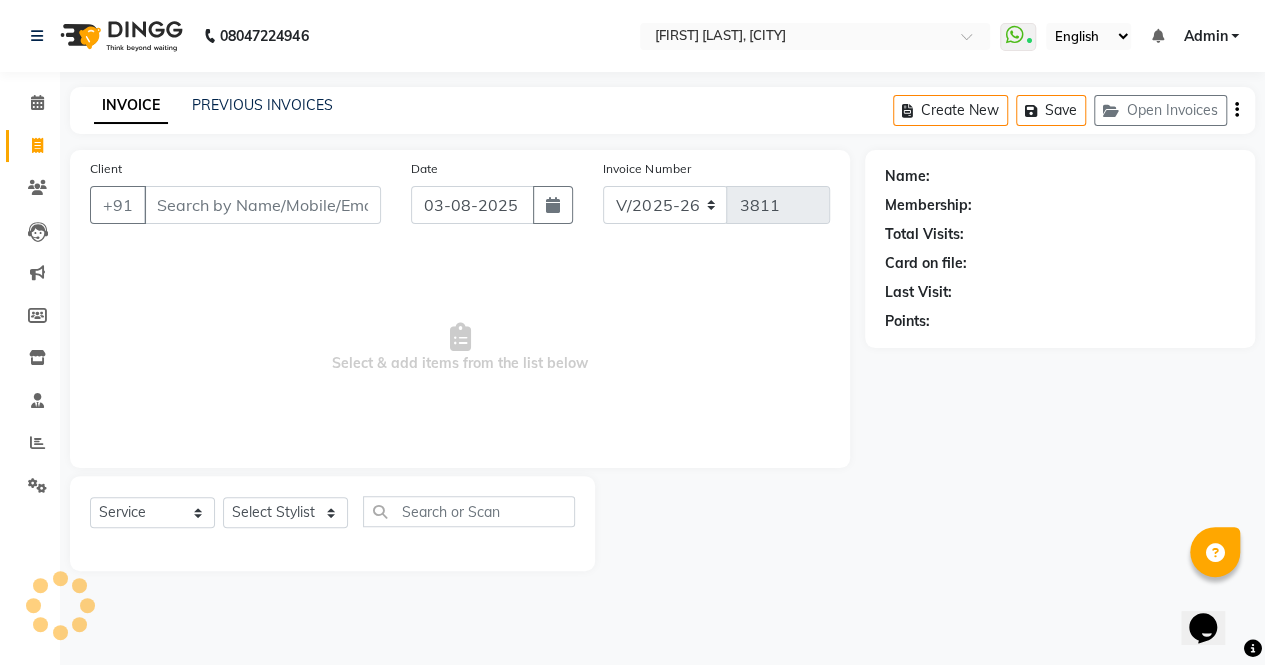 select on "57428" 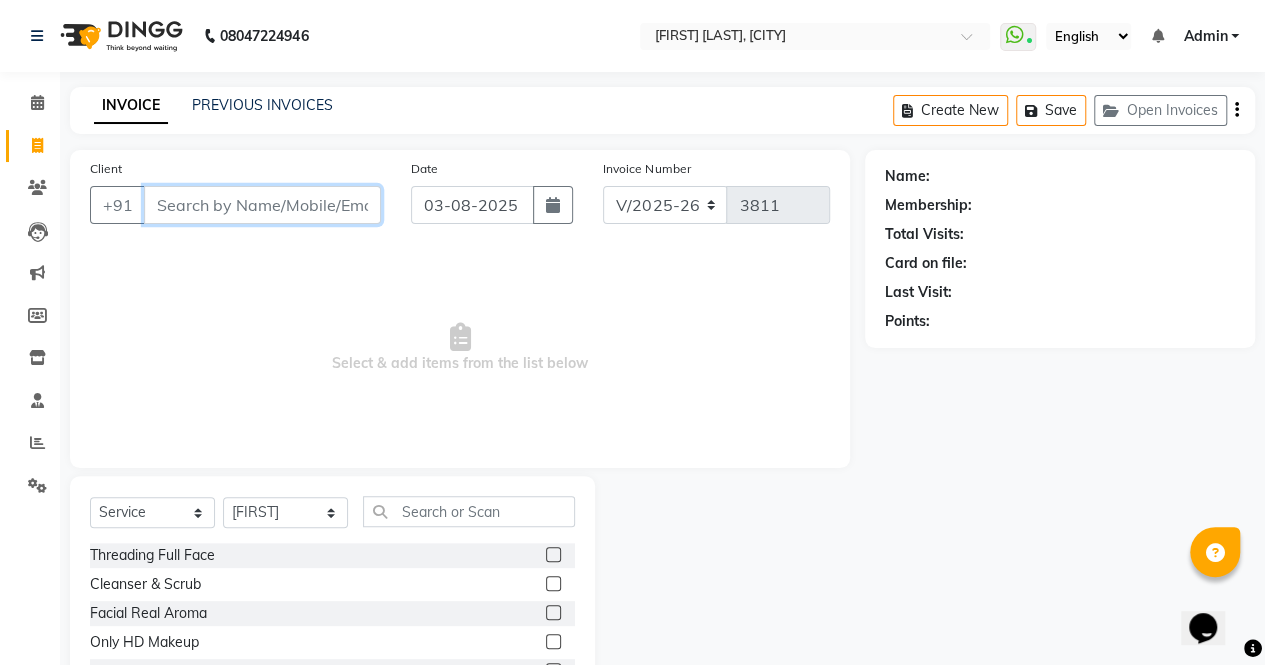 click on "Client" at bounding box center [262, 205] 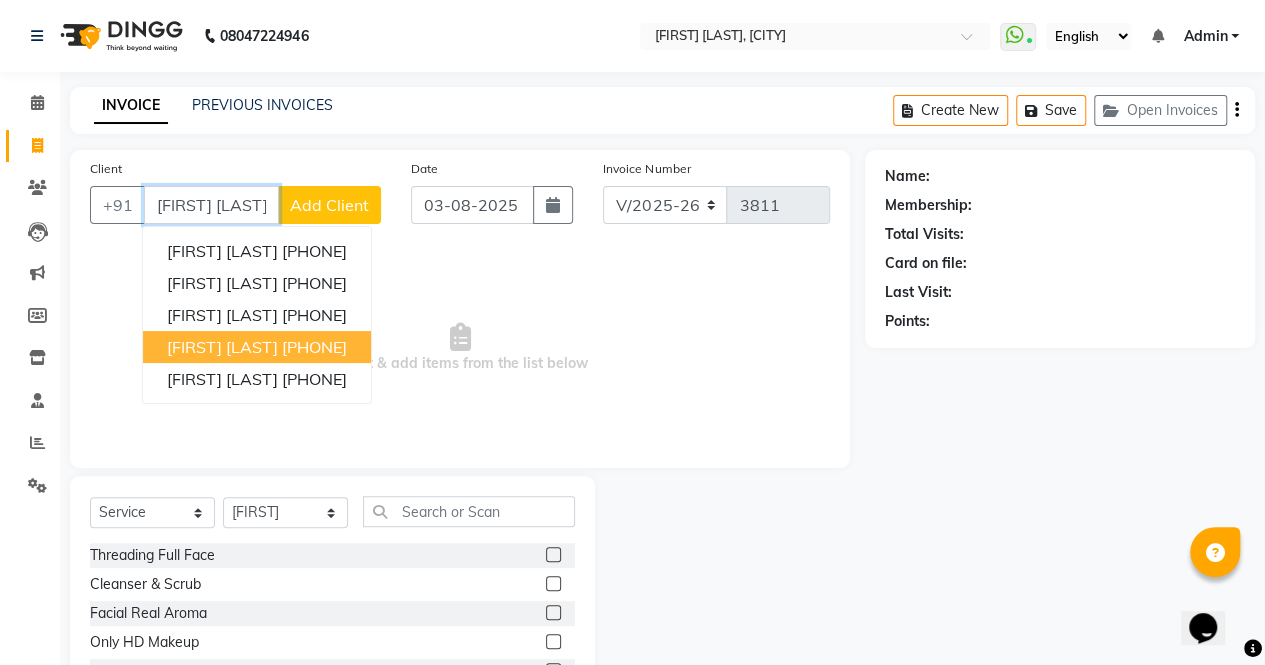 click on "[PHONE]" at bounding box center [314, 347] 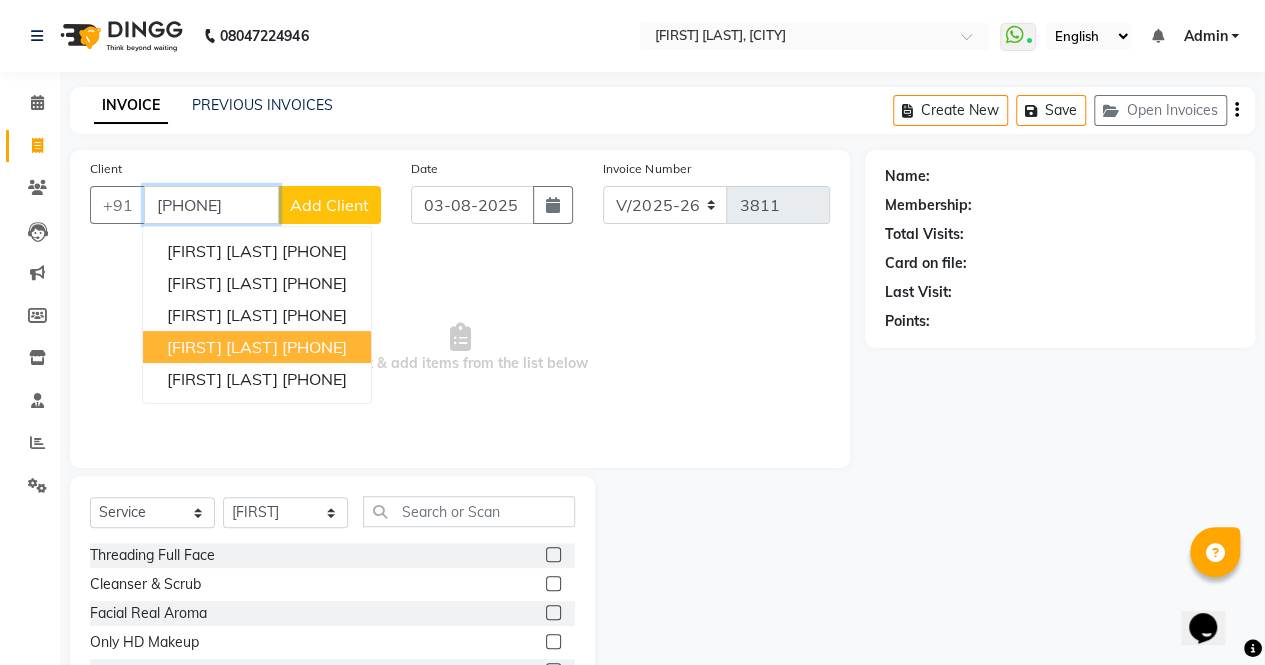 type on "[PHONE]" 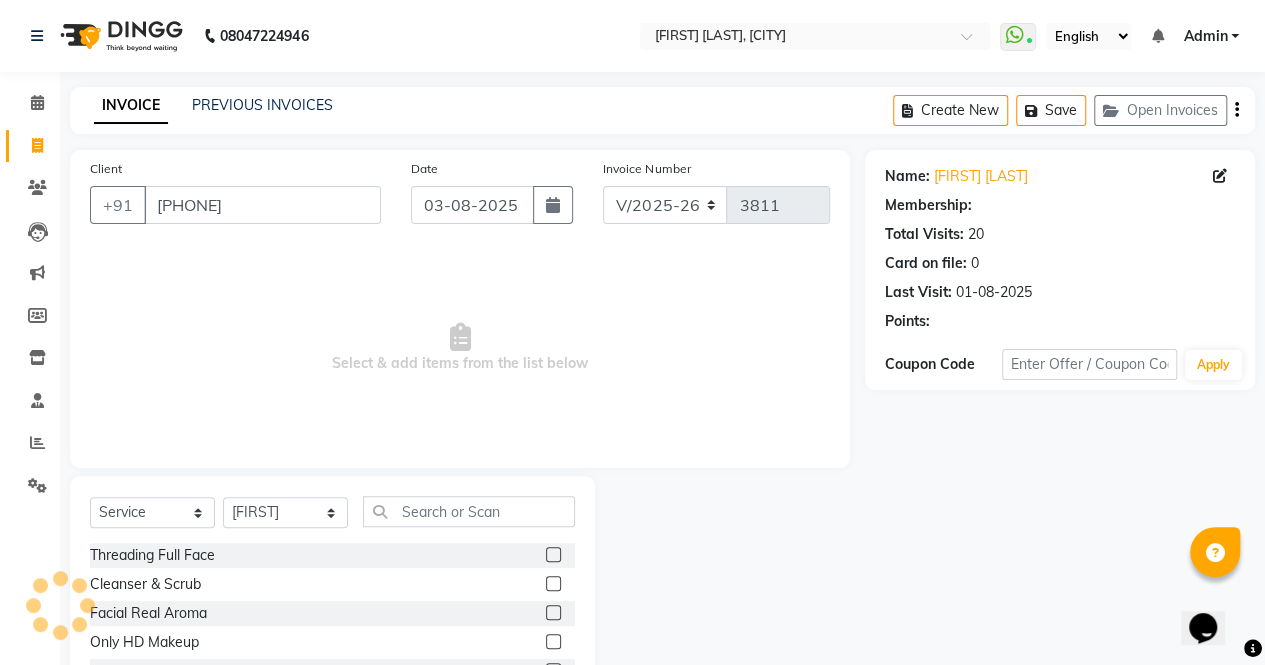 select on "1: Object" 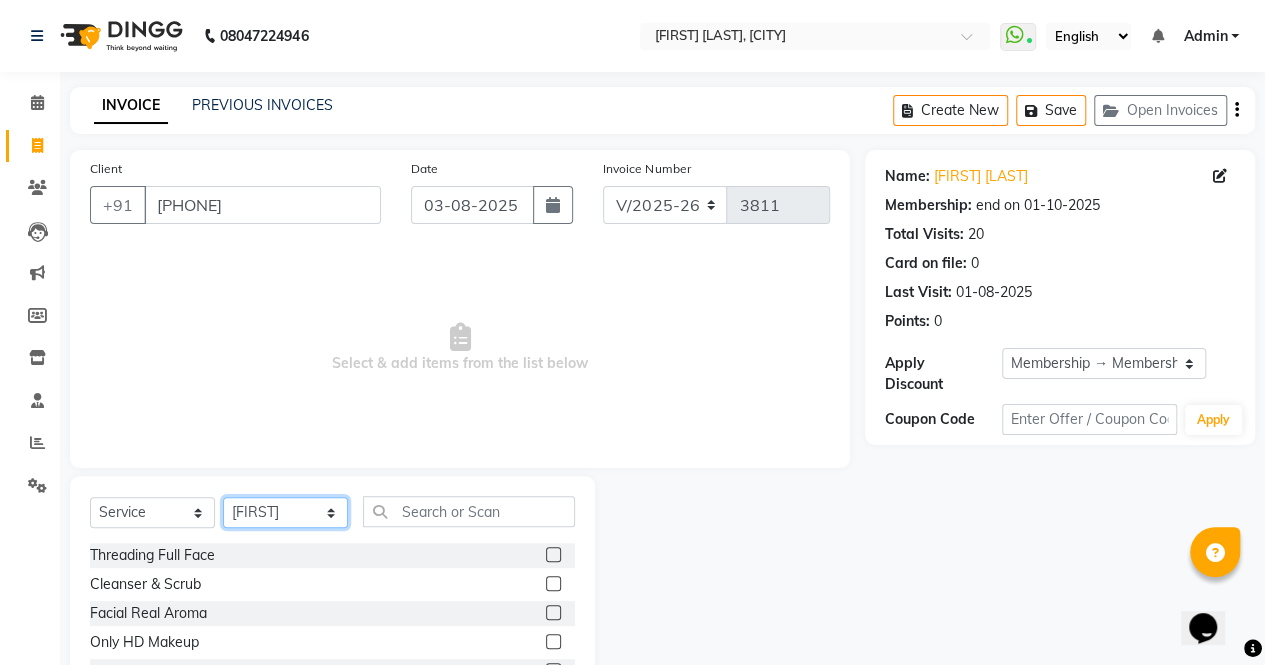 click on "Select Stylist [FIRST] [FIRST] [FIRST] [FIRST] [FIRST] [FIRST] [FIRST] [FIRST] [FIRST] [FIRST] [FIRST] [FIRST] [FIRST] [FIRST] [FIRST] [FIRST]" 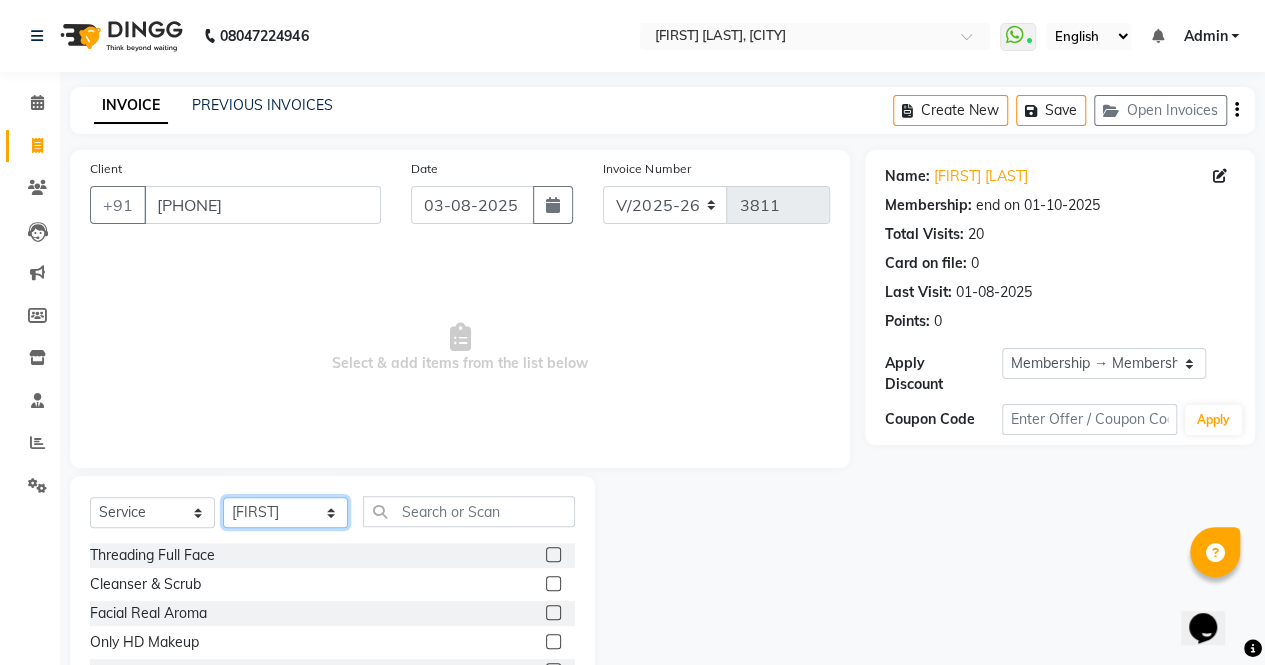select on "56810" 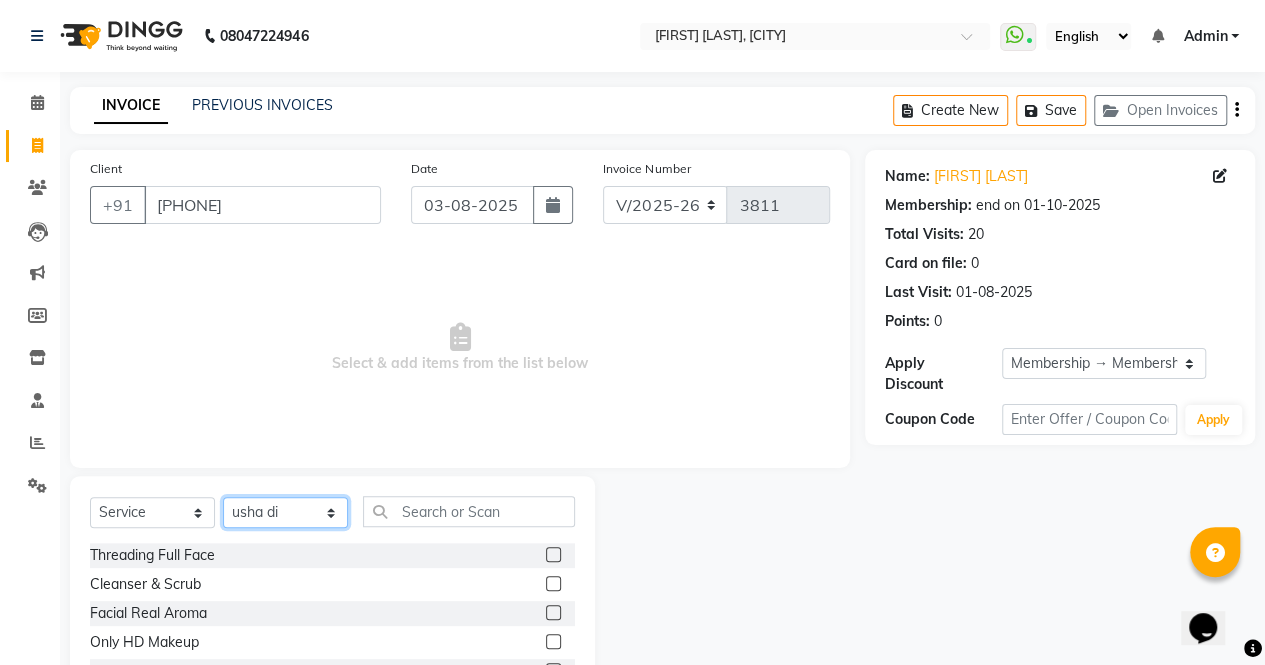 click on "Select Stylist [FIRST] [FIRST] [FIRST] [FIRST] [FIRST] [FIRST] [FIRST] [FIRST] [FIRST] [FIRST] [FIRST] [FIRST] [FIRST] [FIRST] [FIRST] [FIRST]" 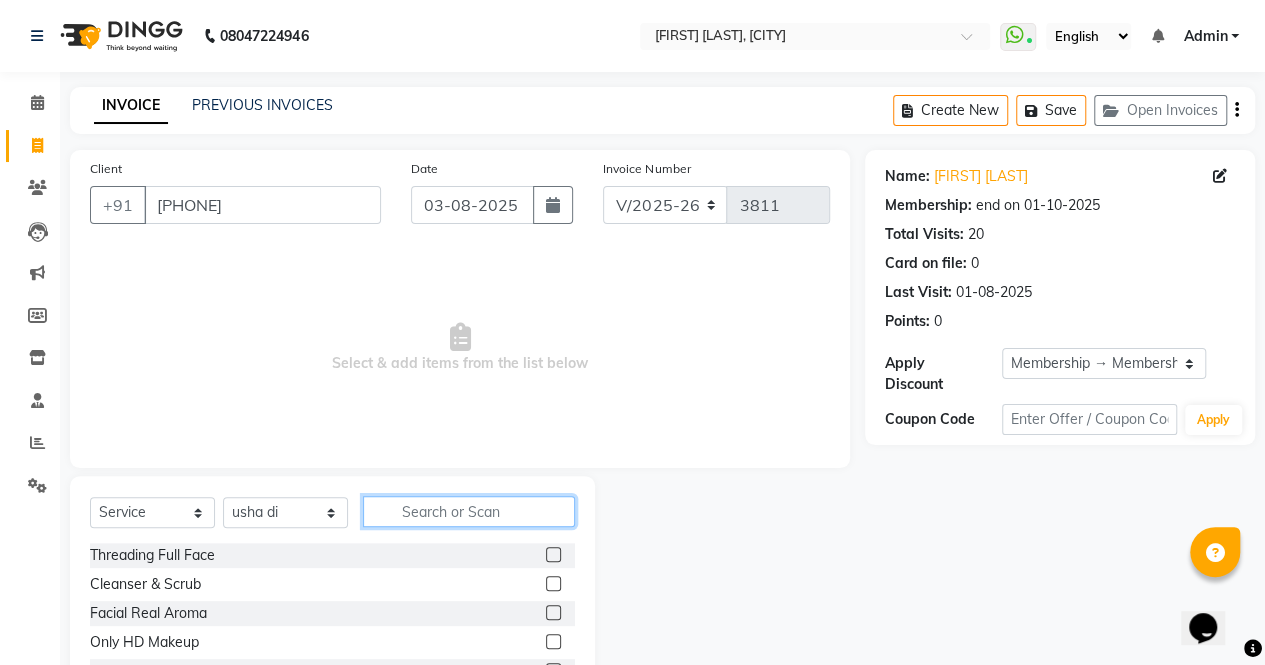 click 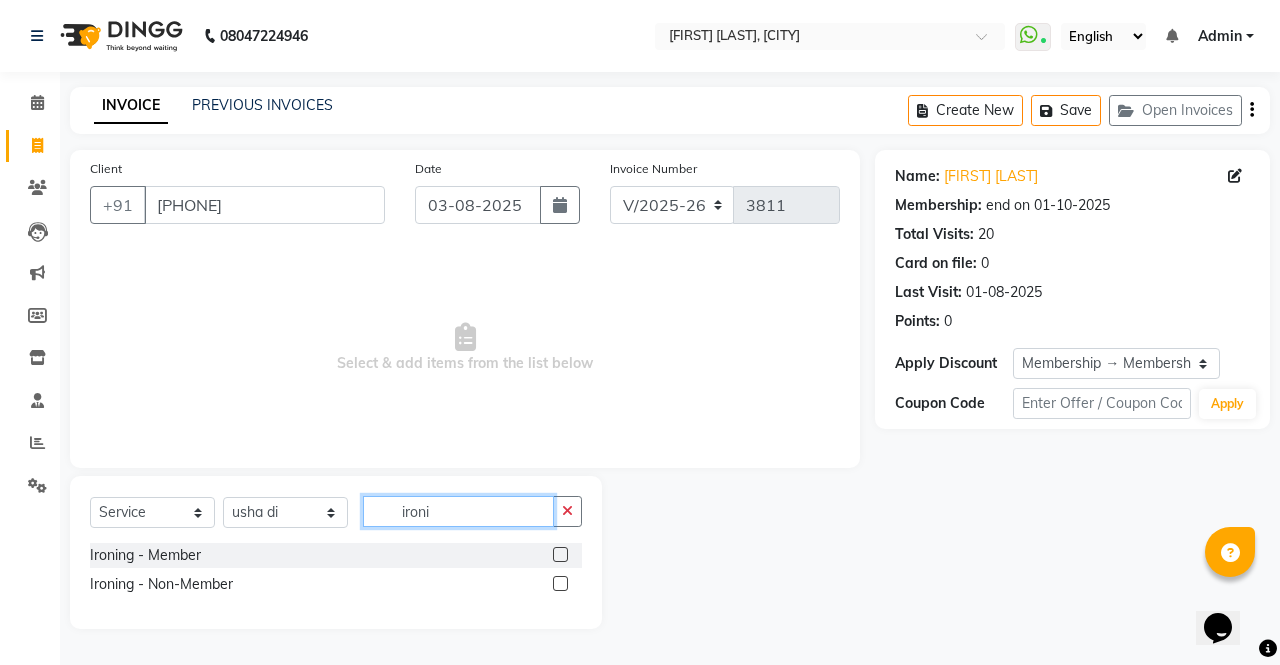 type on "ironi" 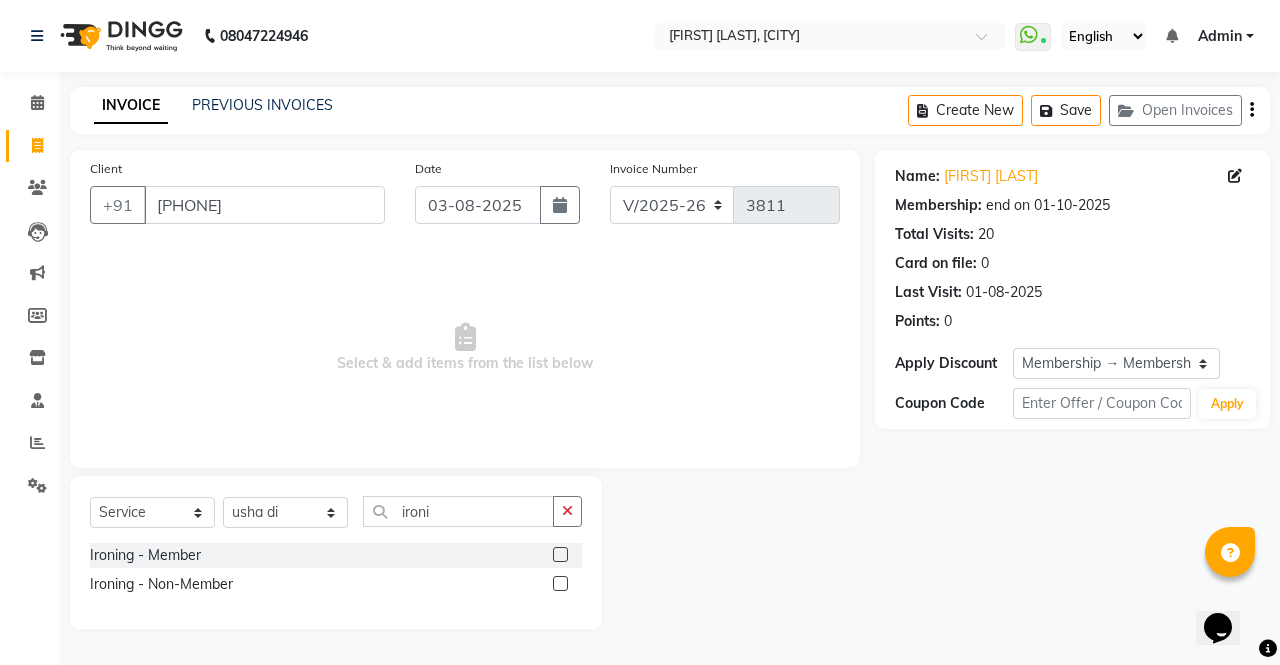 click 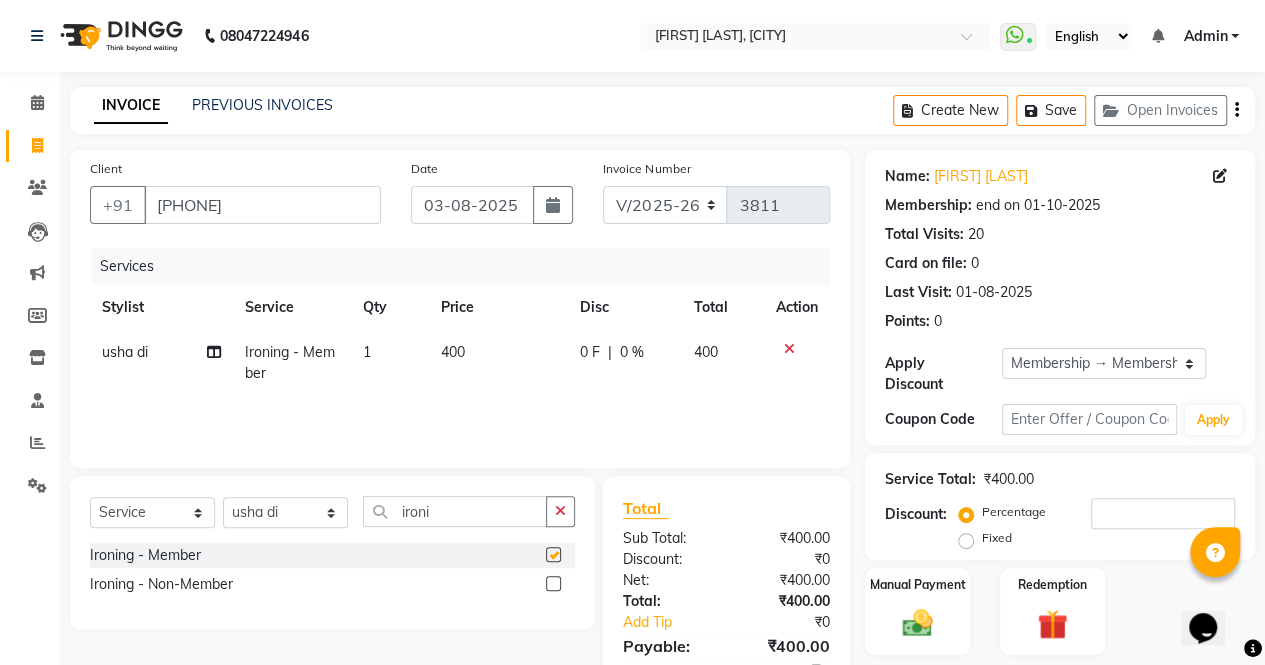 checkbox on "false" 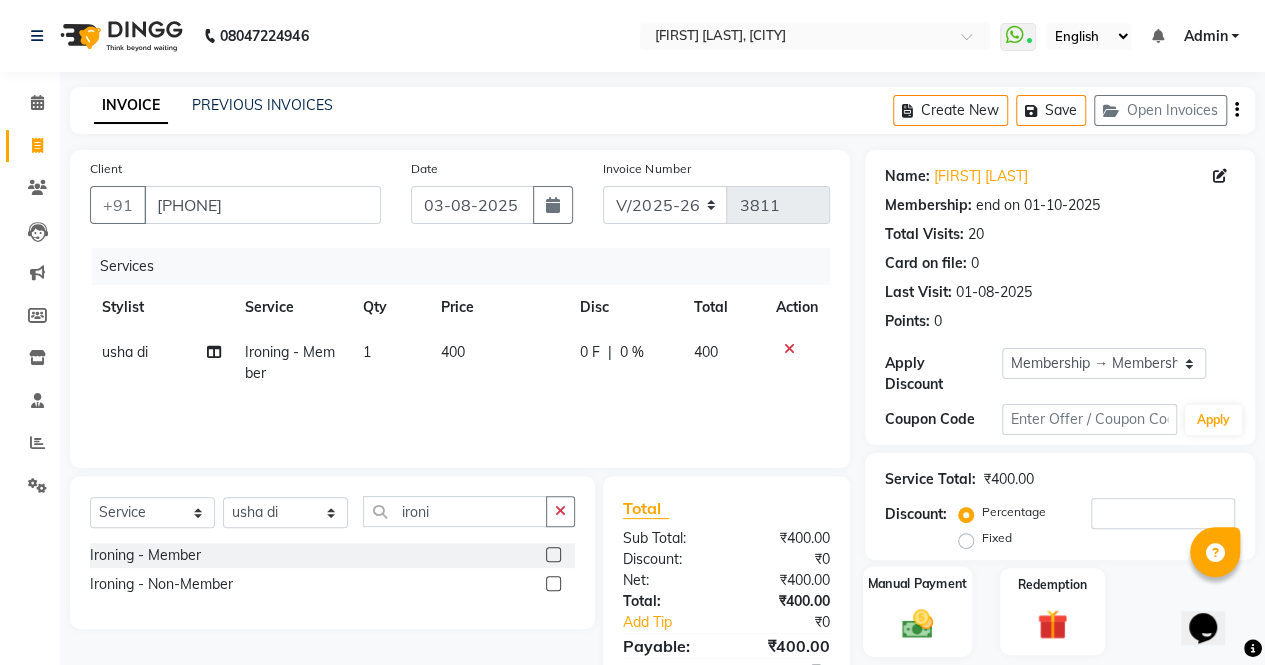 click on "Manual Payment" 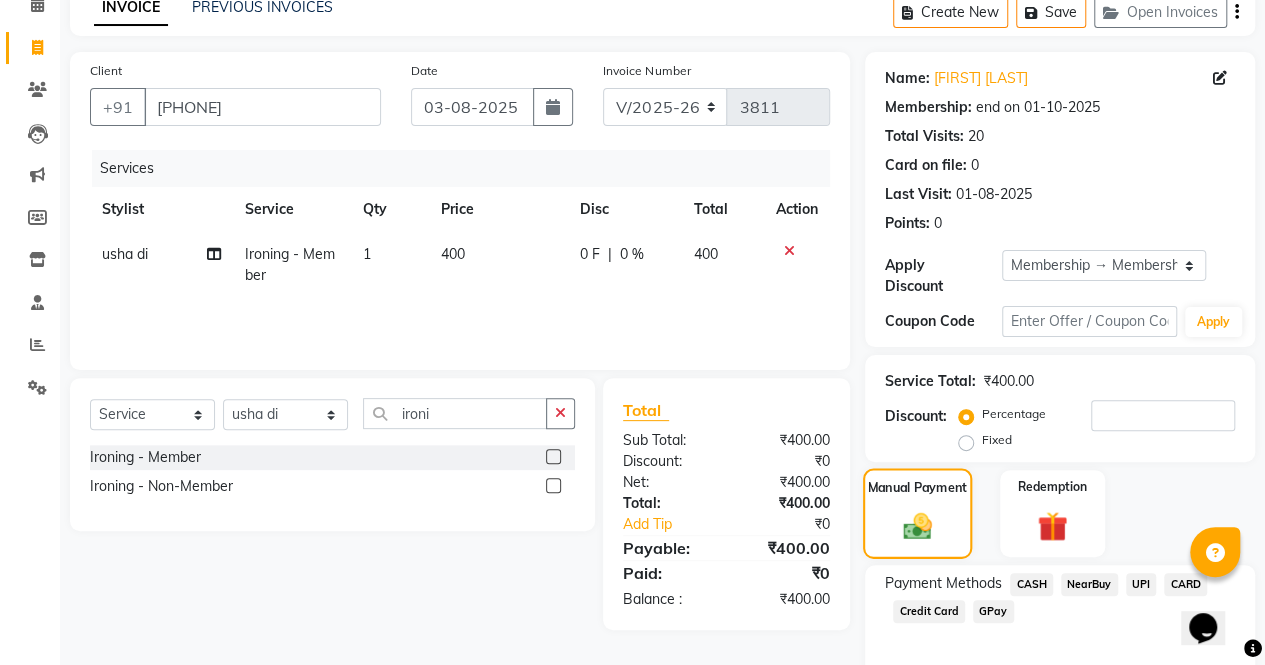 scroll, scrollTop: 188, scrollLeft: 0, axis: vertical 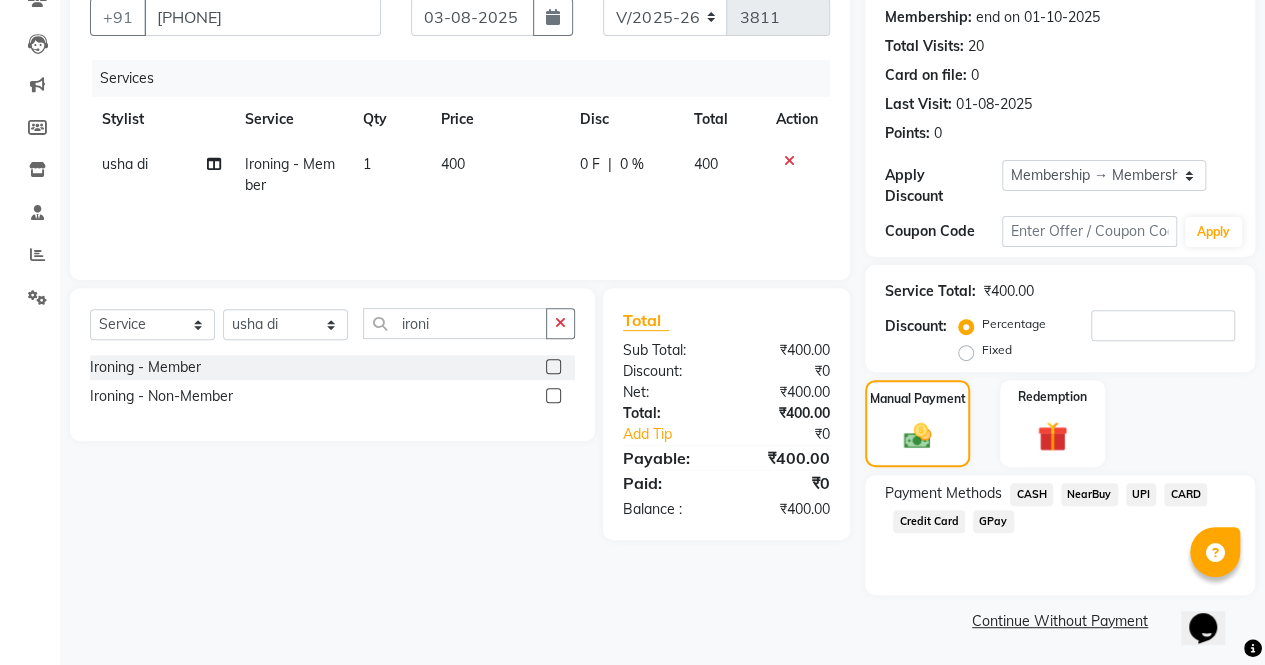 click on "UPI" 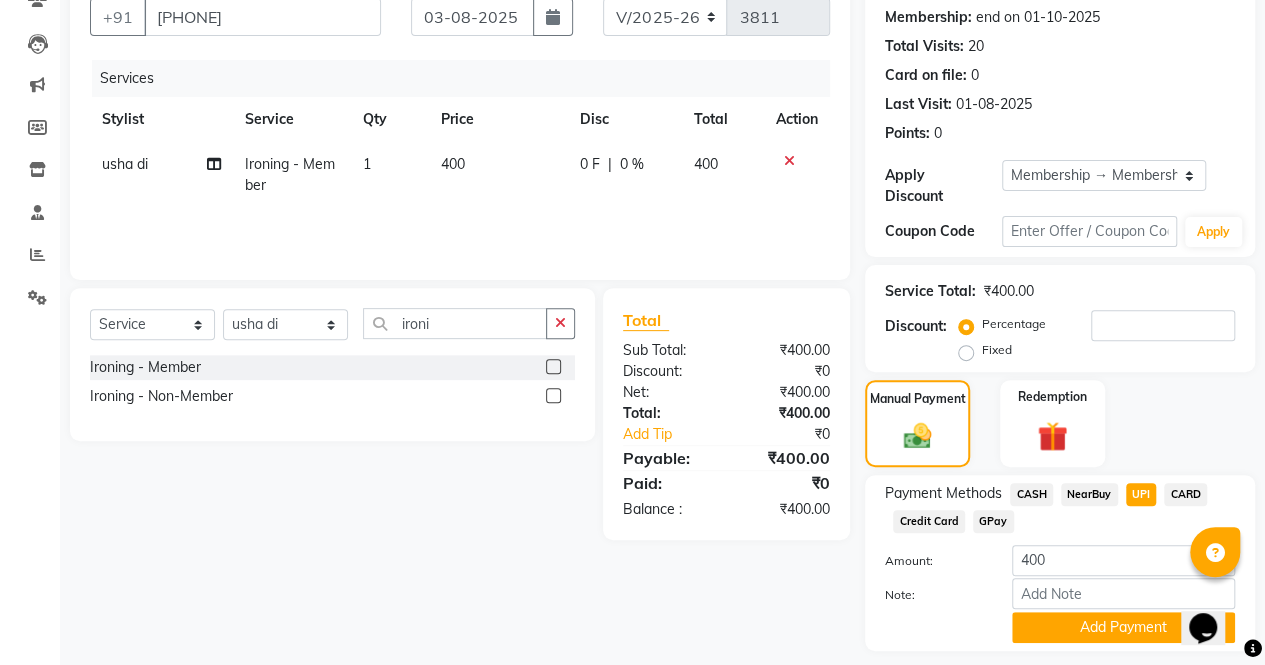 scroll, scrollTop: 244, scrollLeft: 0, axis: vertical 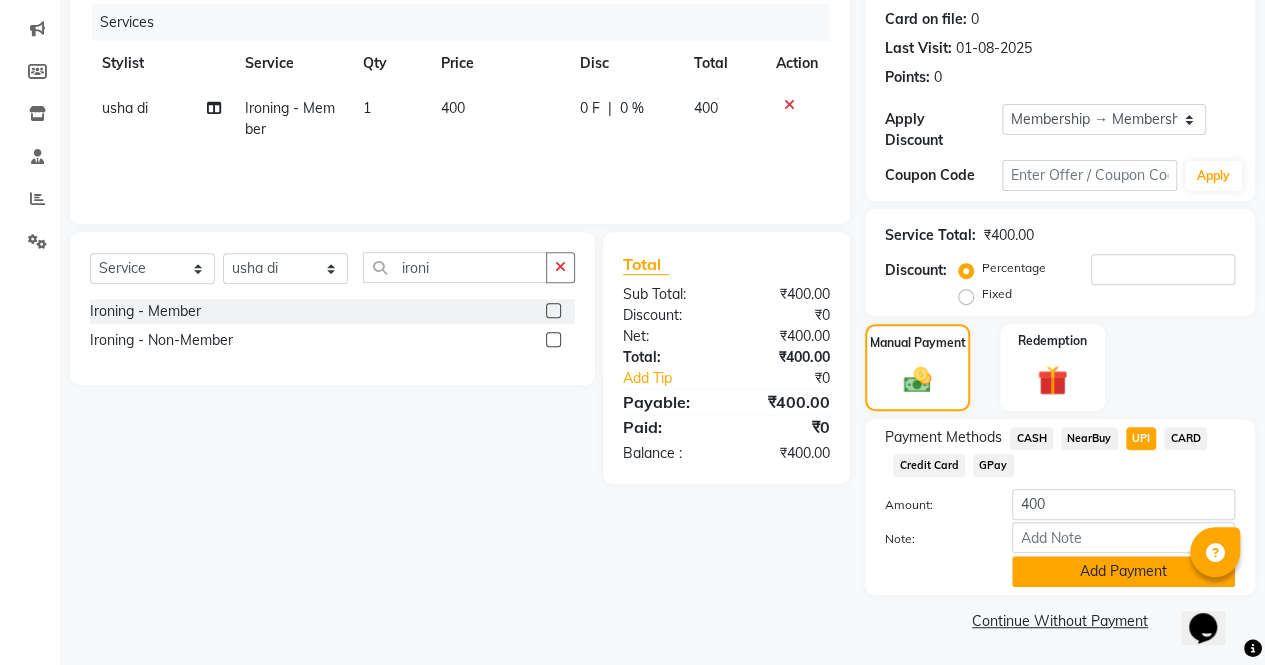 click on "Add Payment" 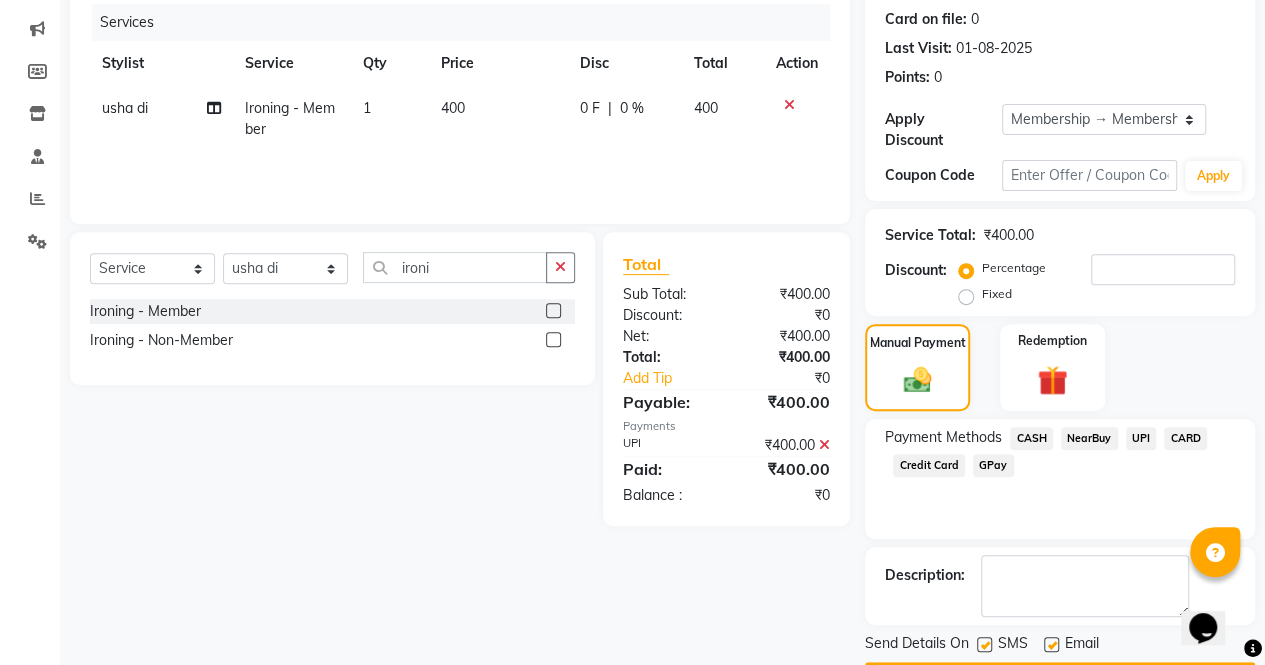 scroll, scrollTop: 300, scrollLeft: 0, axis: vertical 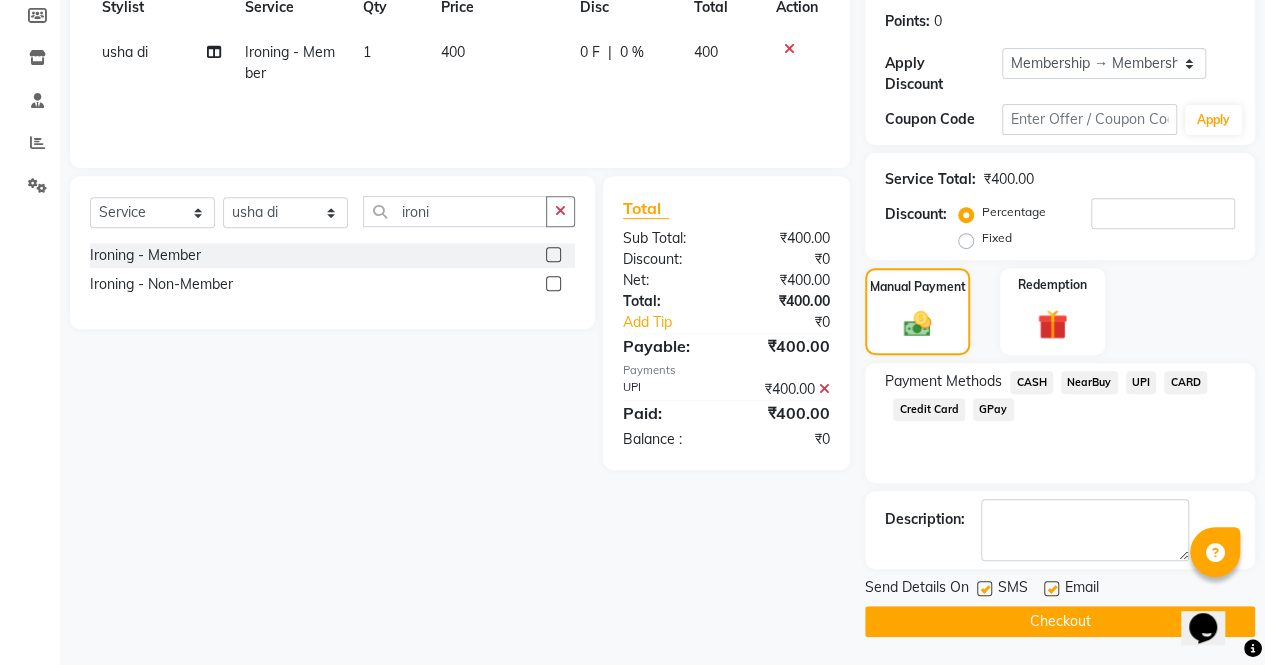 click on "Checkout" 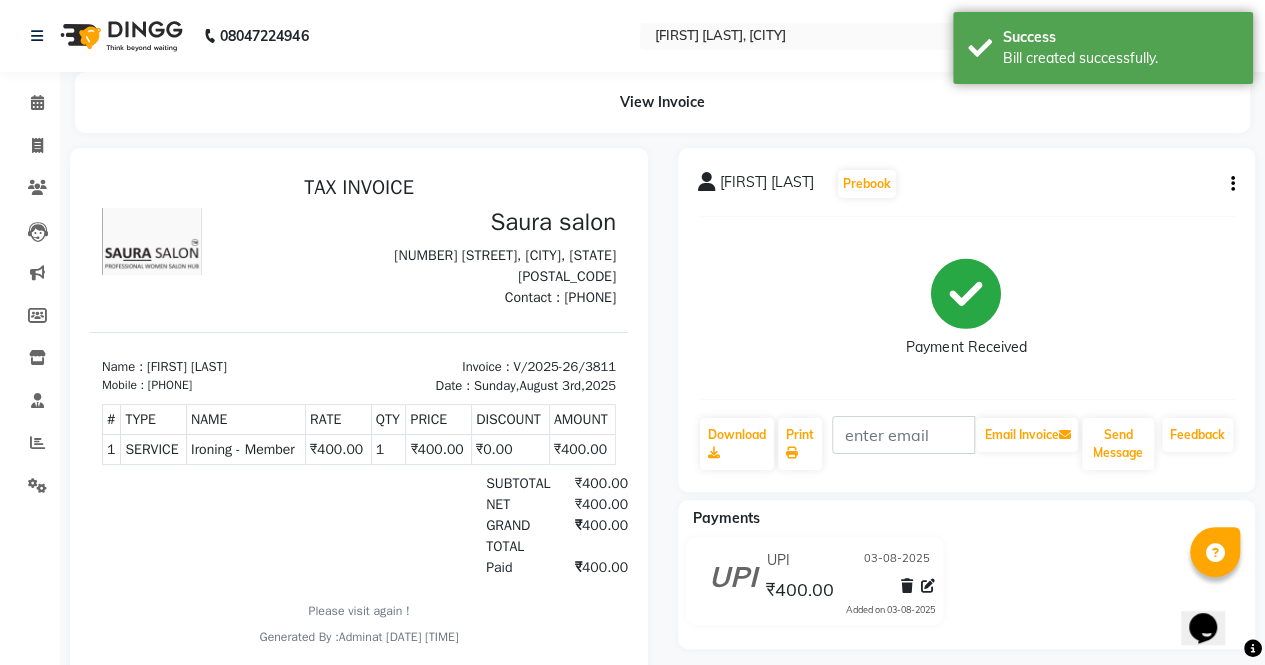 scroll, scrollTop: 0, scrollLeft: 0, axis: both 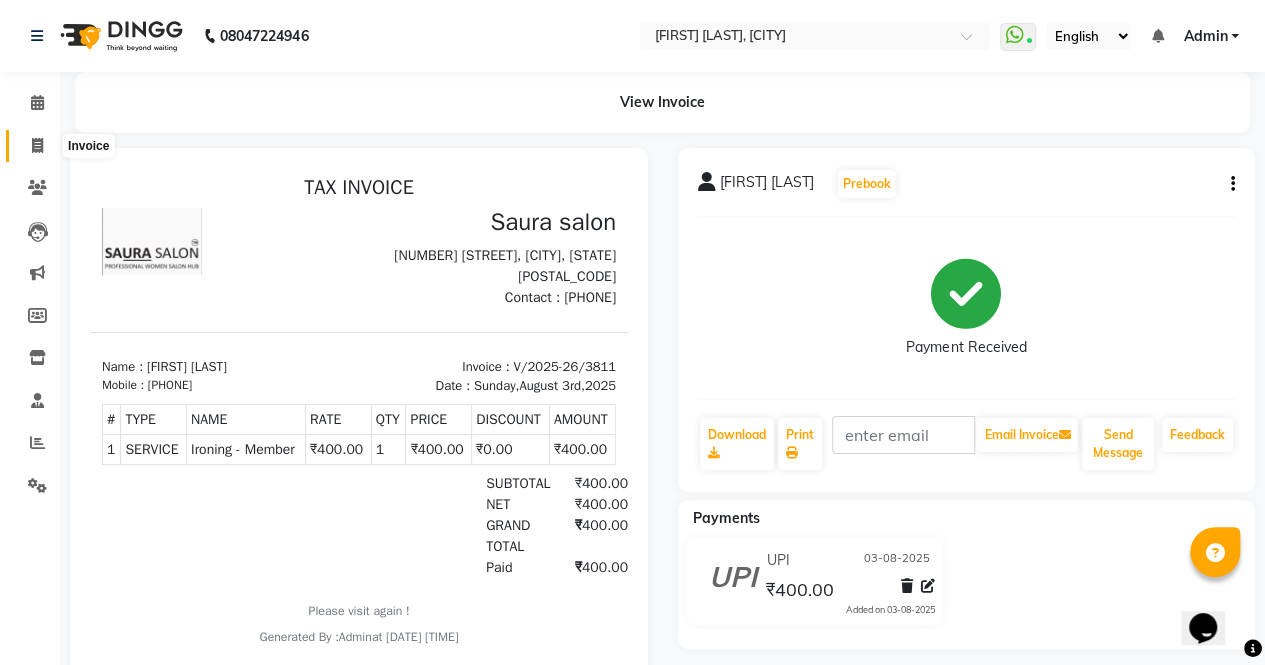 click 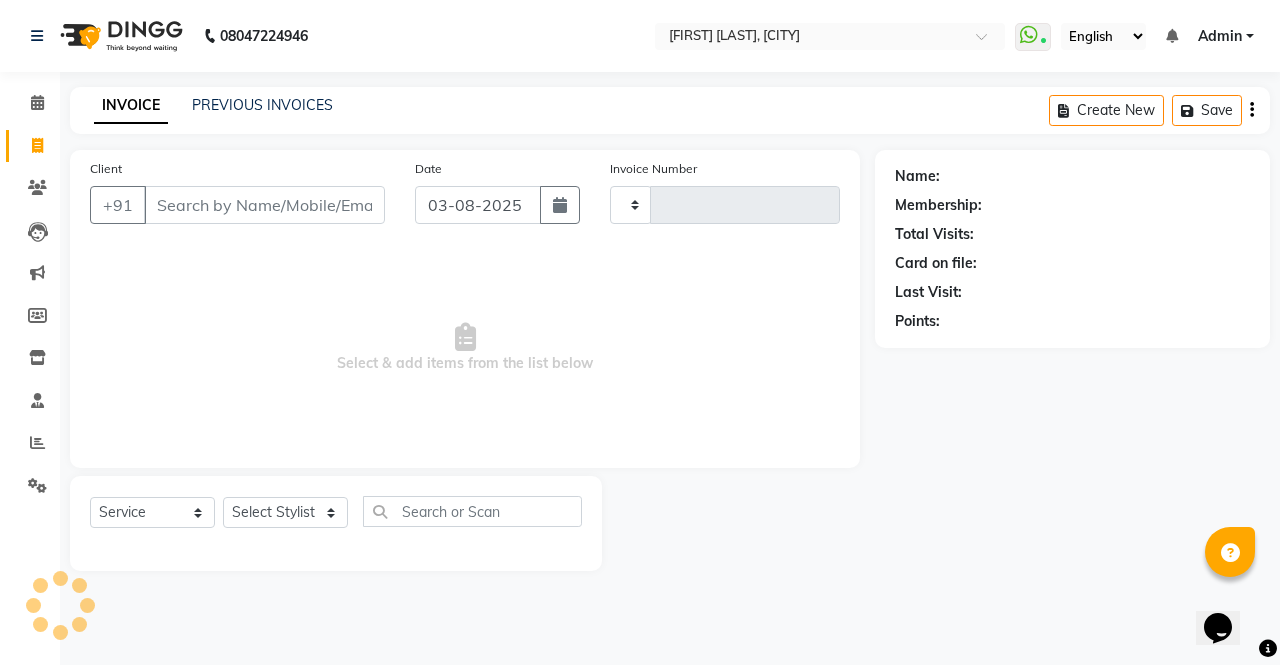 type on "3812" 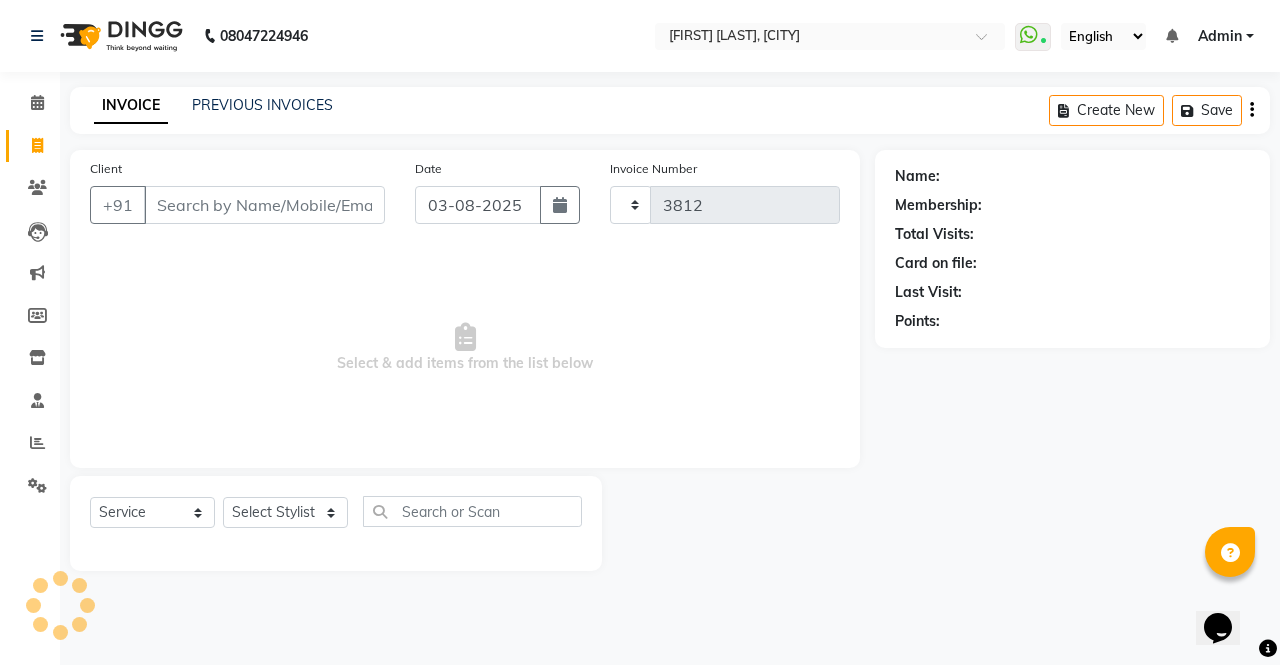 select on "6963" 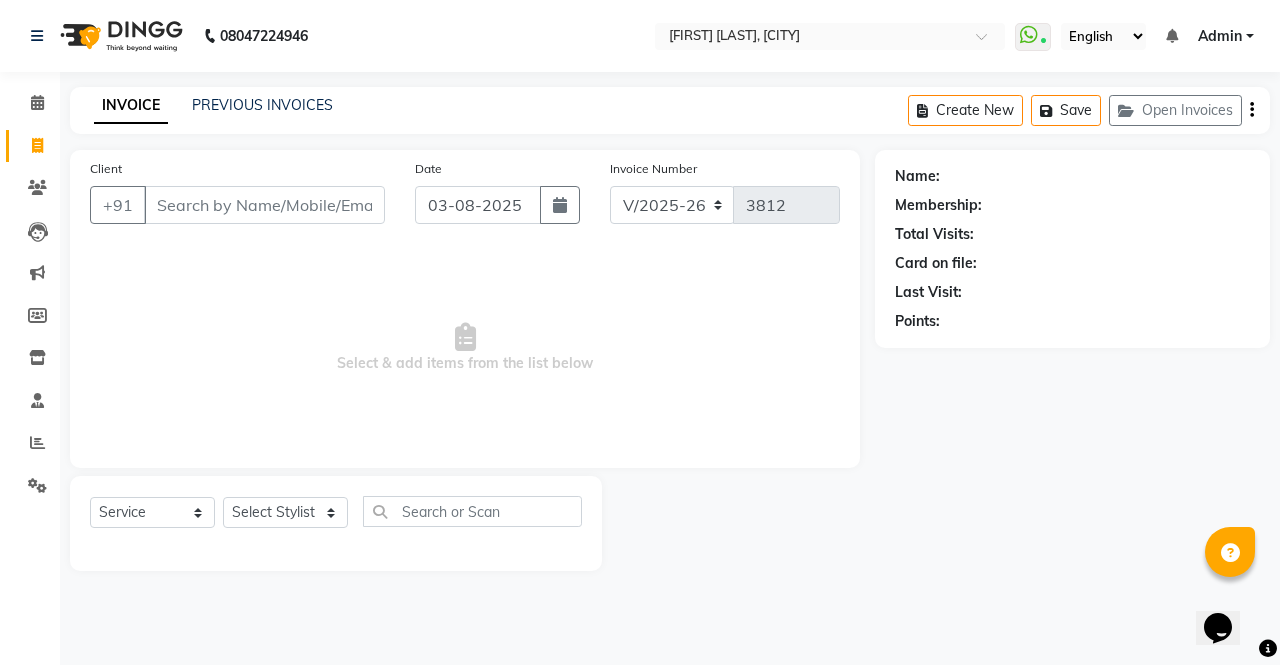 select on "57428" 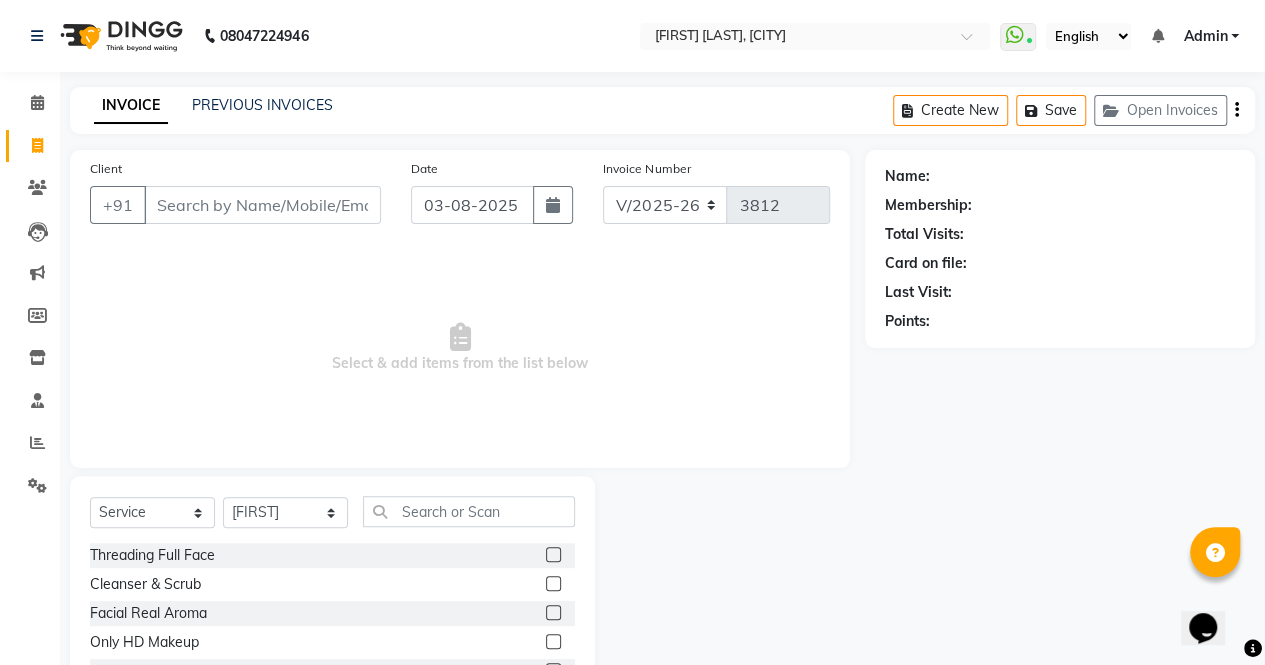 click on "Client" at bounding box center [262, 205] 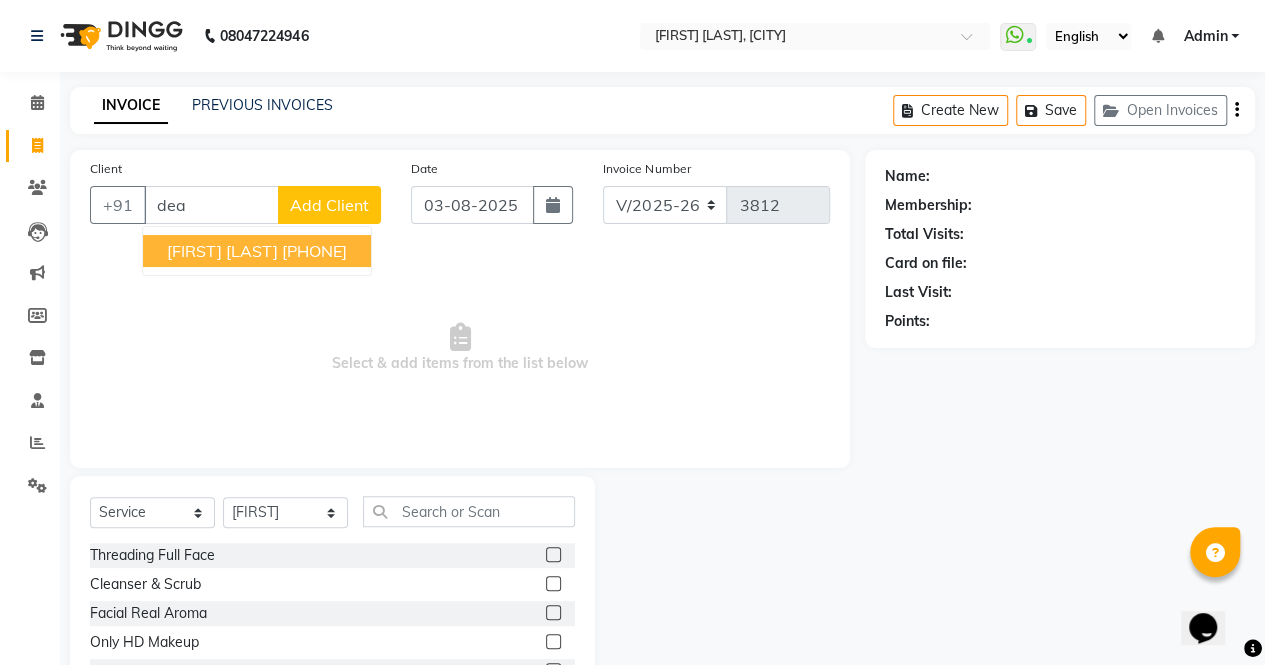 click on "[PHONE]" at bounding box center [314, 251] 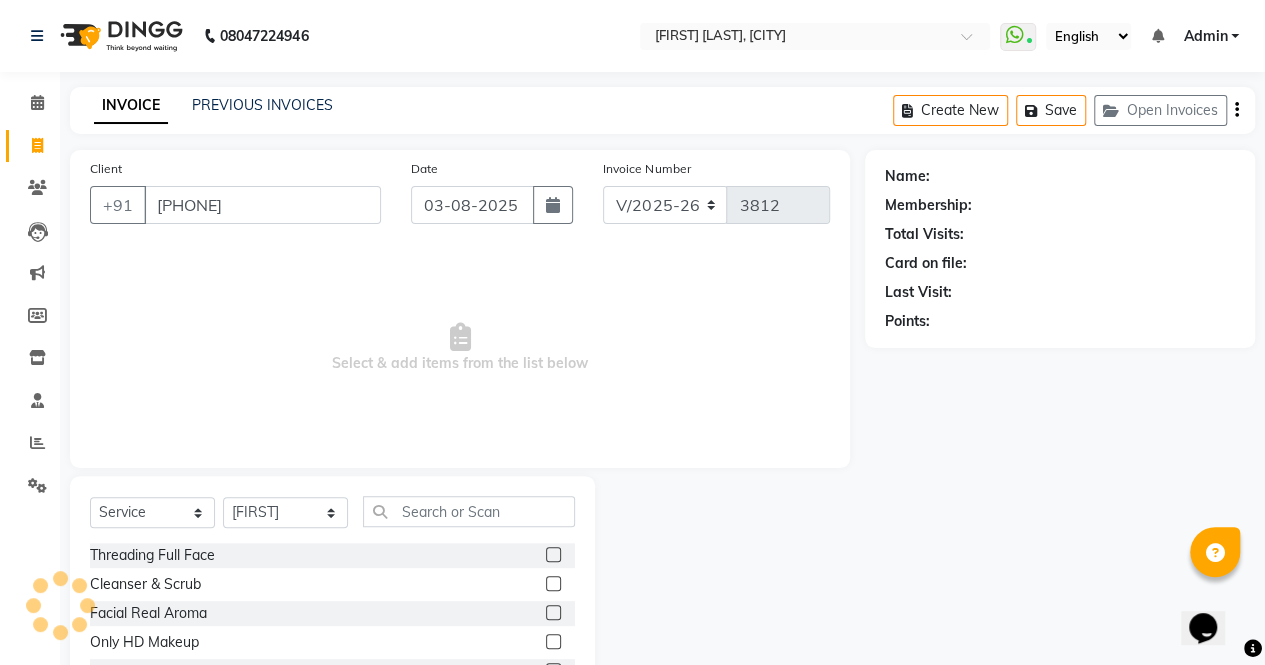 type on "[PHONE]" 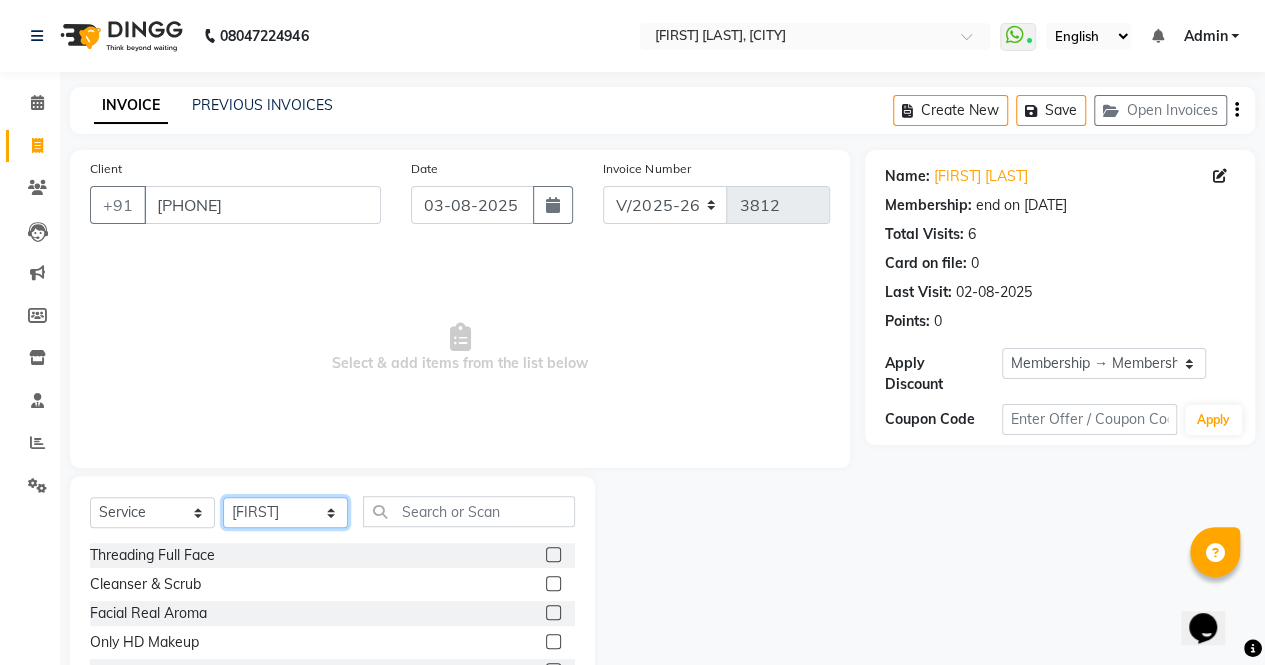 click on "Select Stylist [FIRST] [FIRST] [FIRST] [FIRST] [FIRST] [FIRST] [FIRST] [FIRST] [FIRST] [FIRST] [FIRST] [FIRST] [FIRST] [FIRST] [FIRST] [FIRST]" 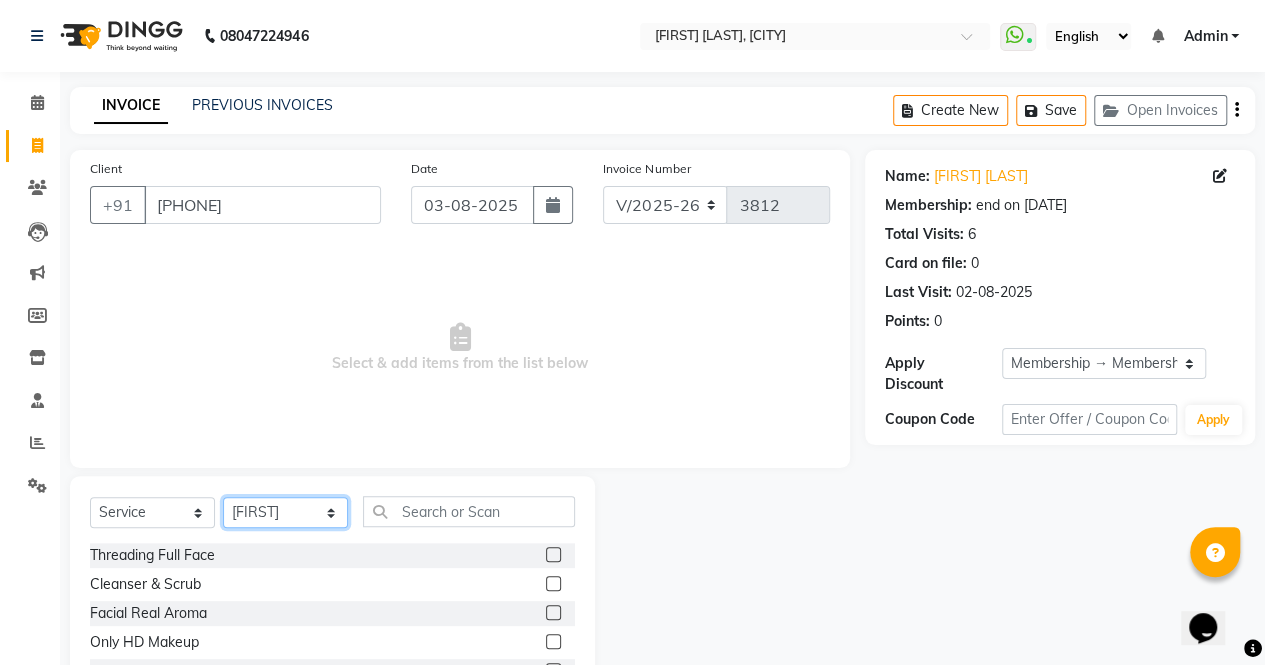 select on "72512" 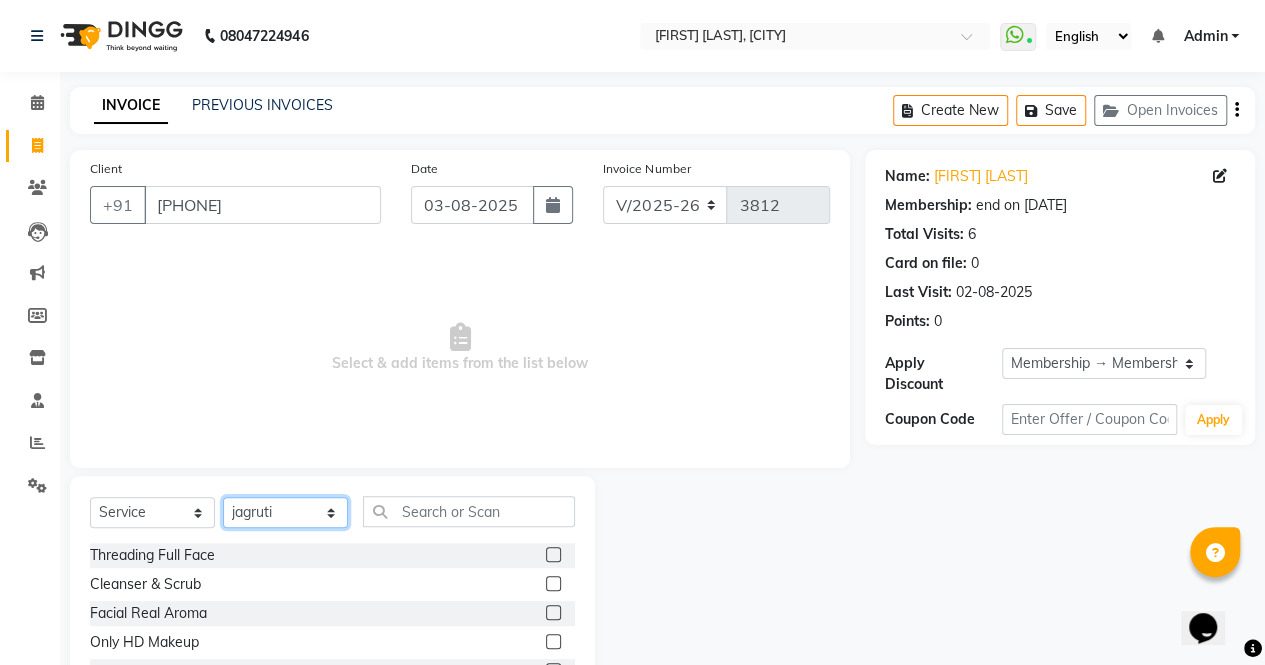 click on "Select Stylist [FIRST] [FIRST] [FIRST] [FIRST] [FIRST] [FIRST] [FIRST] [FIRST] [FIRST] [FIRST] [FIRST] [FIRST] [FIRST] [FIRST] [FIRST] [FIRST]" 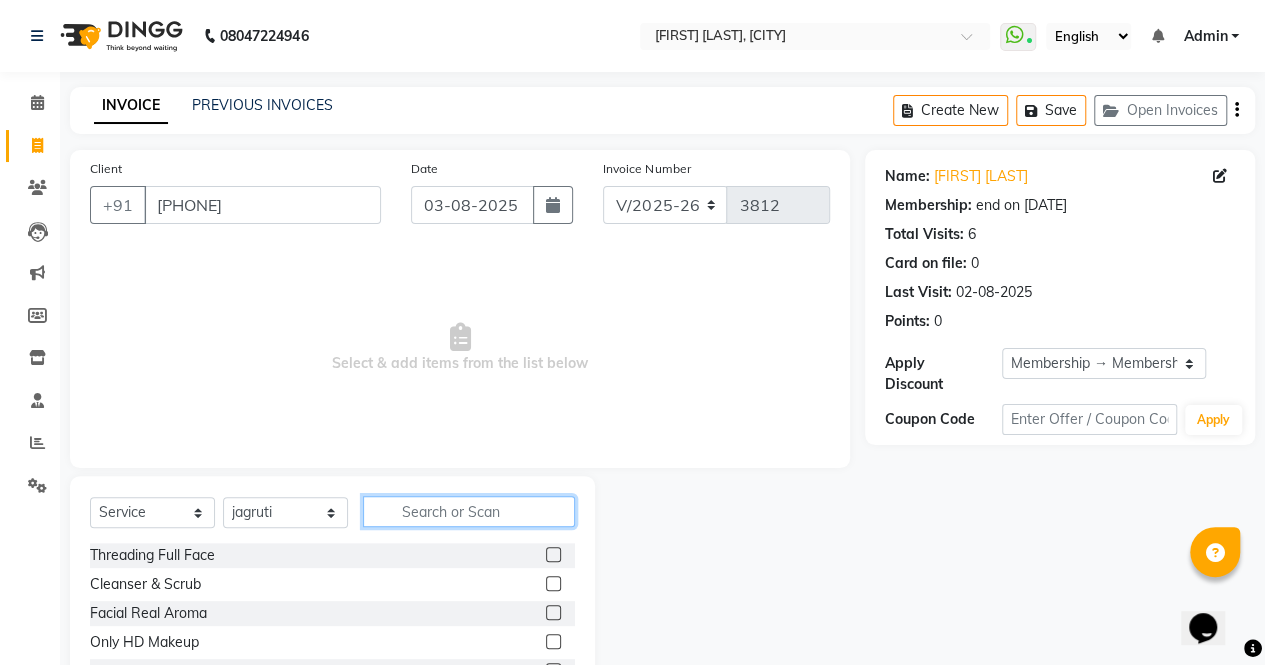 click 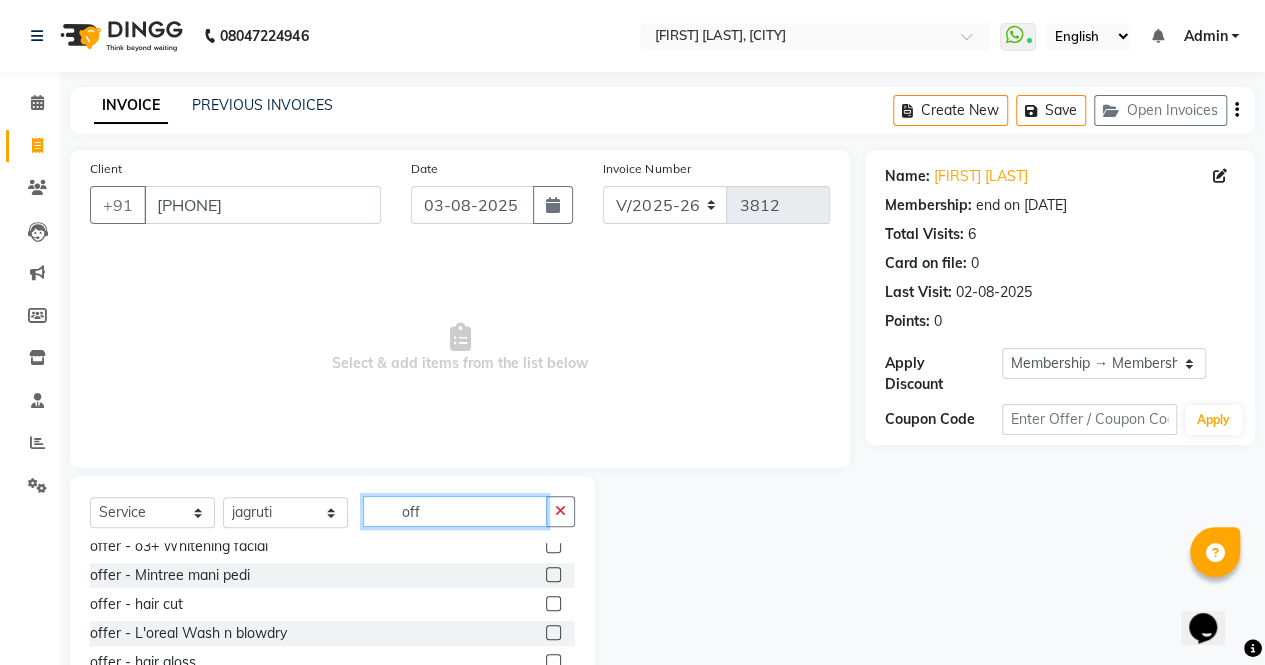 scroll, scrollTop: 234, scrollLeft: 0, axis: vertical 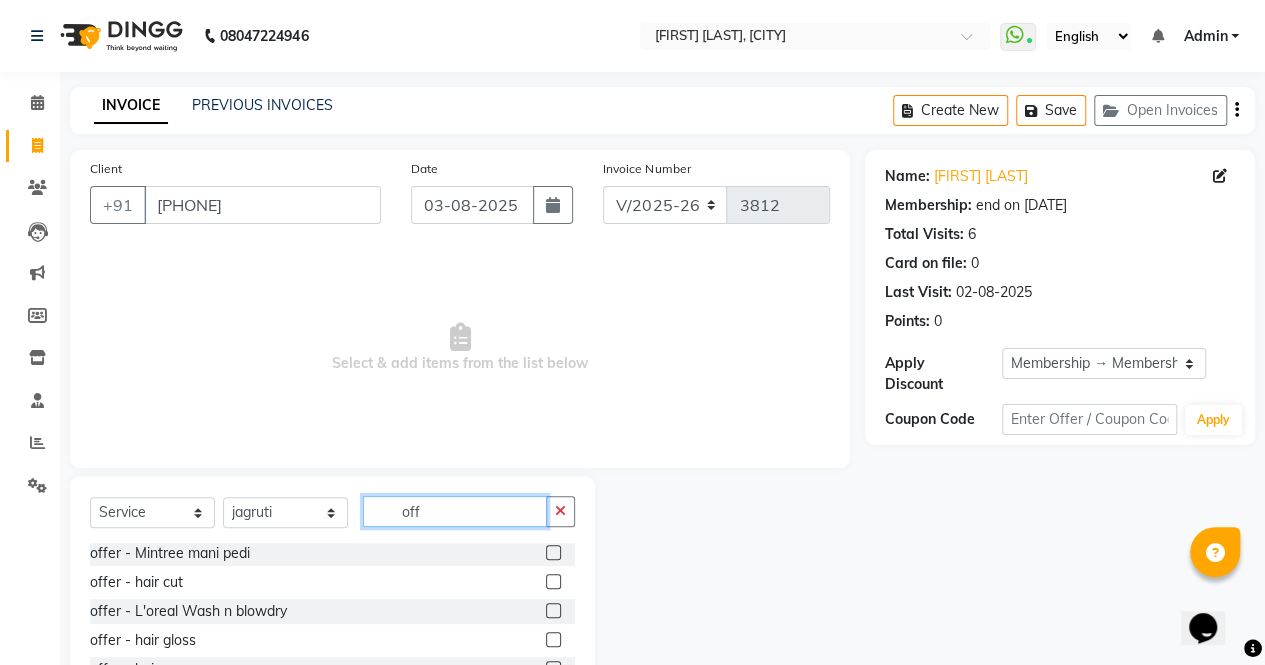 type on "off" 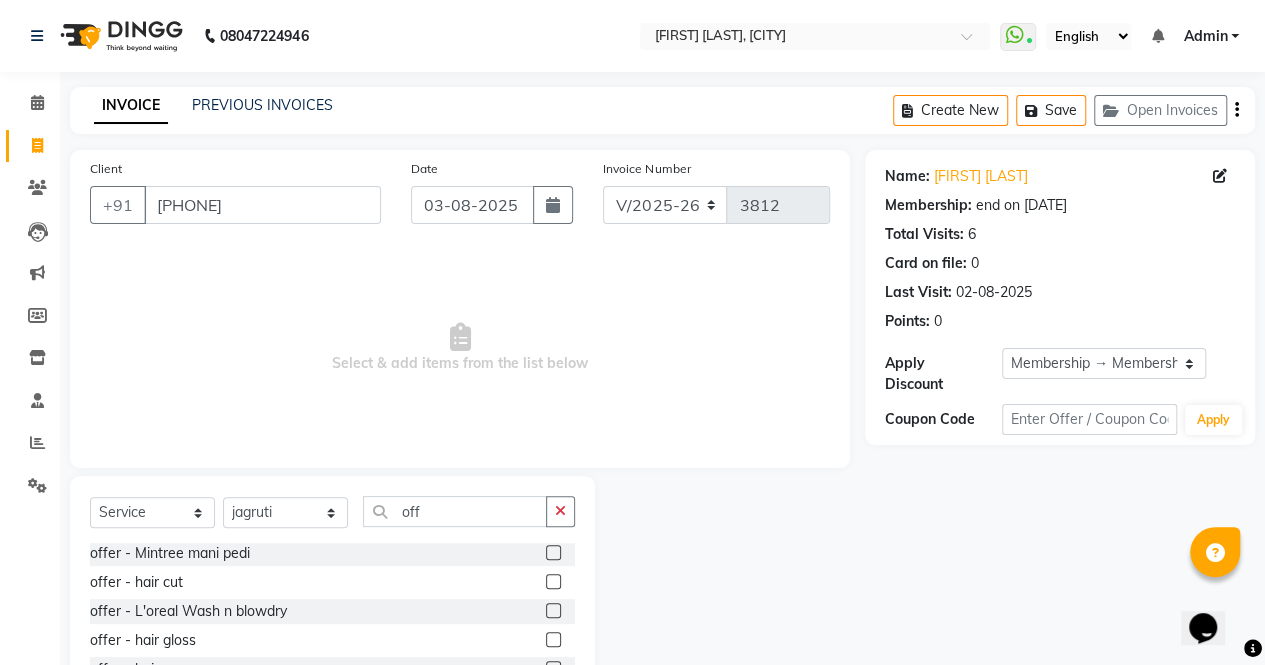 click 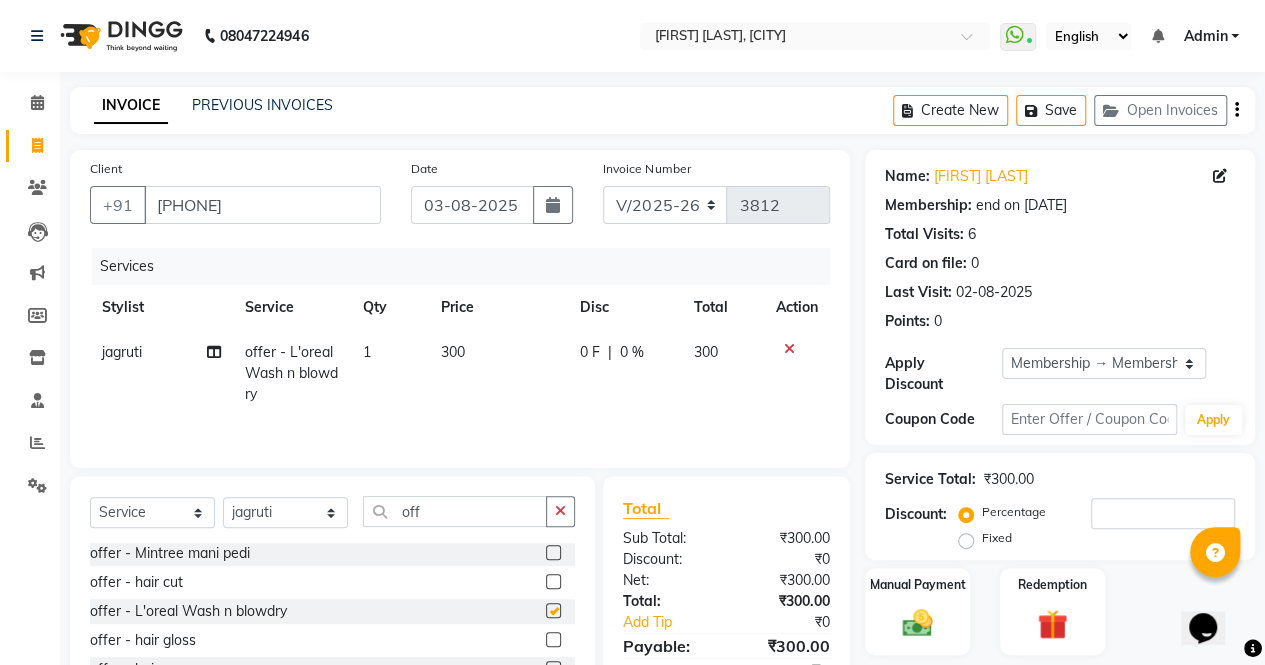 checkbox on "false" 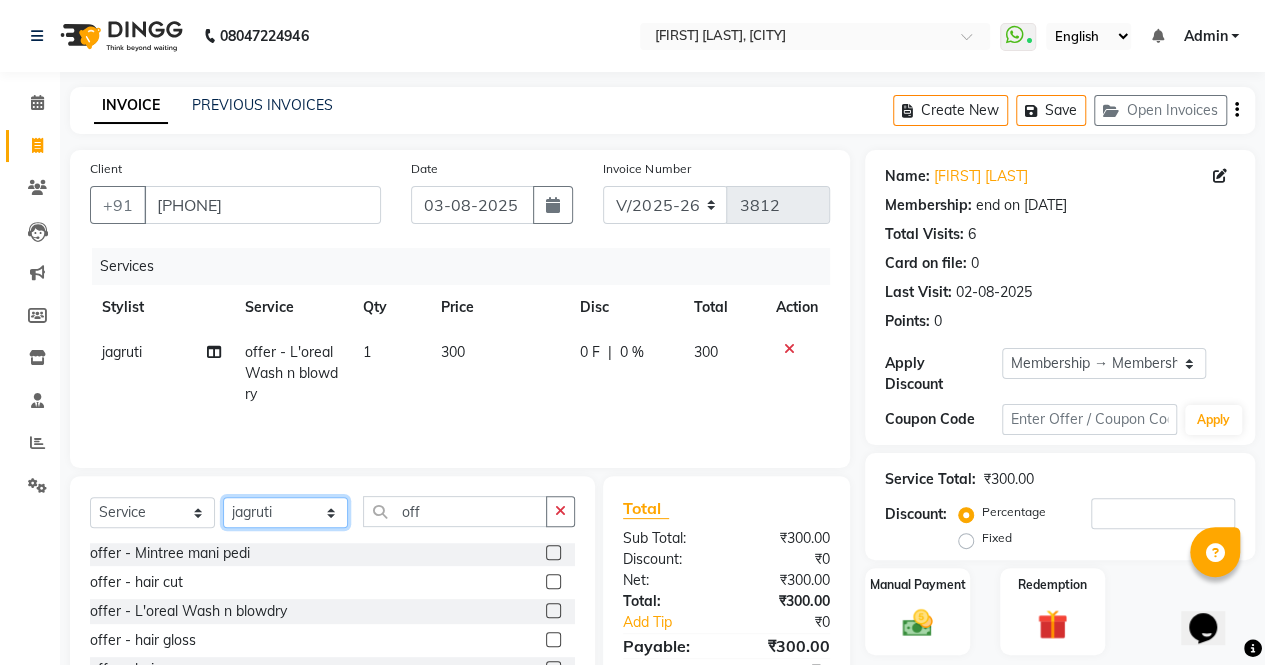 click on "Select Stylist archana  asha  chetna  deepika prajapati jagruti payal riddhi khandala shanti  sona  ura usha di vaishali vaishnavi  vidhi" 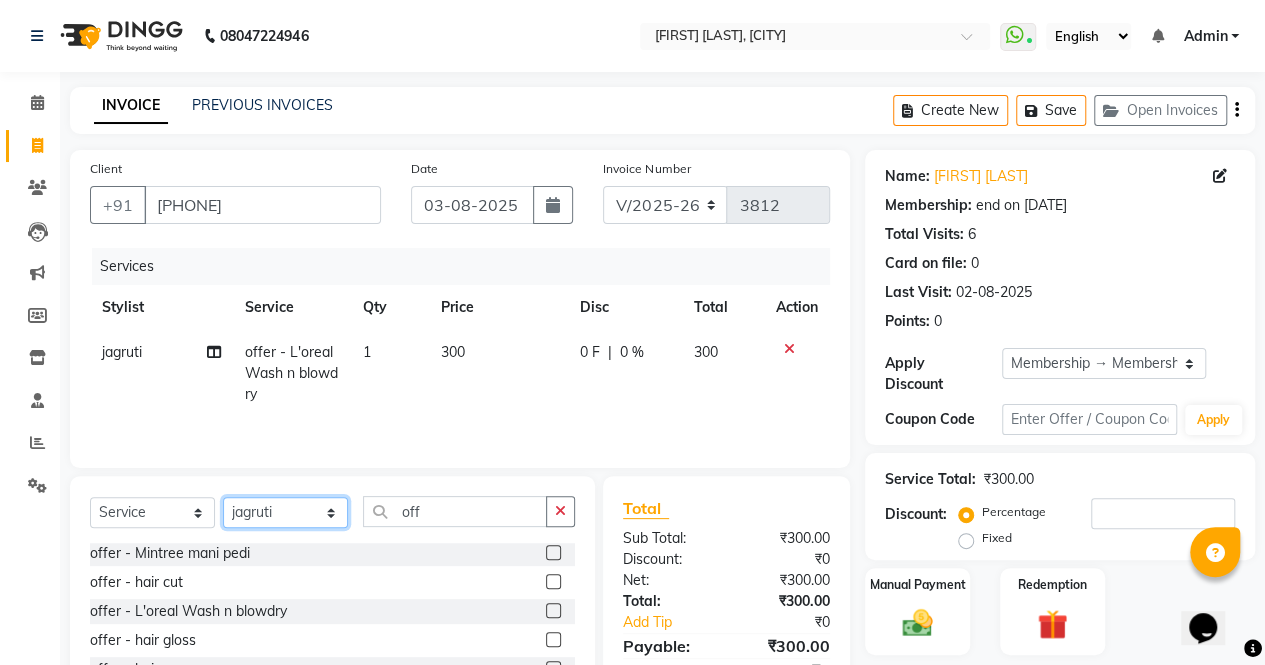 select on "56817" 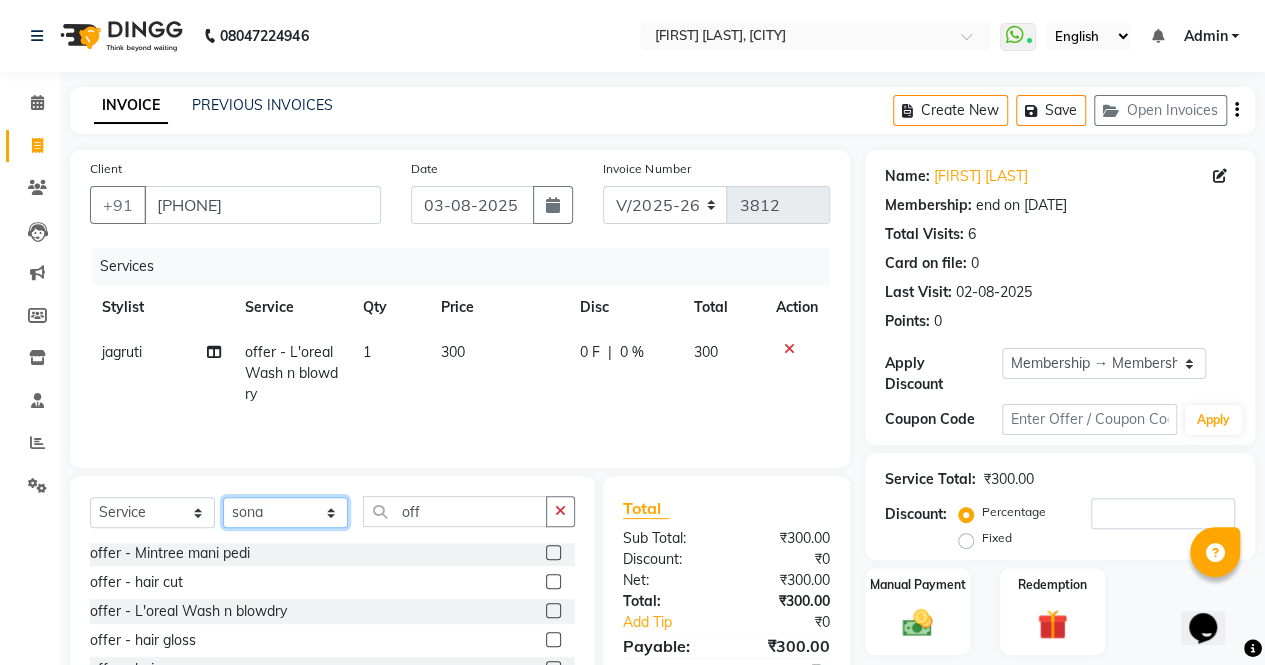 click on "Select Stylist archana  asha  chetna  deepika prajapati jagruti payal riddhi khandala shanti  sona  ura usha di vaishali vaishnavi  vidhi" 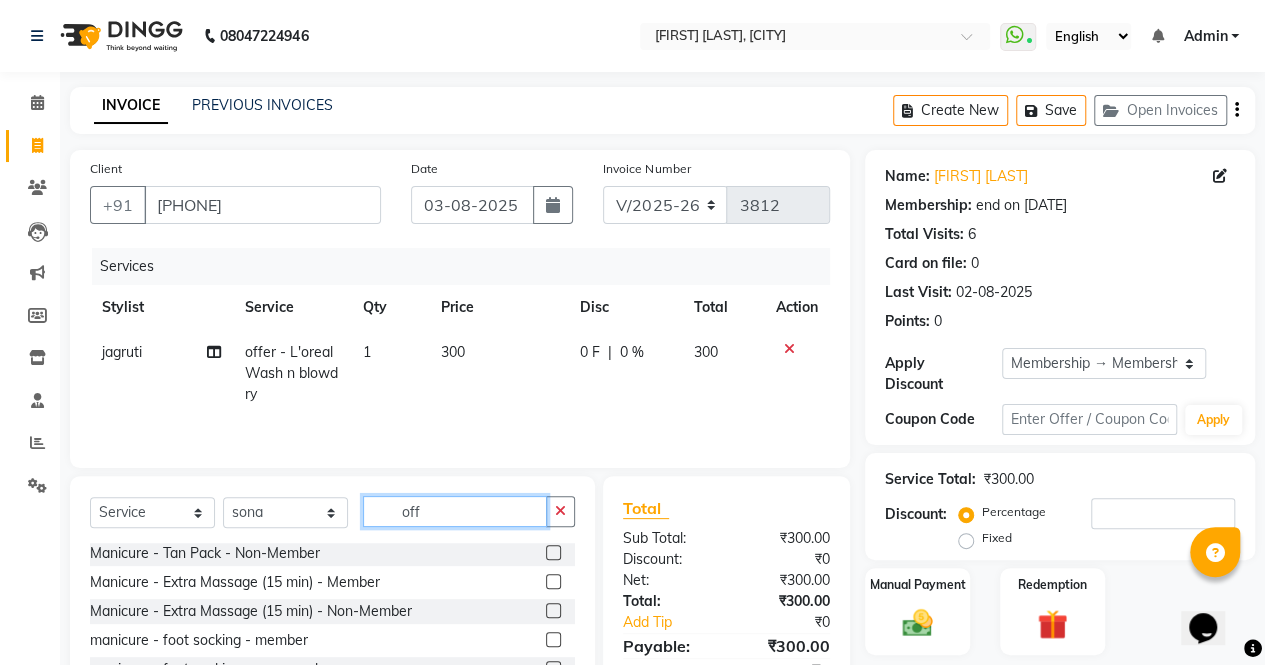 click on "off" 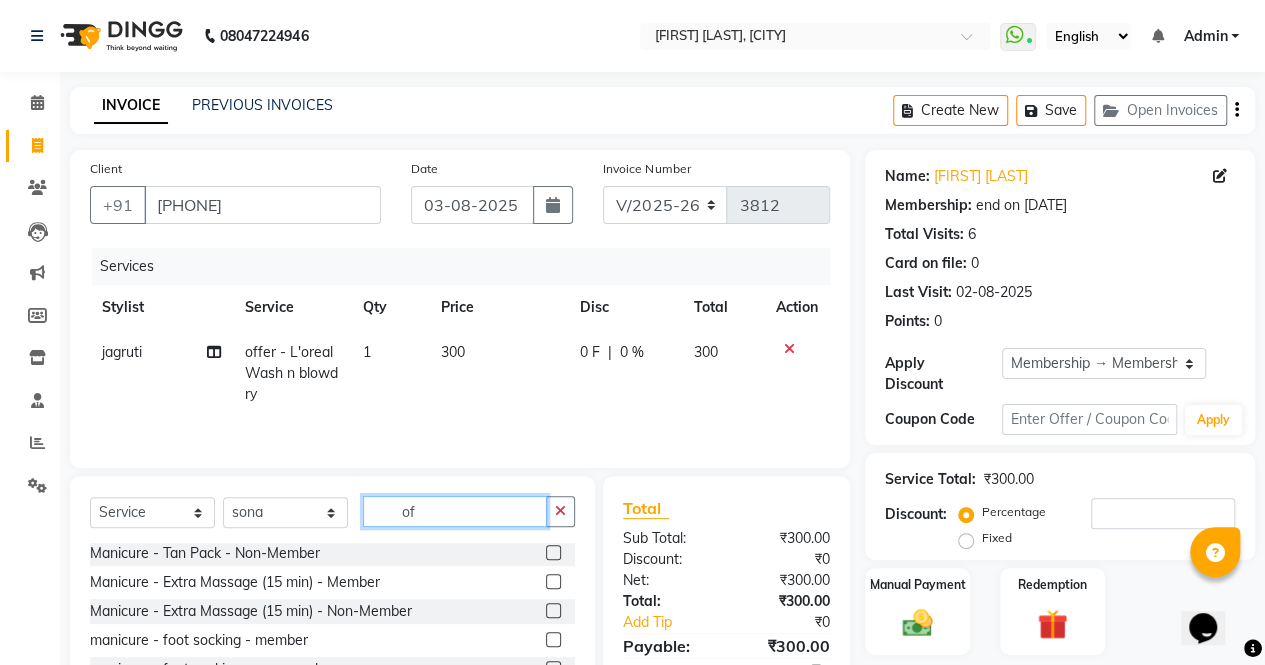 type on "o" 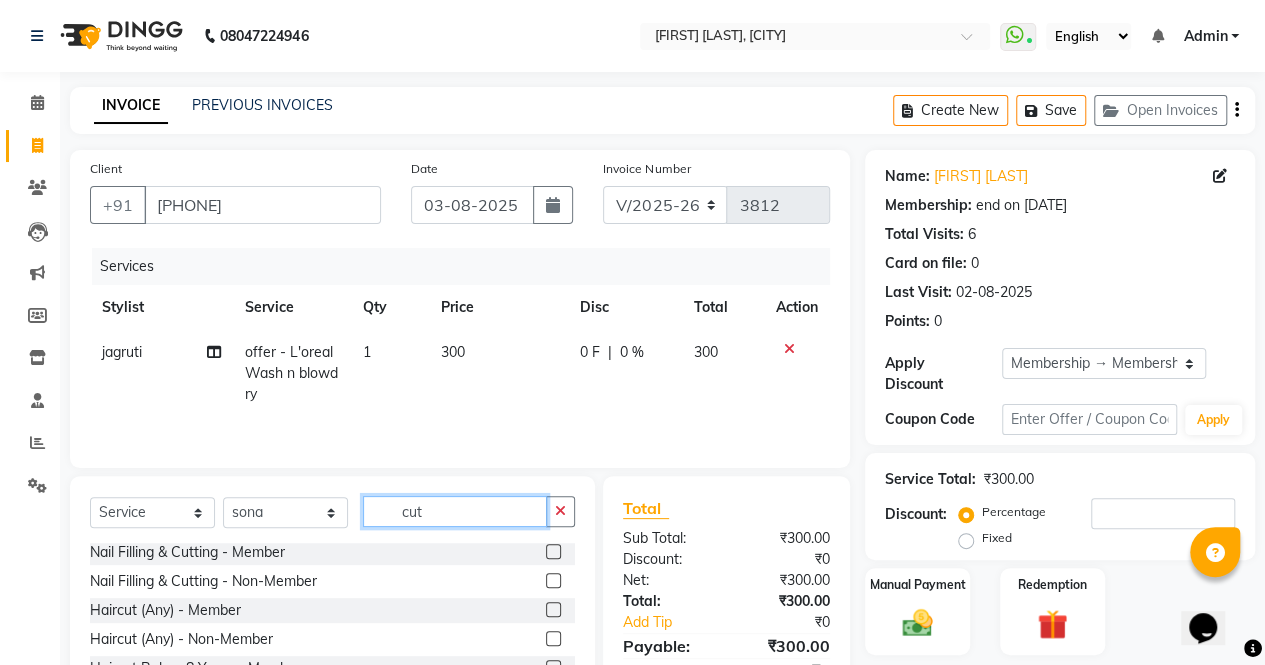 scroll, scrollTop: 3, scrollLeft: 0, axis: vertical 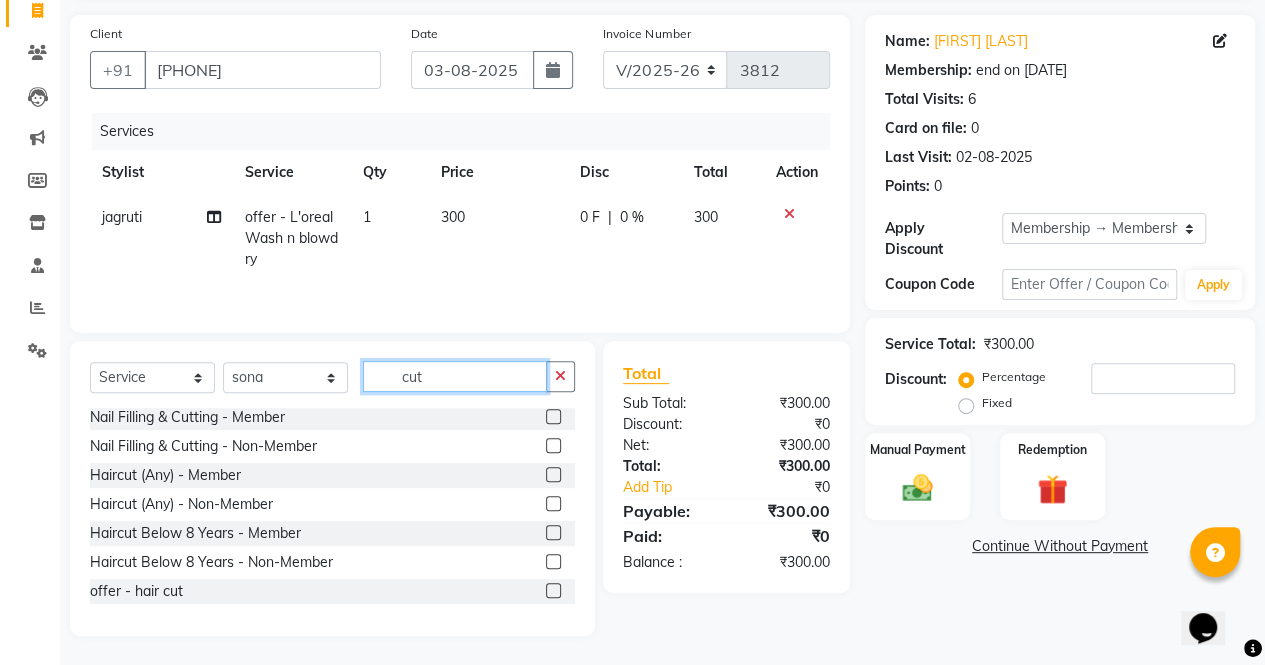 type on "cut" 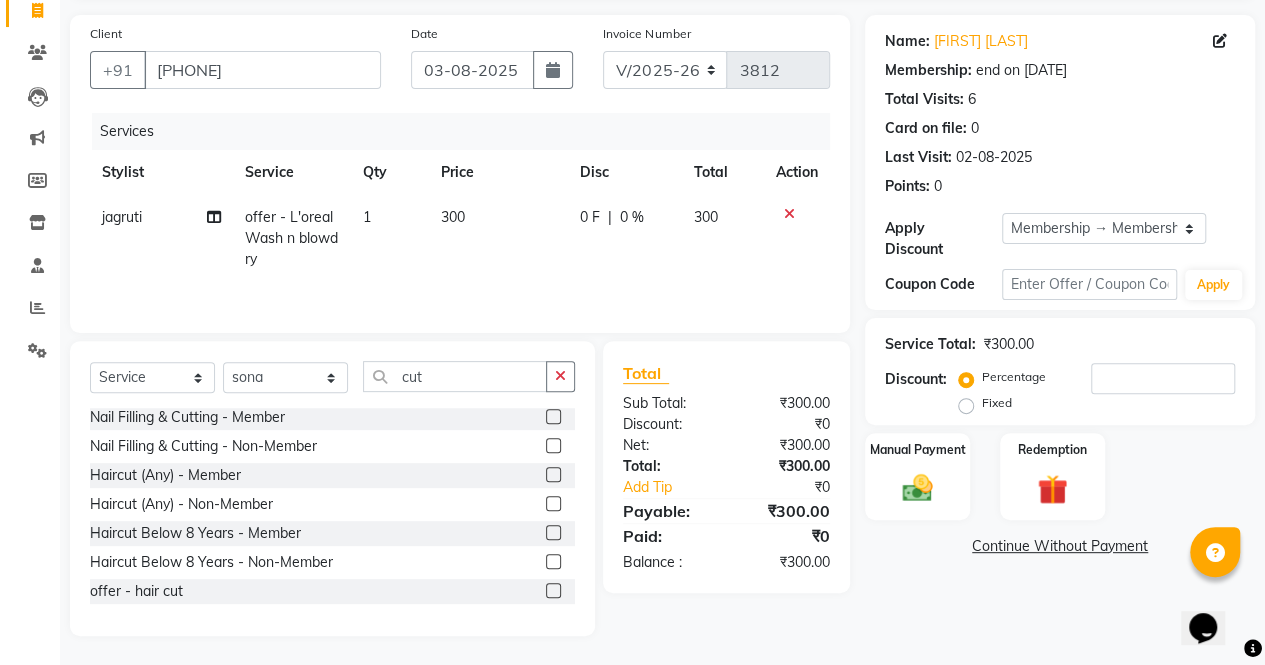 click 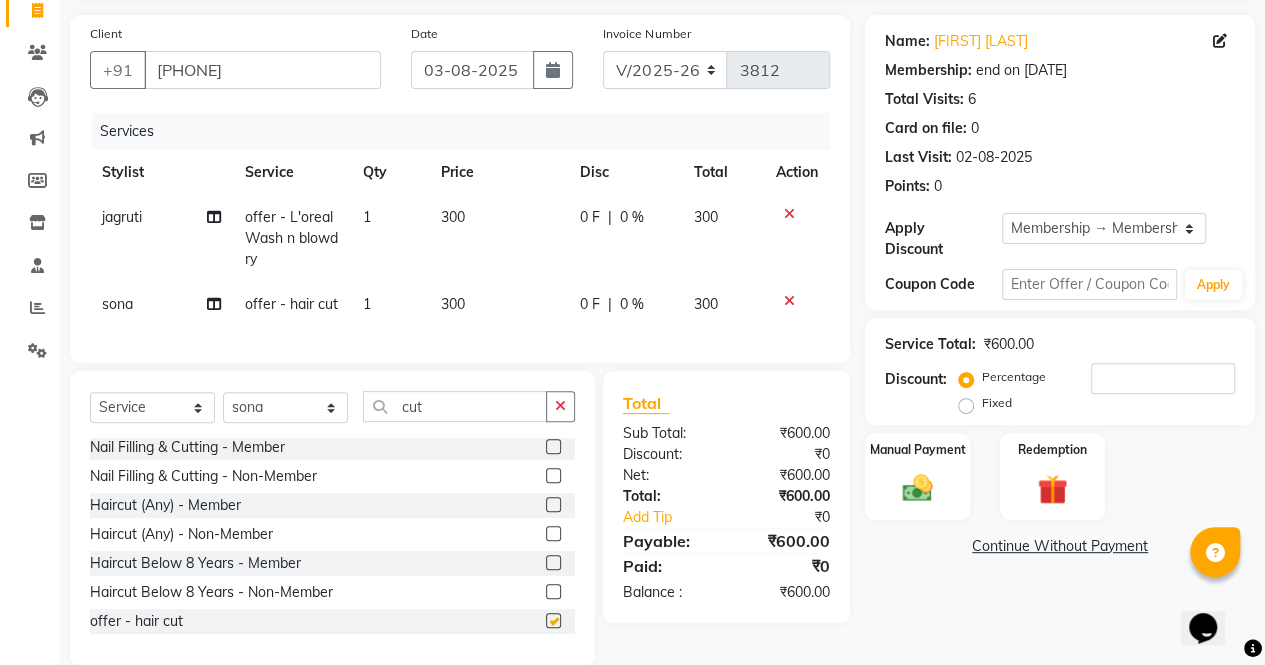 checkbox on "false" 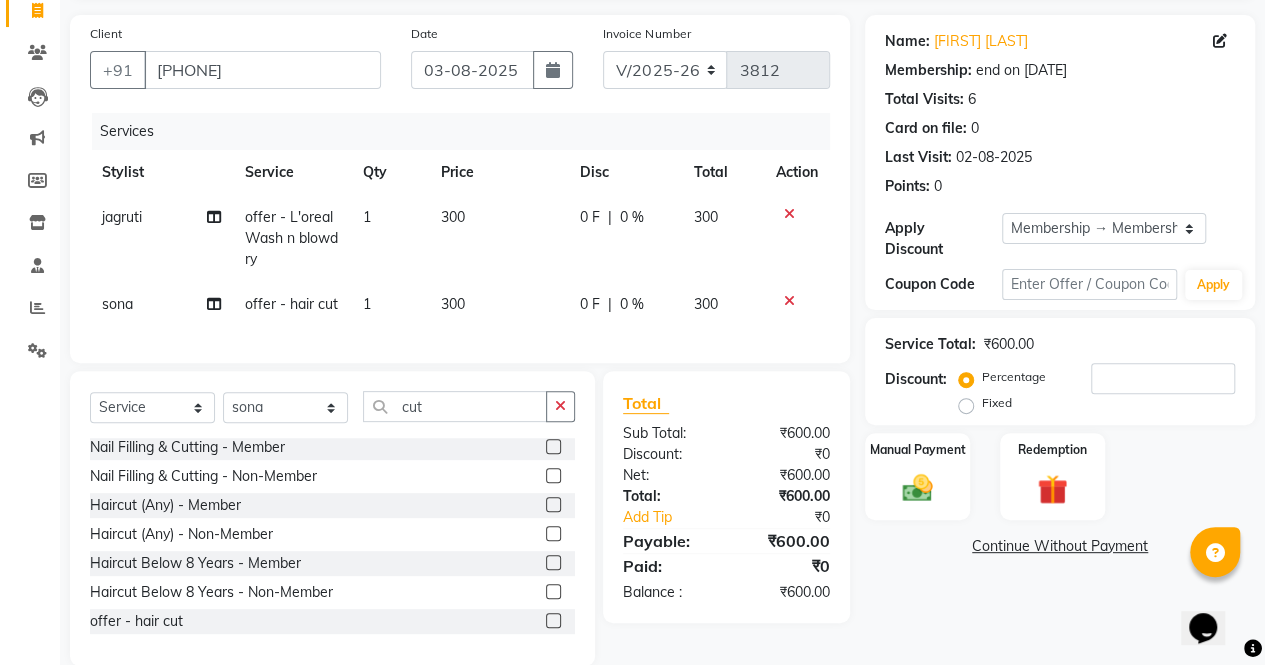 click on "Continue Without Payment" 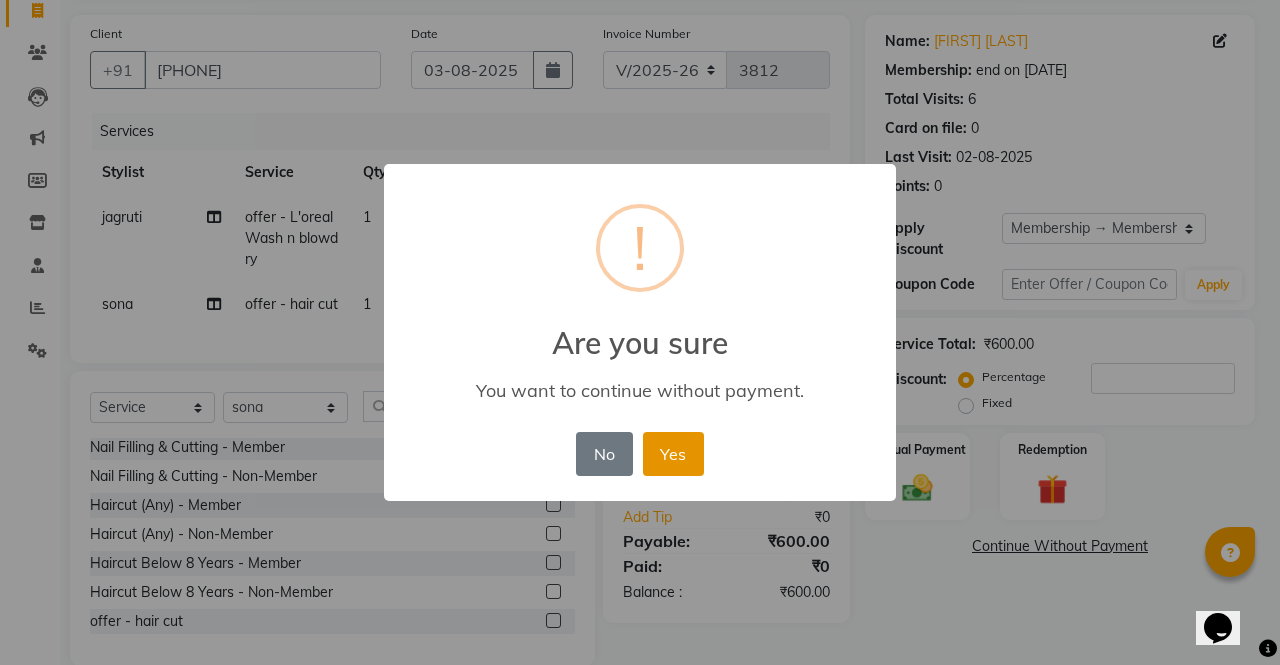click on "Yes" at bounding box center [673, 454] 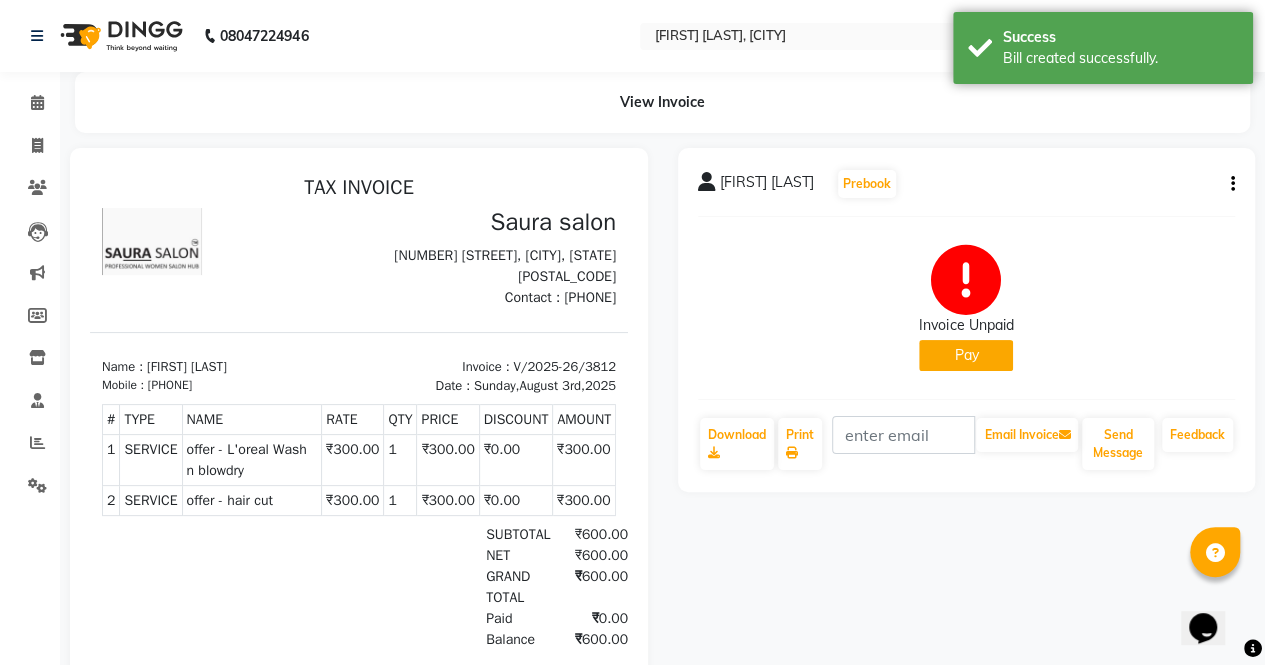 scroll, scrollTop: 0, scrollLeft: 0, axis: both 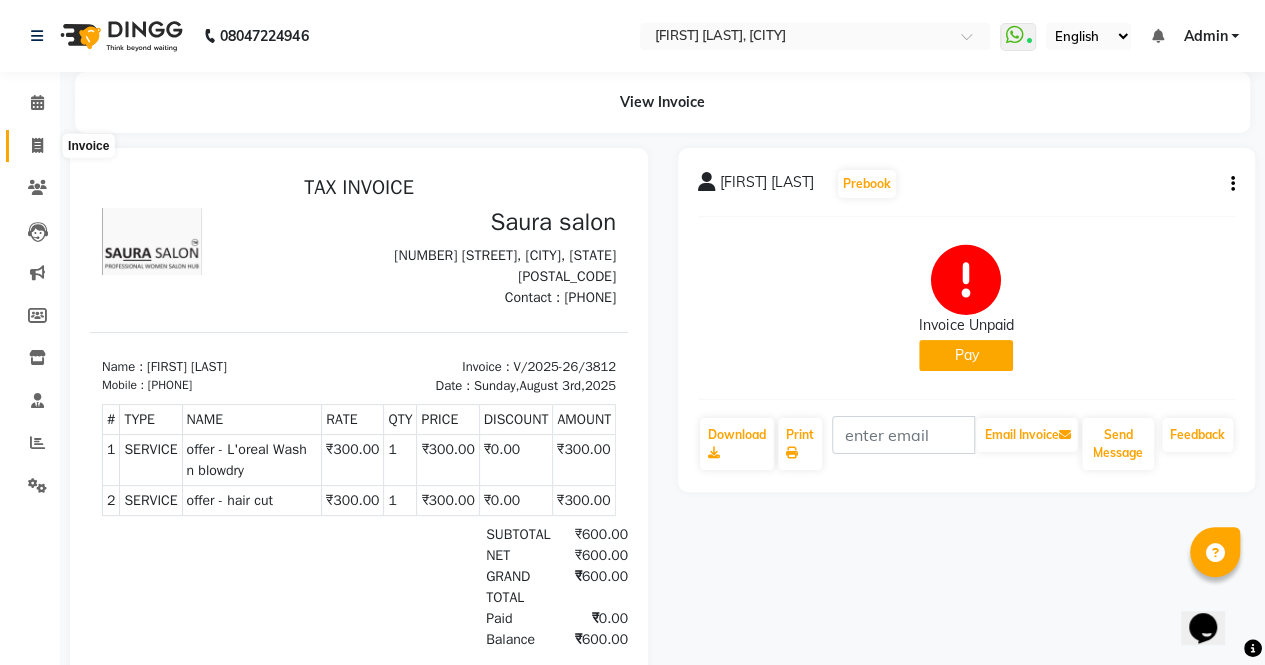 click 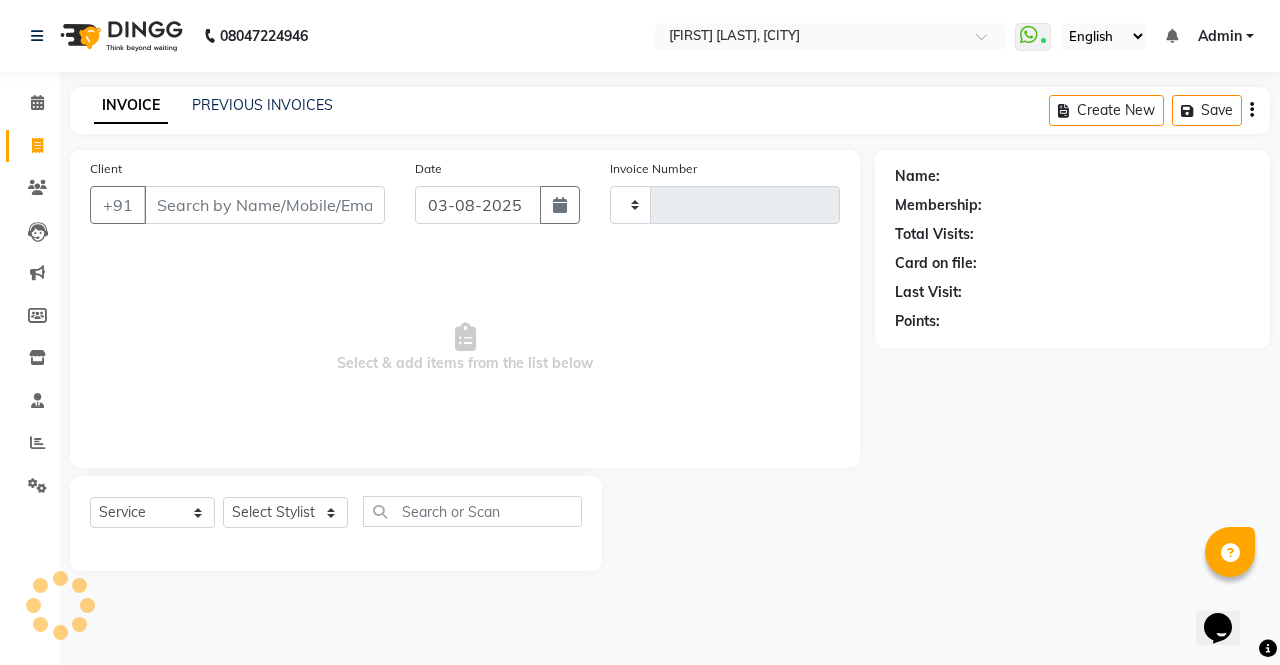type on "3813" 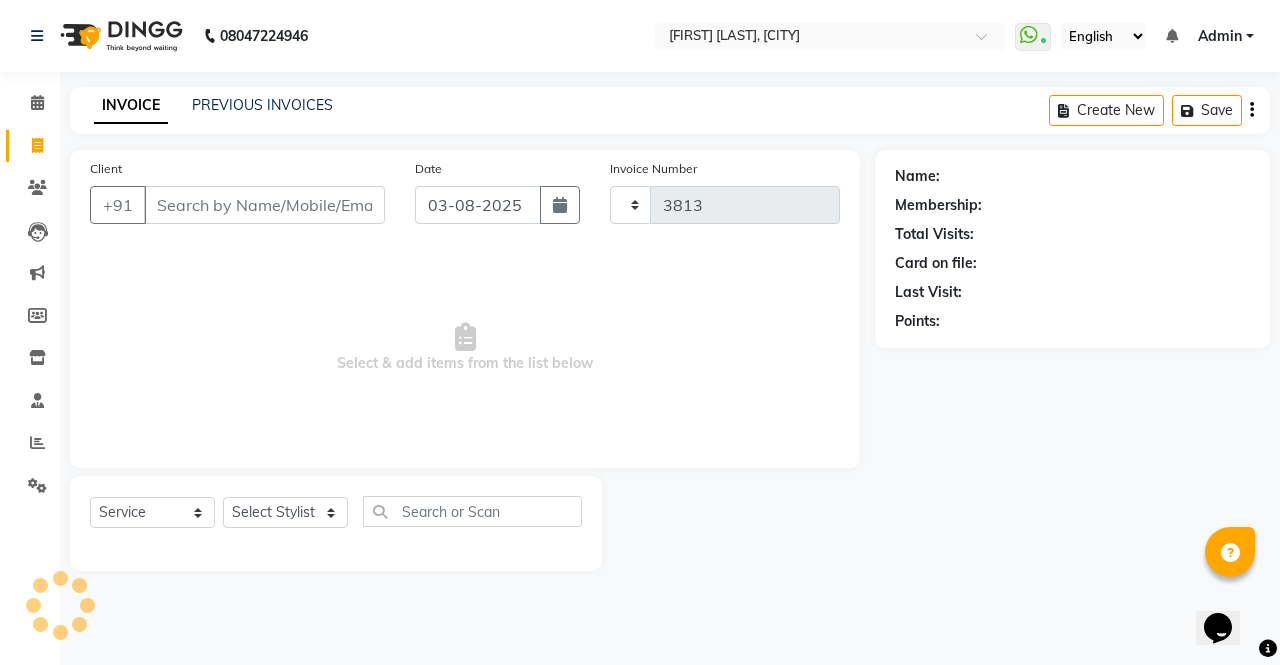 select on "6963" 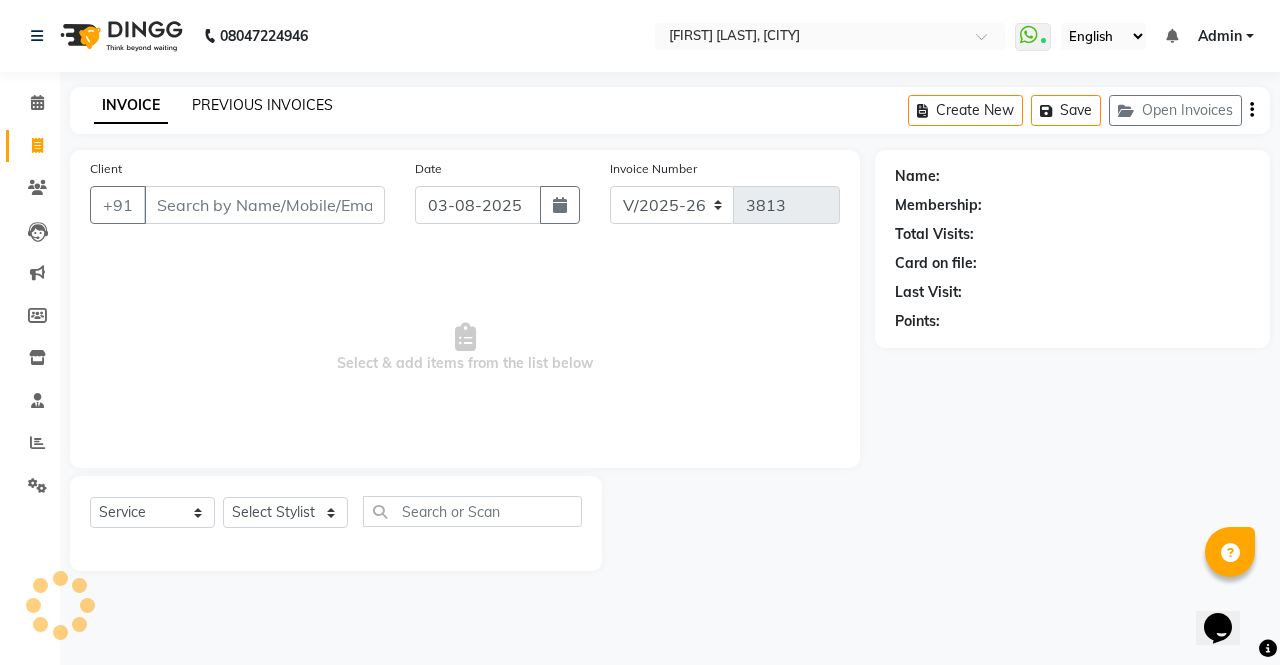 select on "57428" 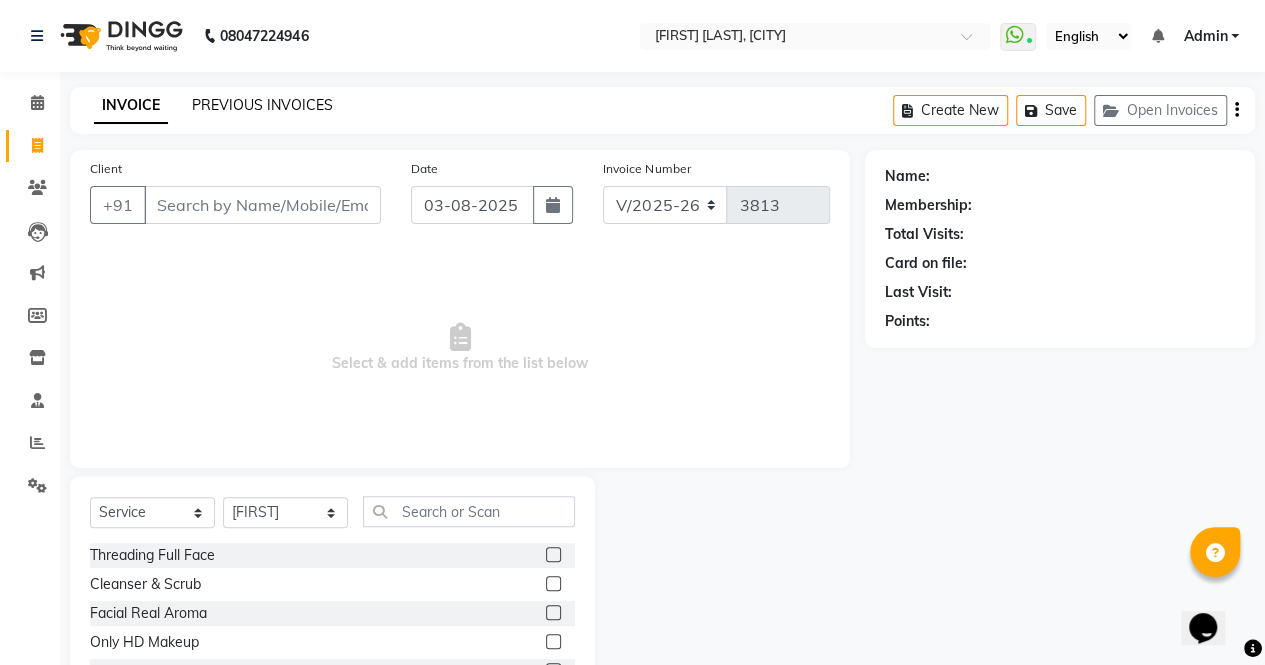 click on "PREVIOUS INVOICES" 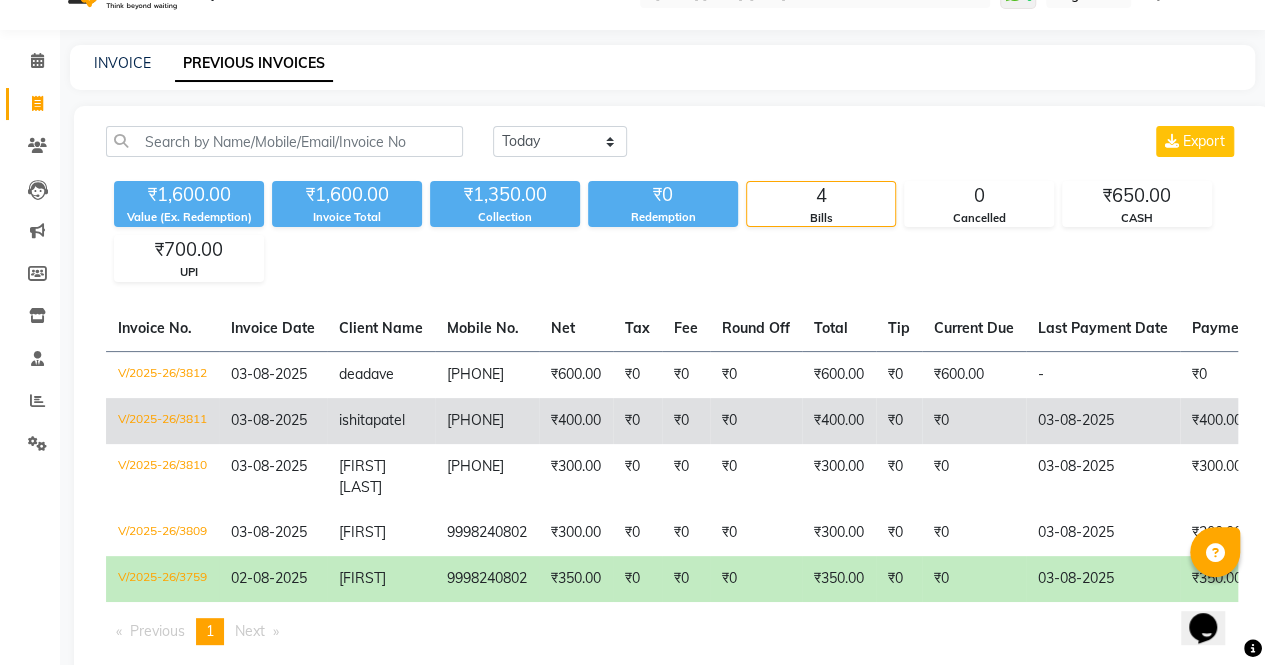 scroll, scrollTop: 45, scrollLeft: 0, axis: vertical 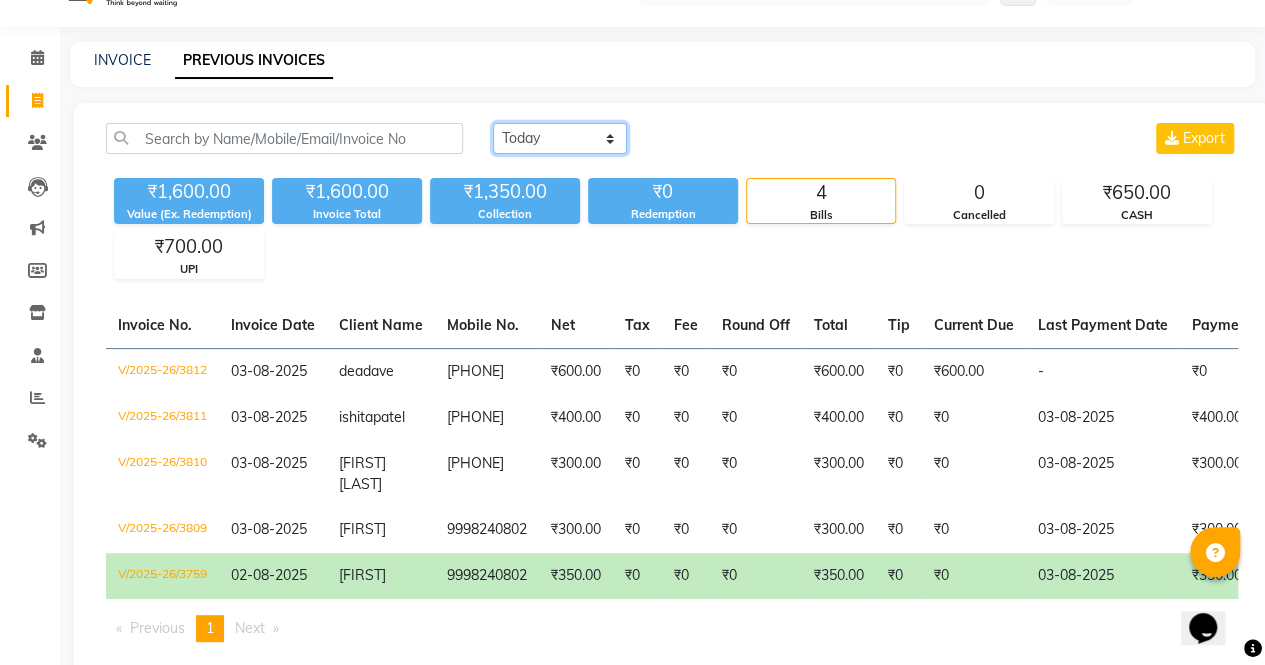 click on "Today Yesterday Custom Range" 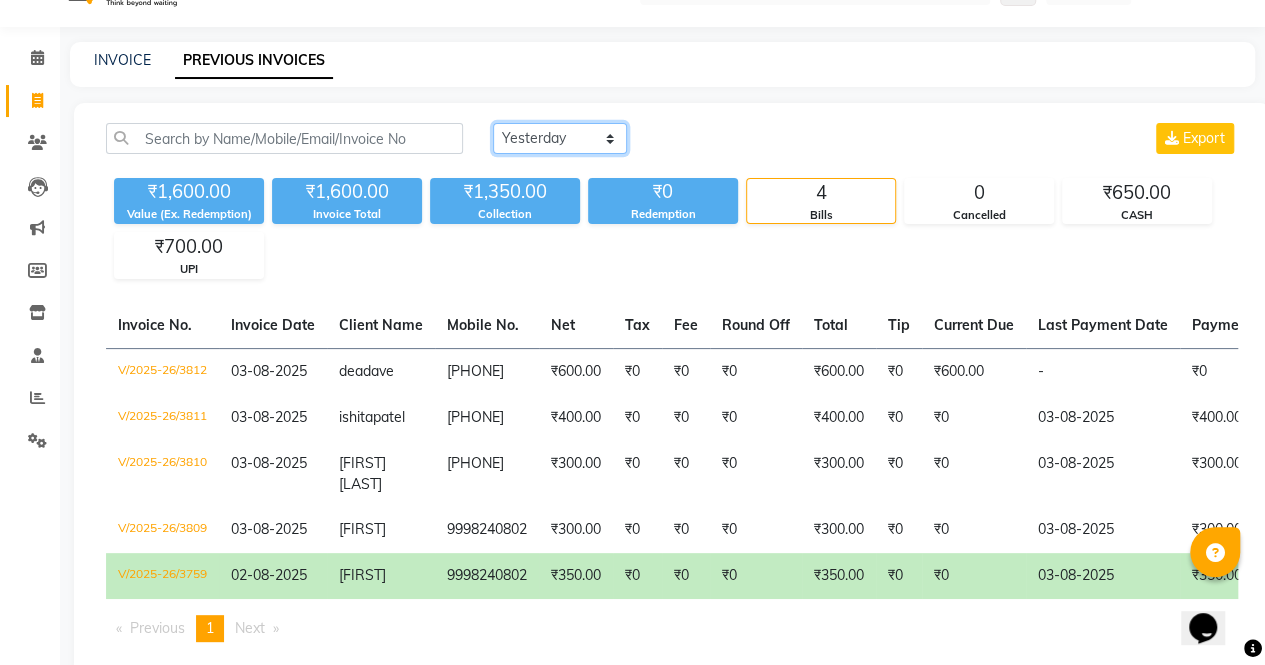 click on "Today Yesterday Custom Range" 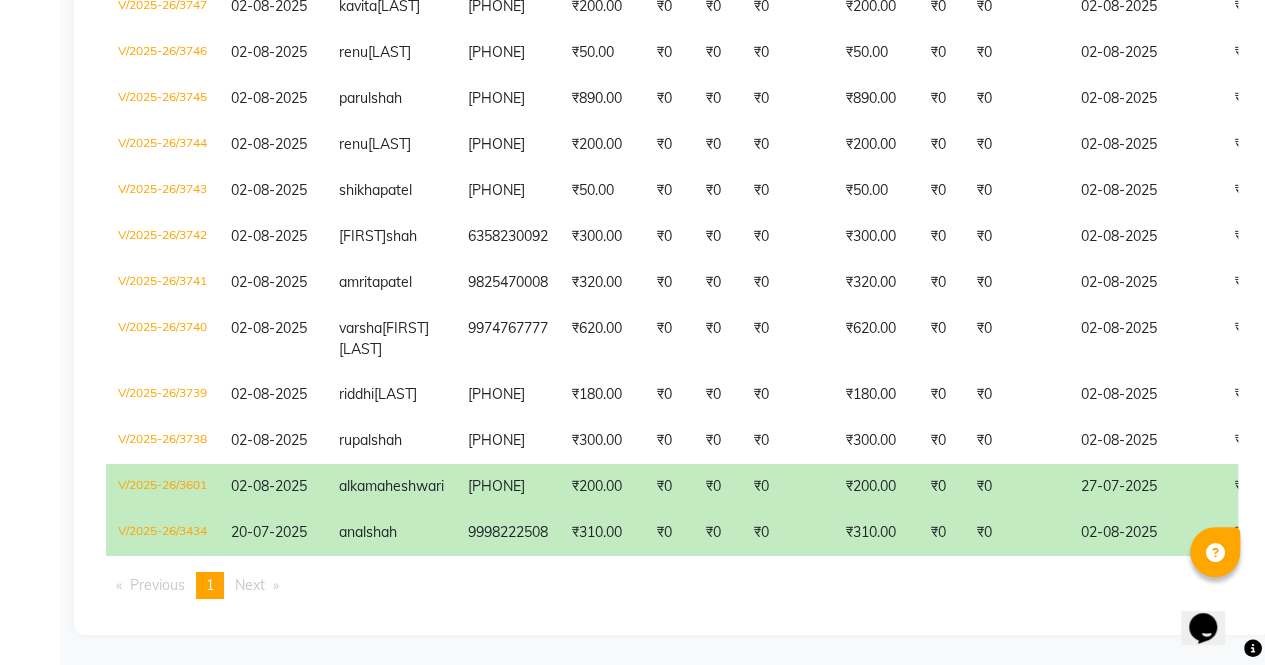 scroll, scrollTop: 3998, scrollLeft: 0, axis: vertical 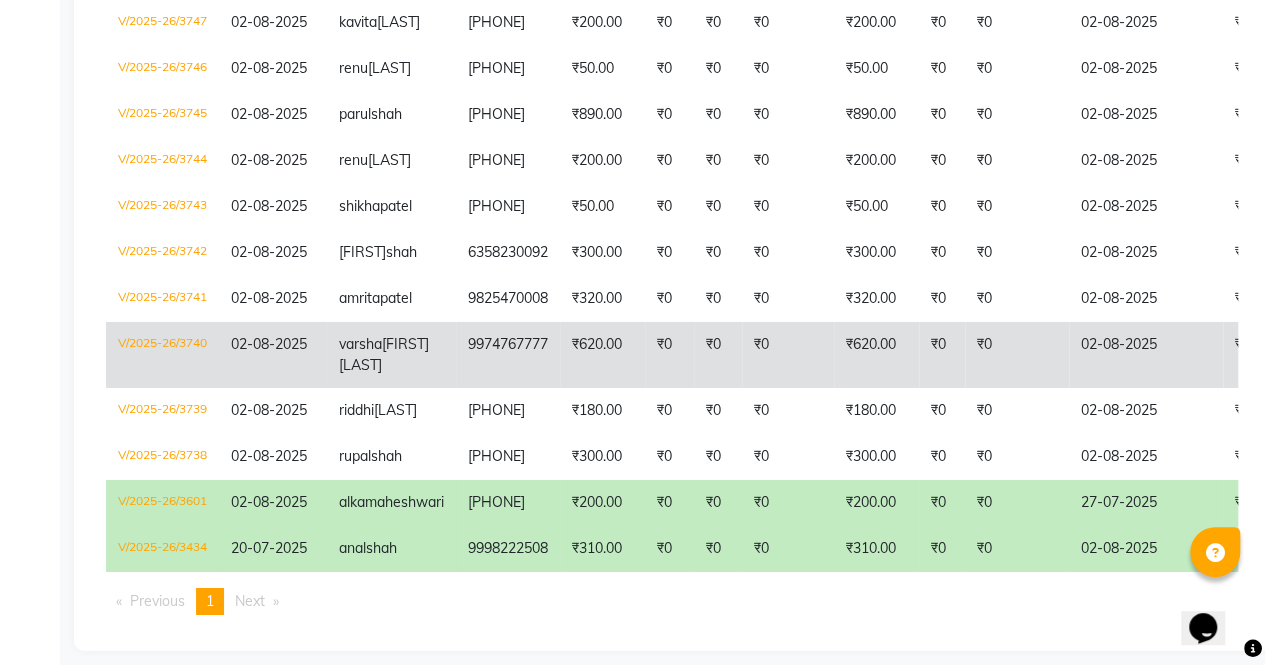 click on "khamma  gathvi" 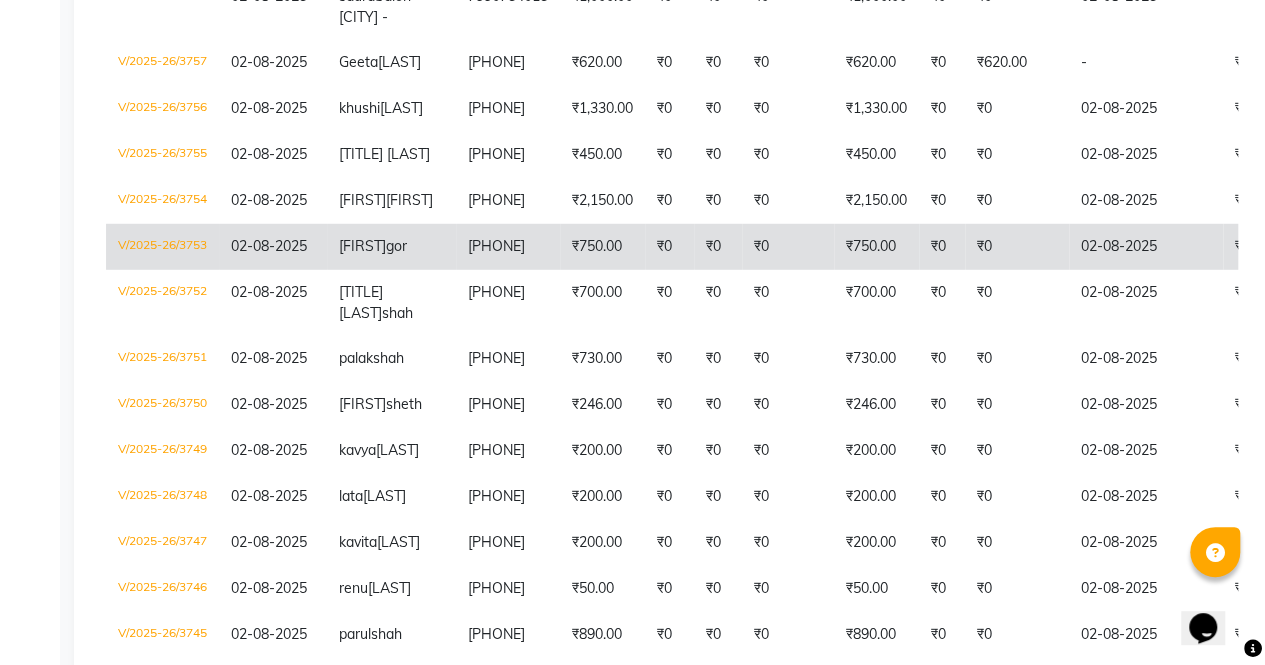 scroll, scrollTop: 2742, scrollLeft: 0, axis: vertical 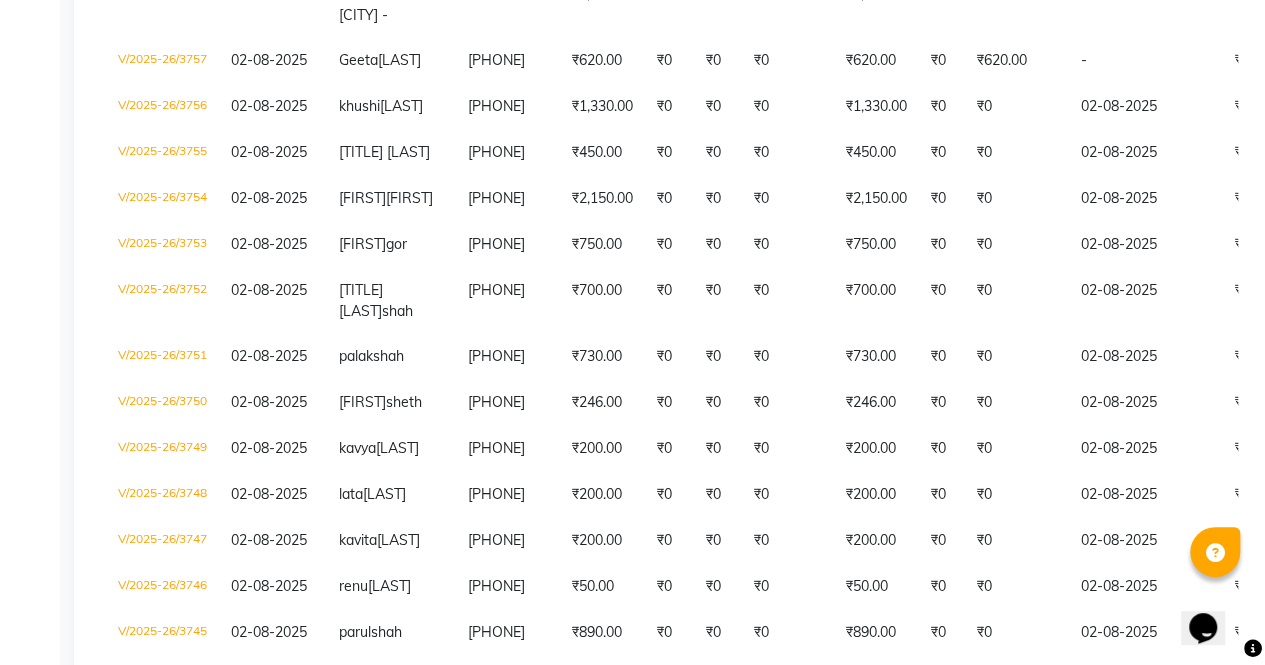 click on "vishruti  shah" 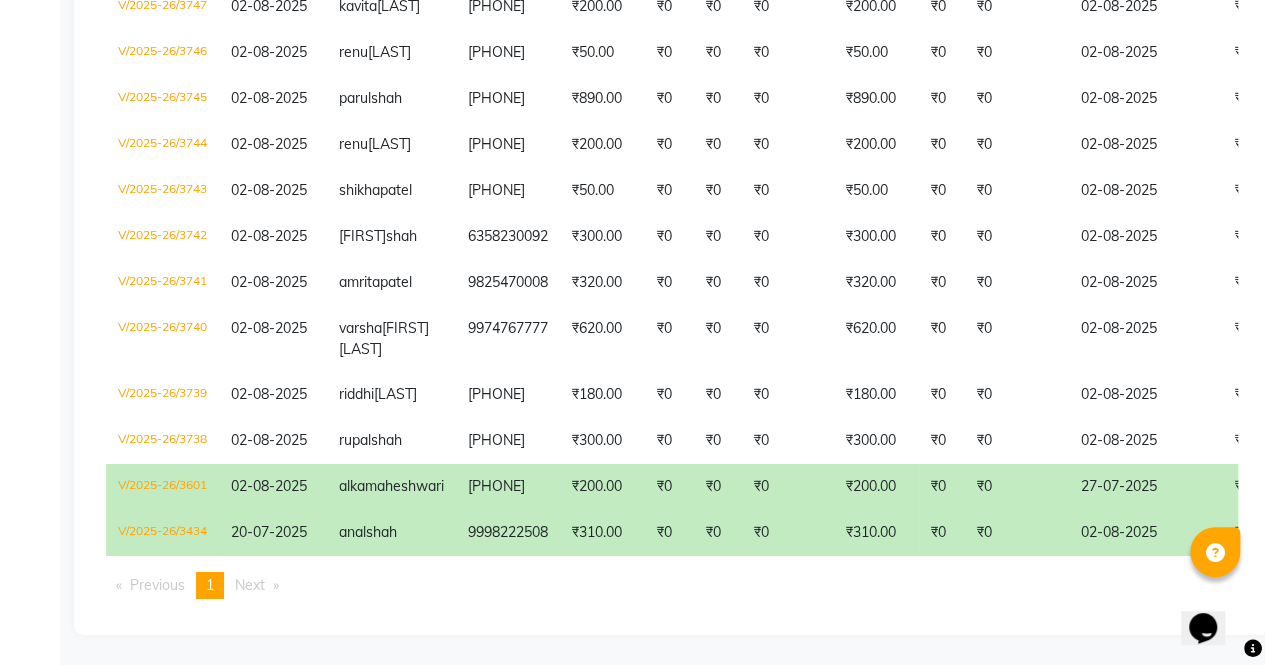 scroll, scrollTop: 3998, scrollLeft: 0, axis: vertical 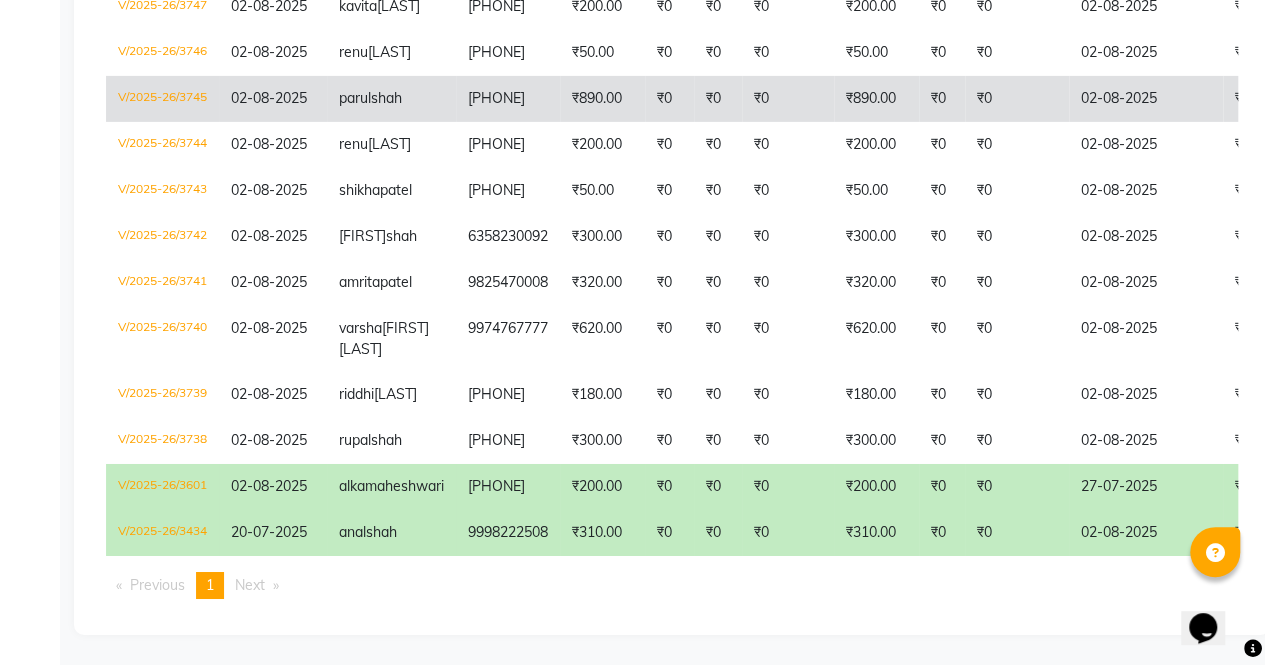 click on "9426328461" 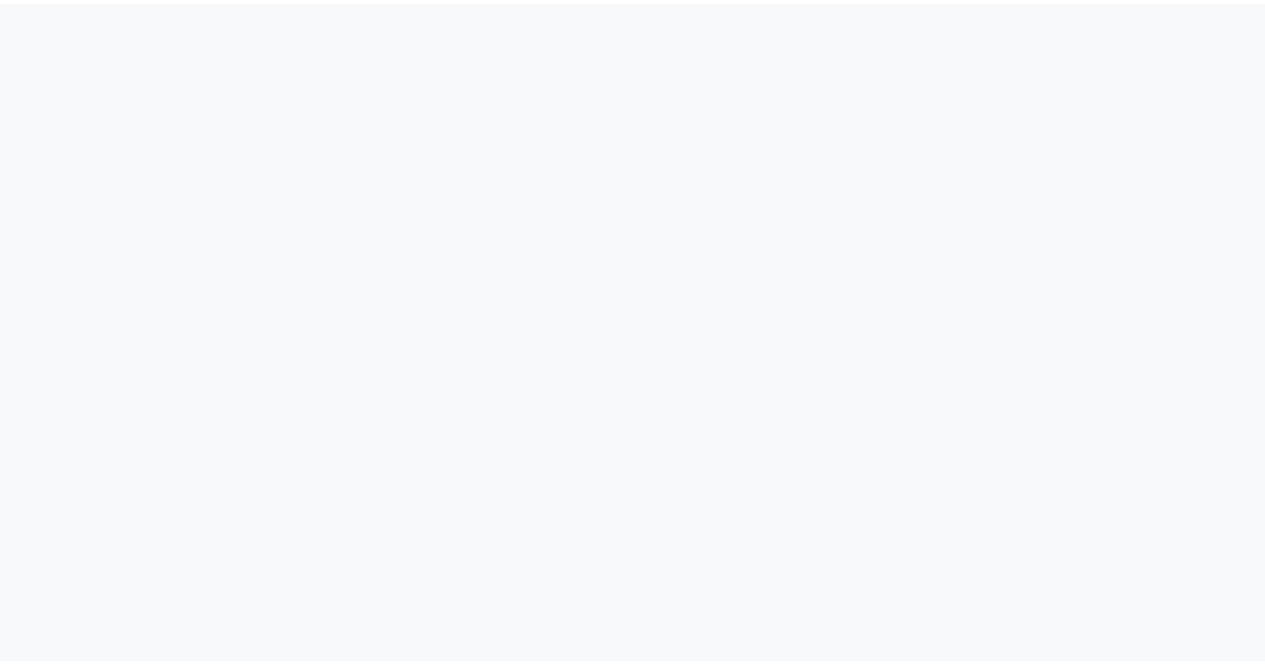 scroll, scrollTop: 0, scrollLeft: 0, axis: both 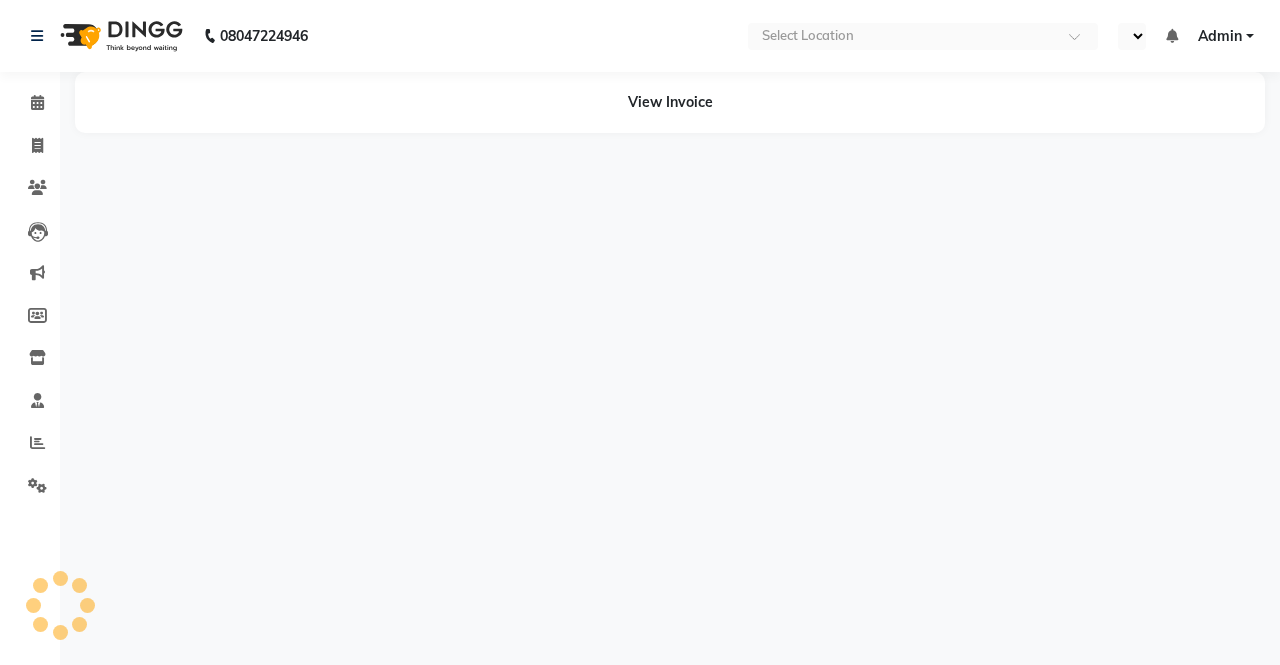 select on "en" 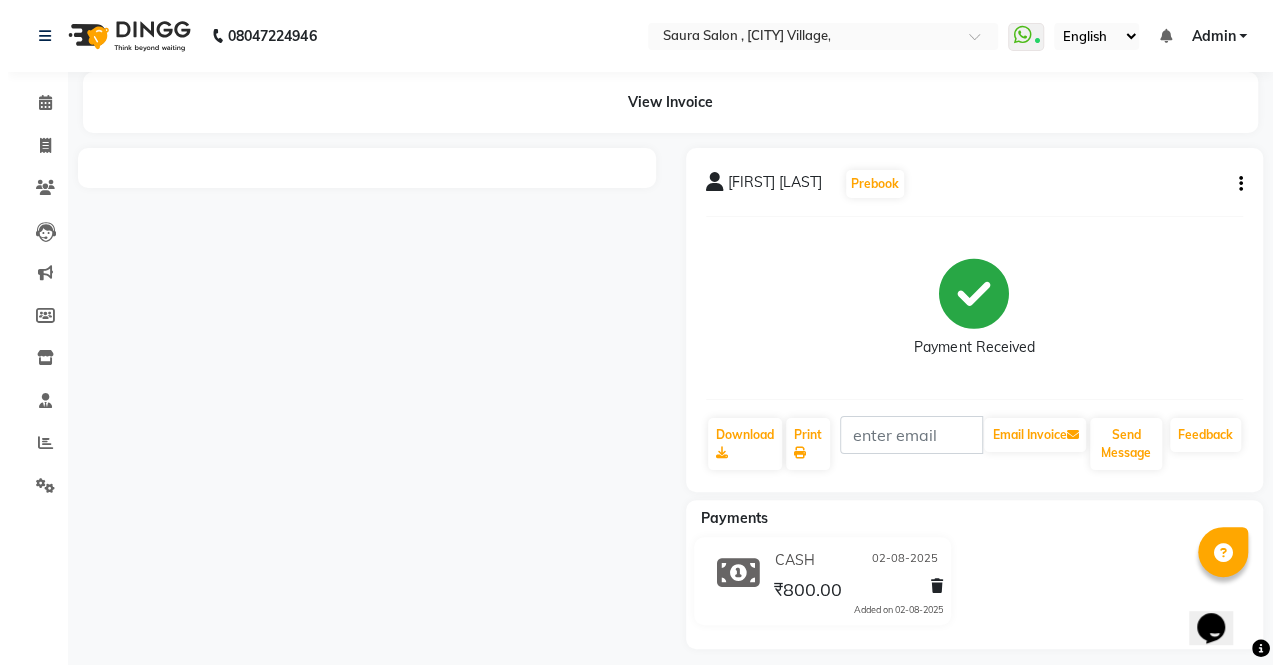 scroll, scrollTop: 0, scrollLeft: 0, axis: both 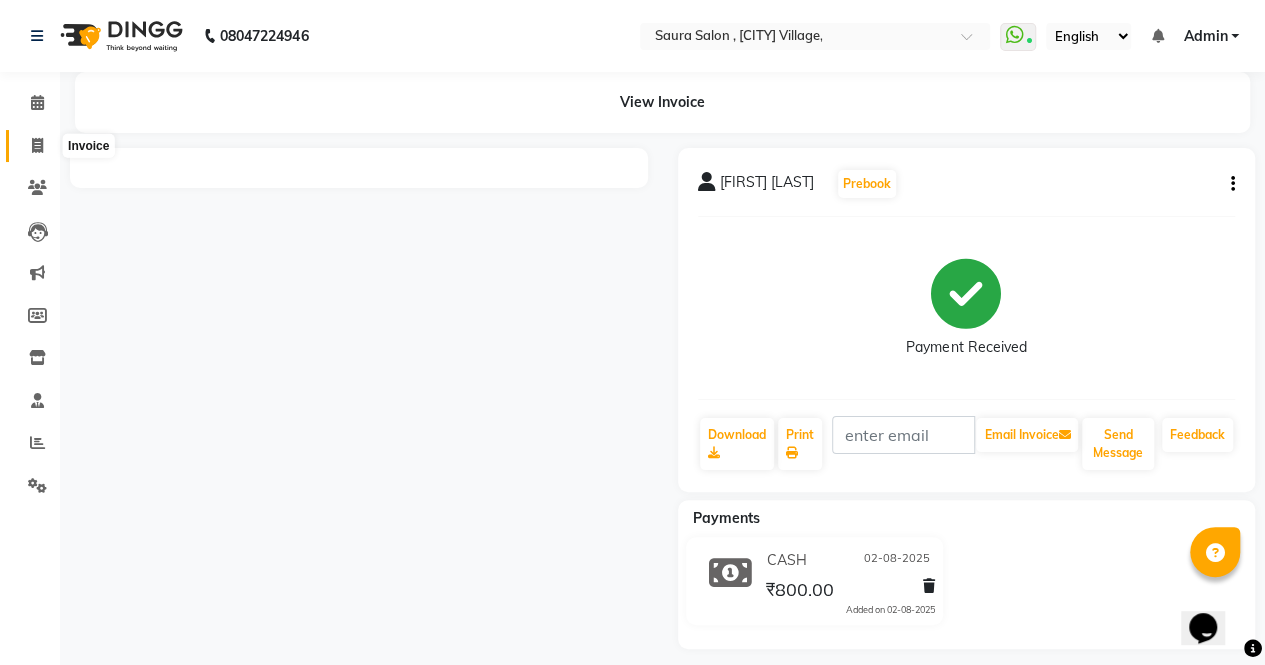 click 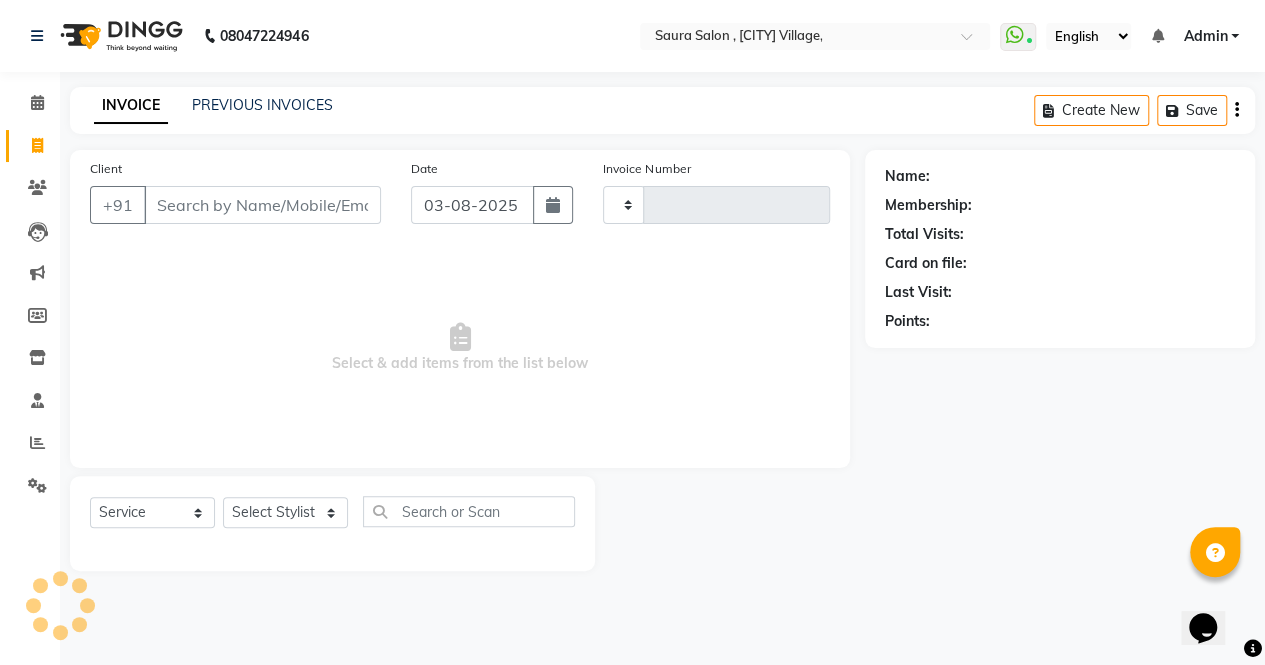 type on "3813" 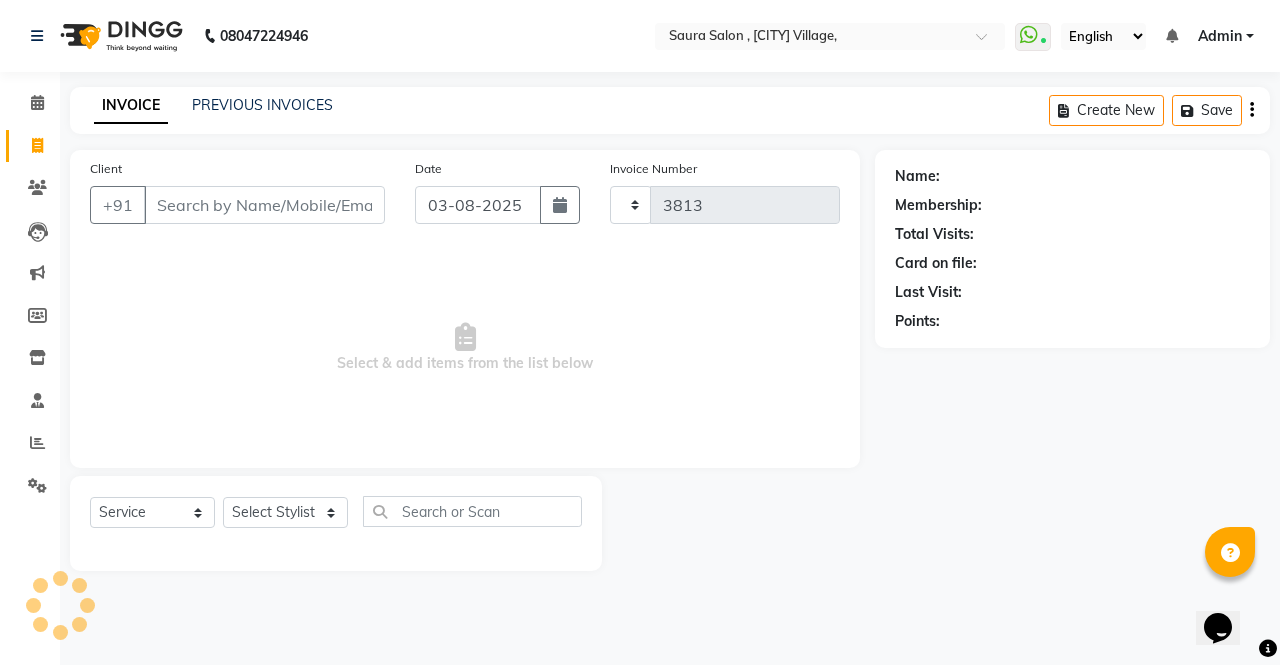 select on "6963" 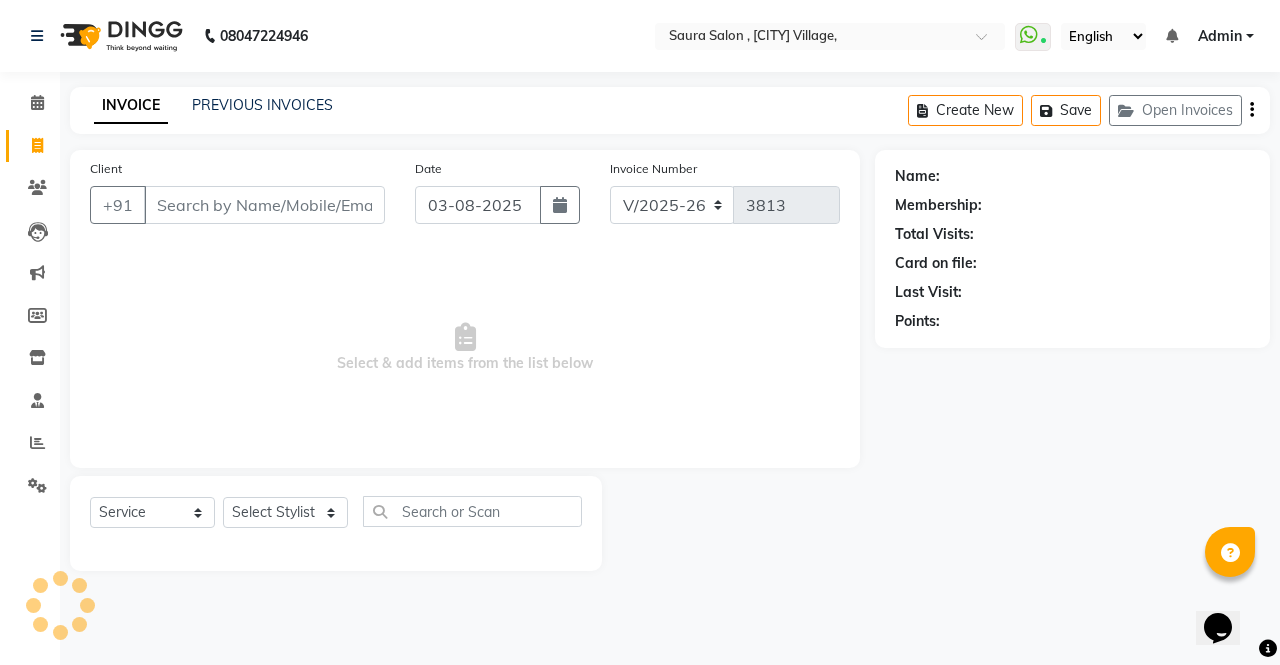 select on "57428" 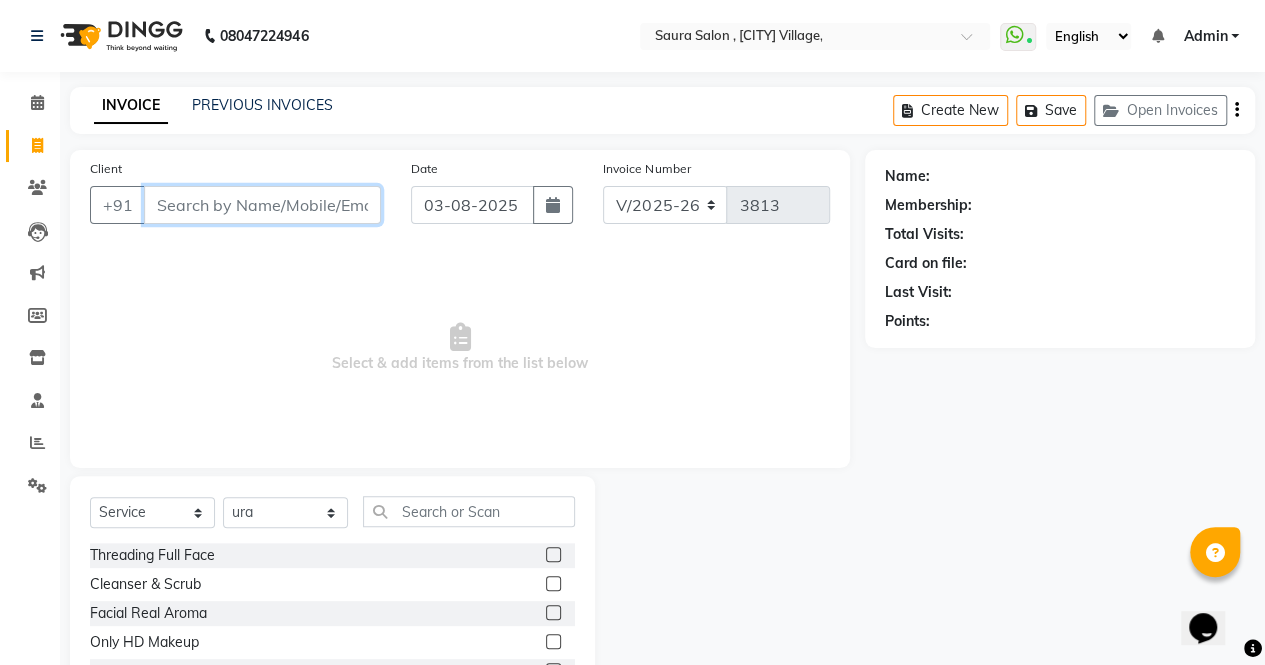 click on "Client" at bounding box center [262, 205] 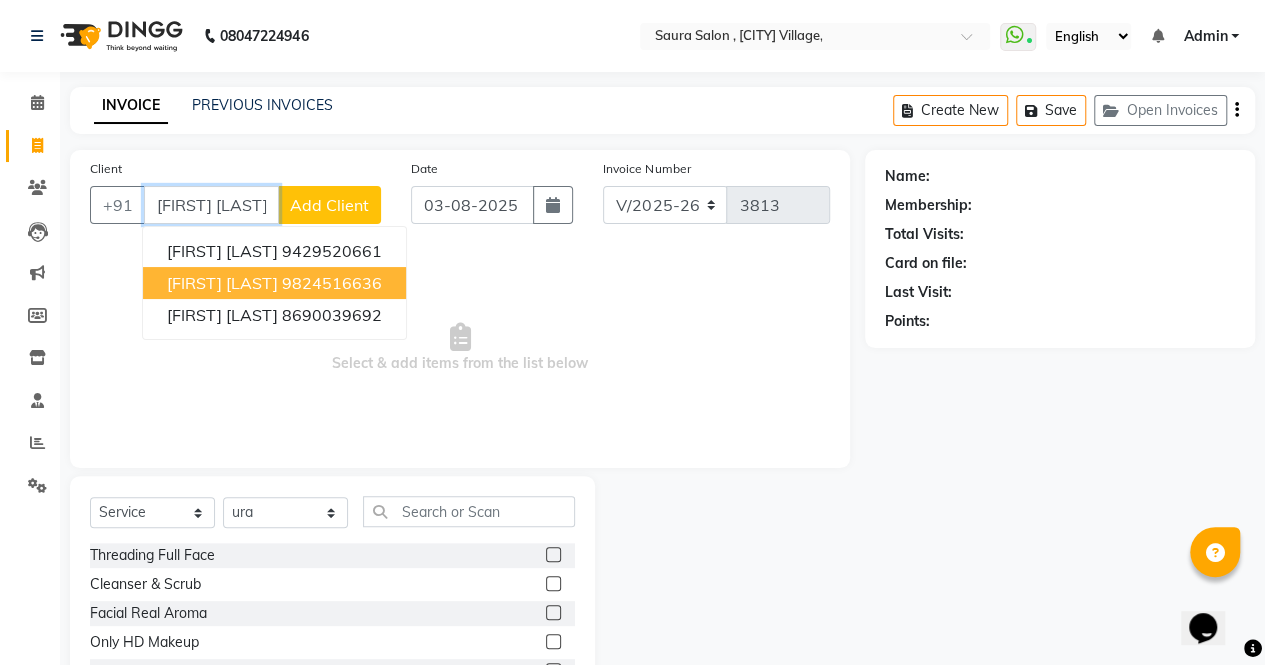click on "9824516636" at bounding box center (332, 283) 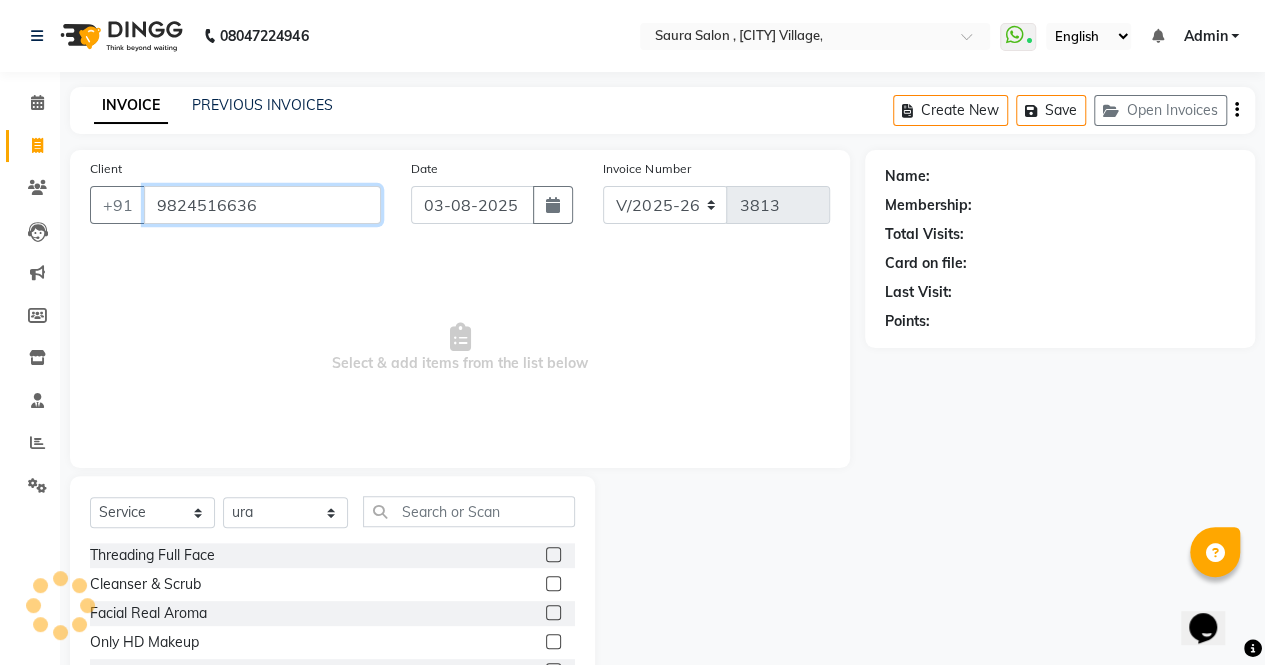 type on "9824516636" 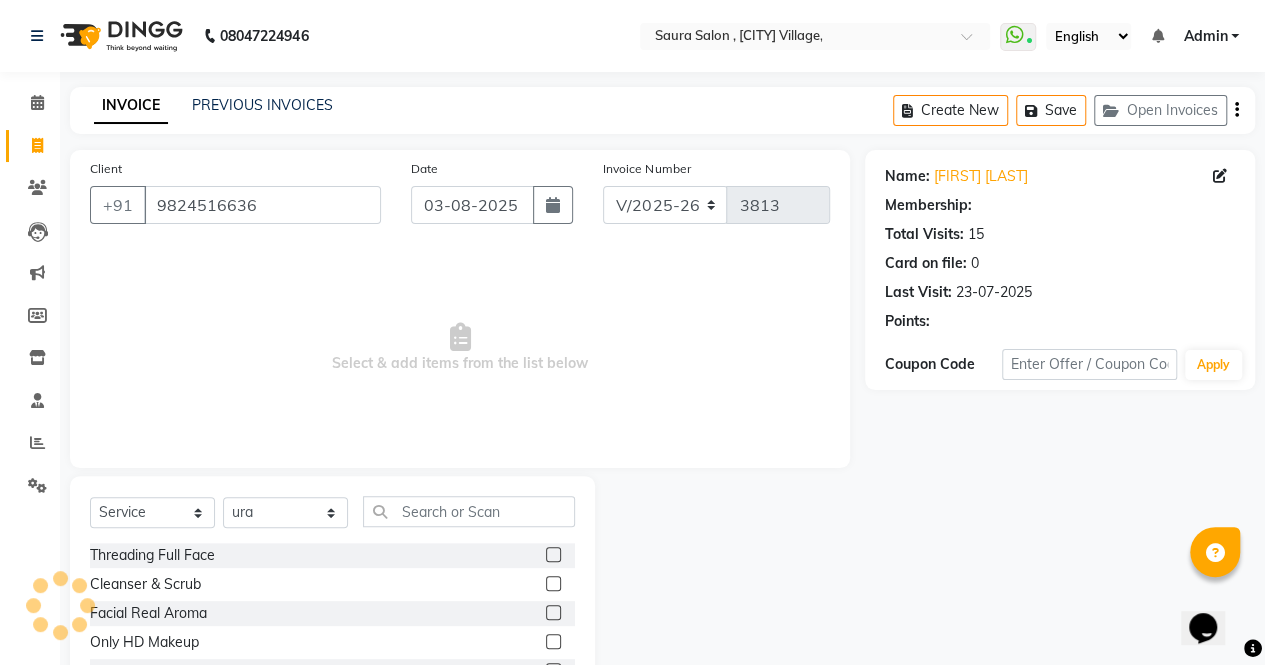 select on "1: Object" 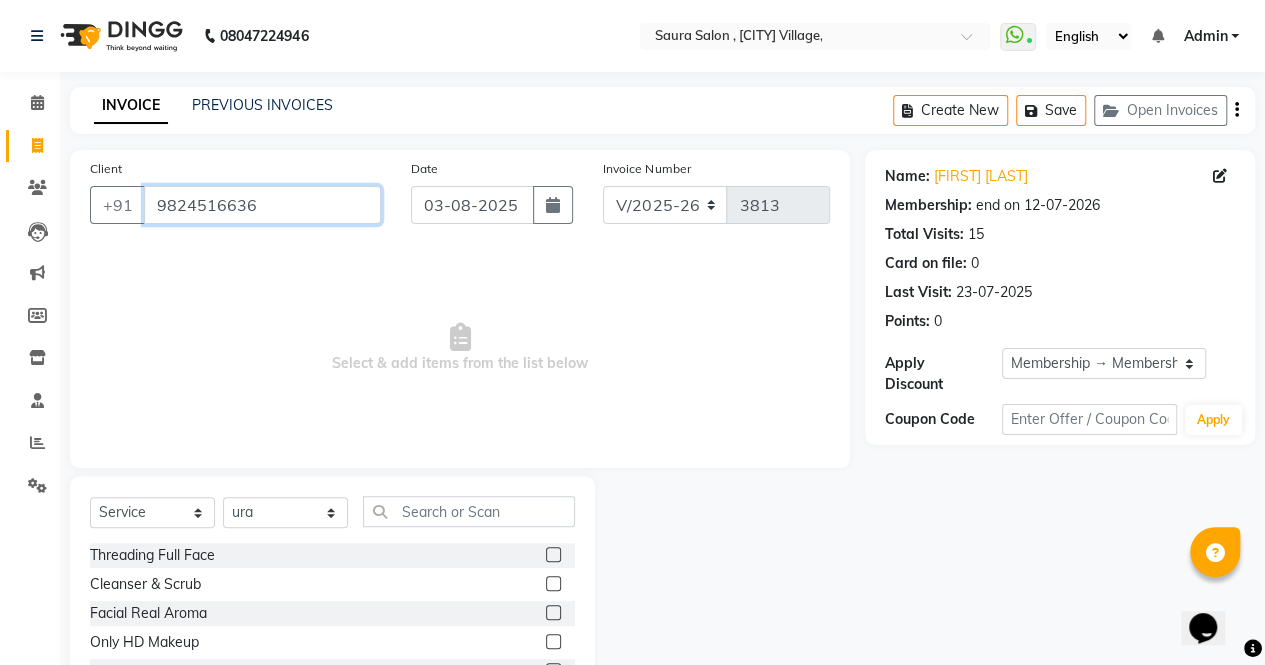click on "9824516636" at bounding box center [262, 205] 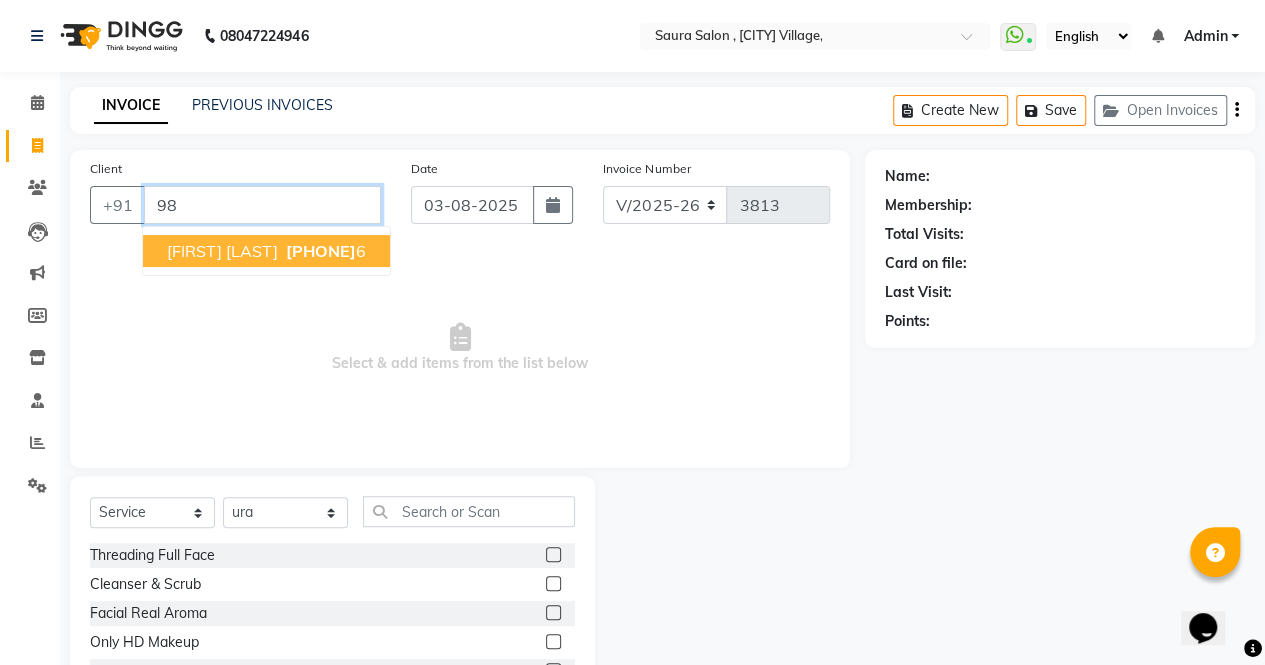 type on "9" 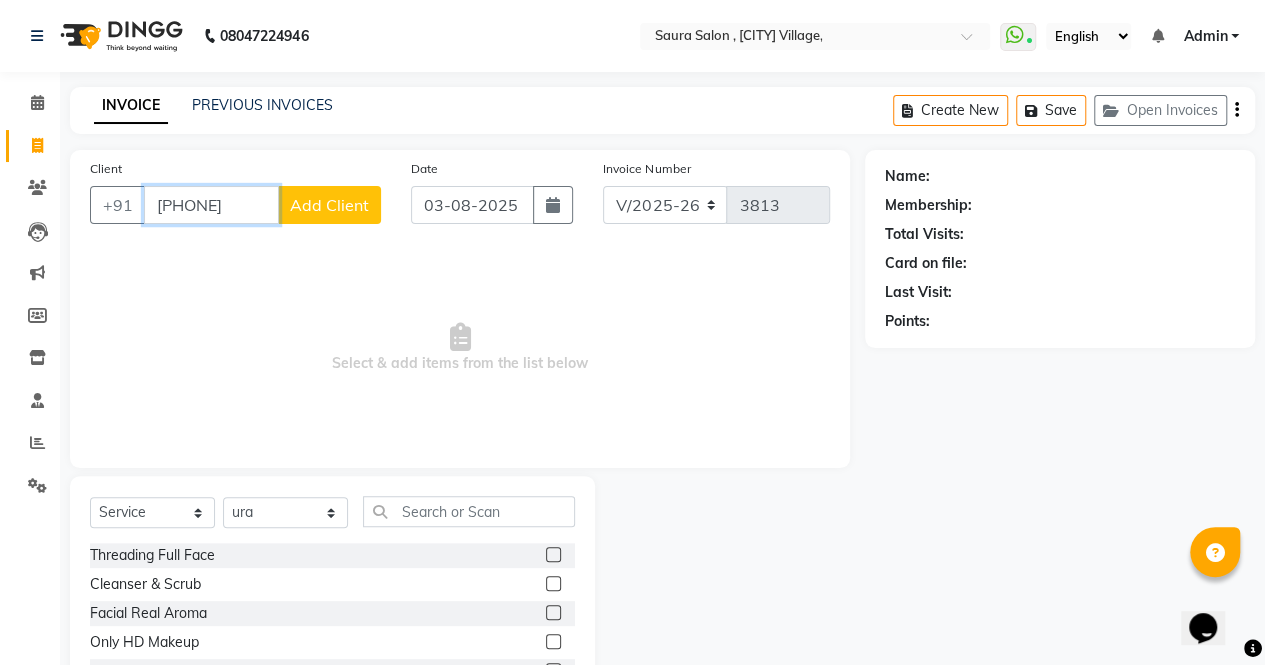 type on "9898064540" 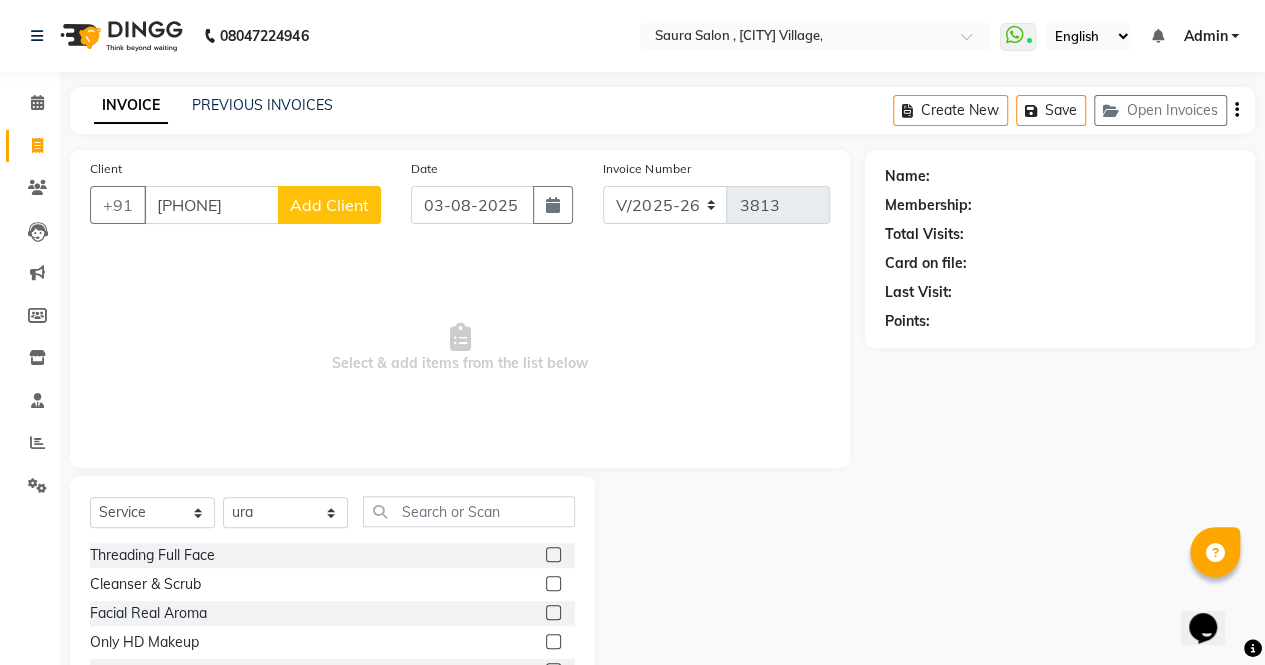 click on "Add Client" 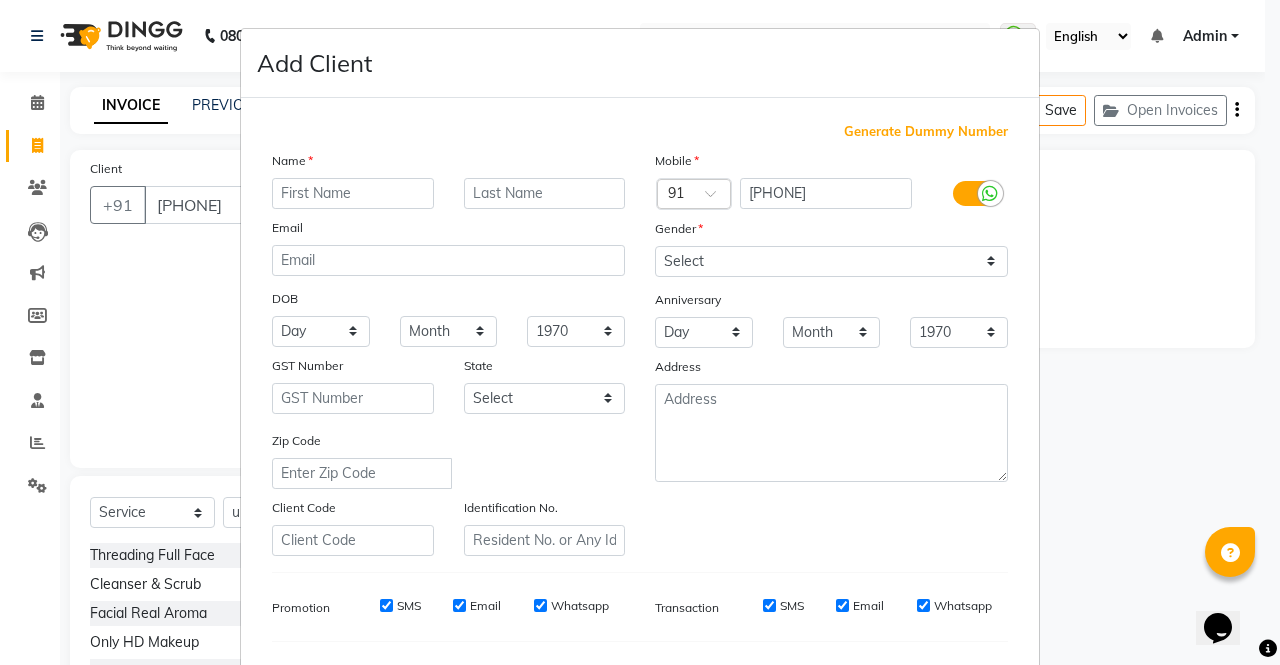 click at bounding box center [353, 193] 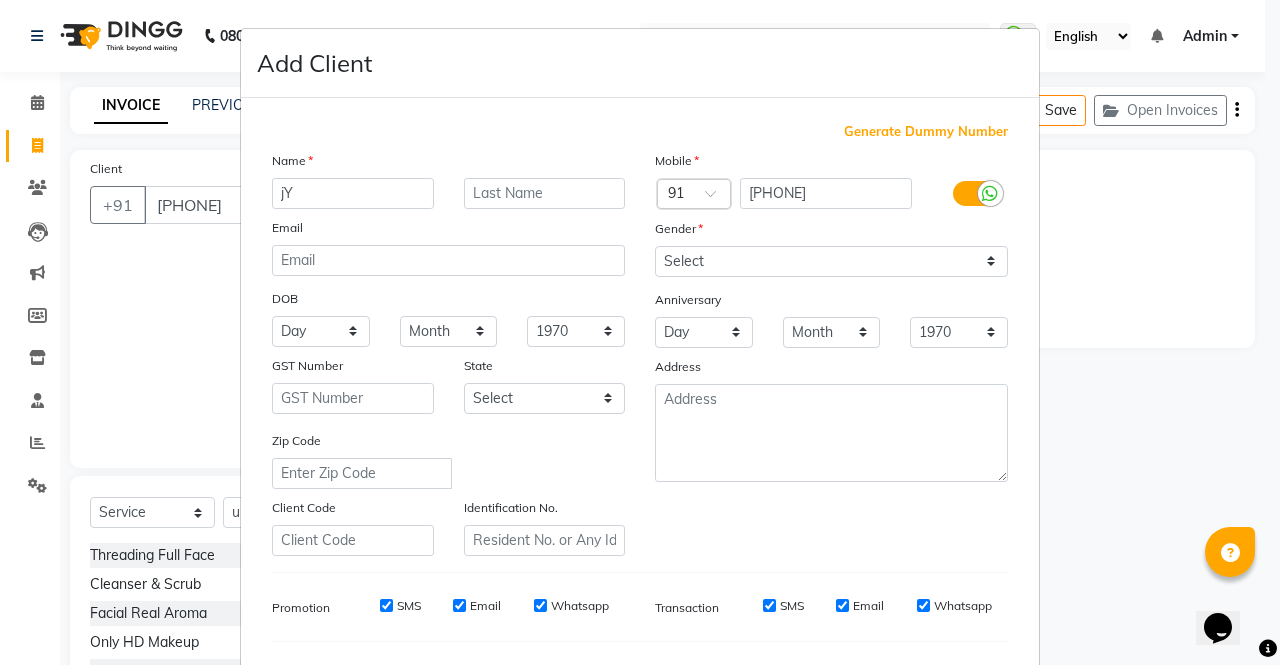 type on "j" 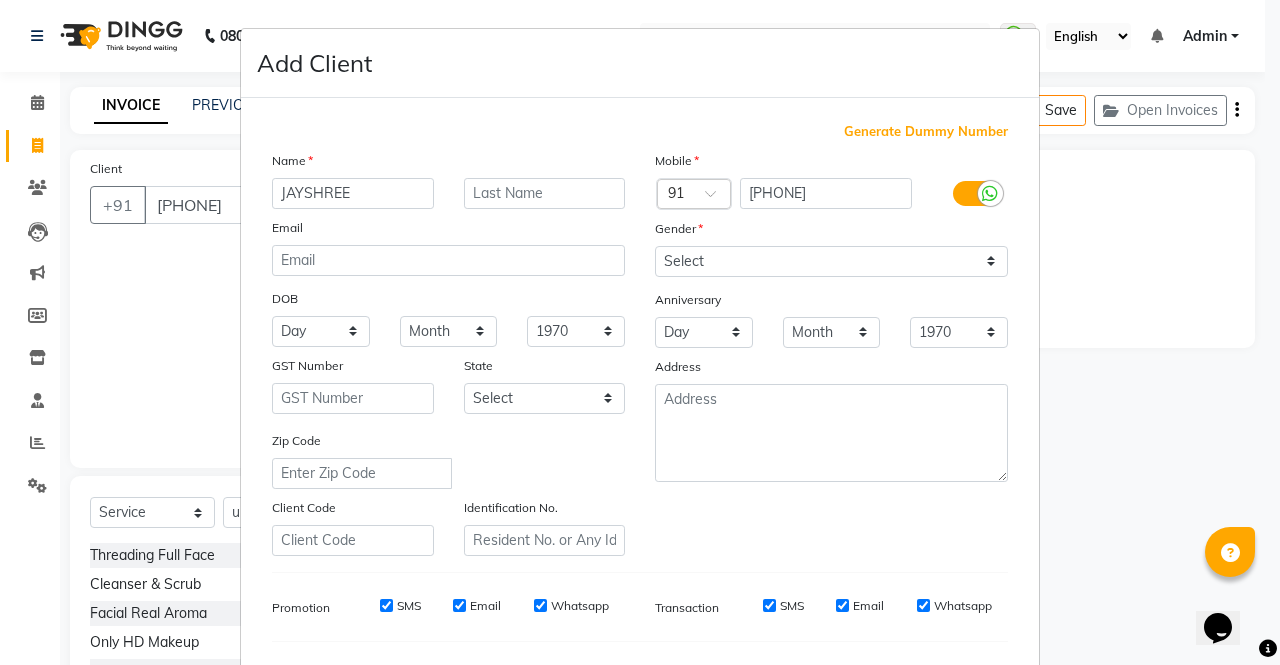 type on "JAYSHREE" 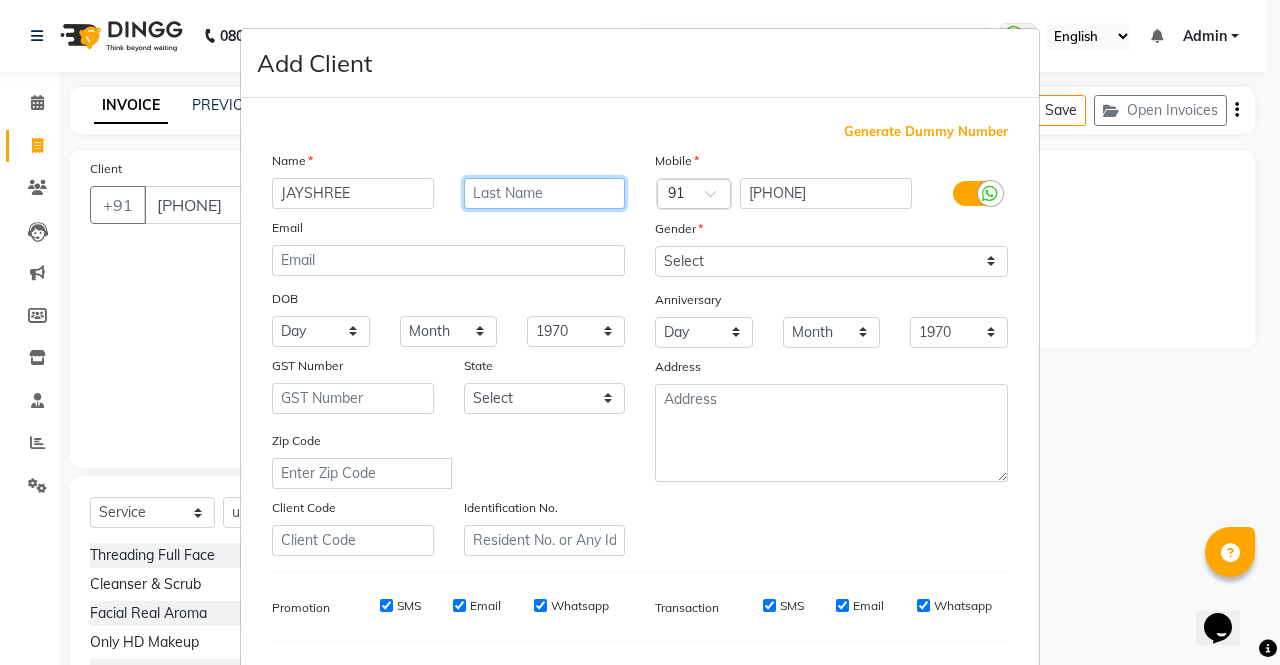 click at bounding box center [545, 193] 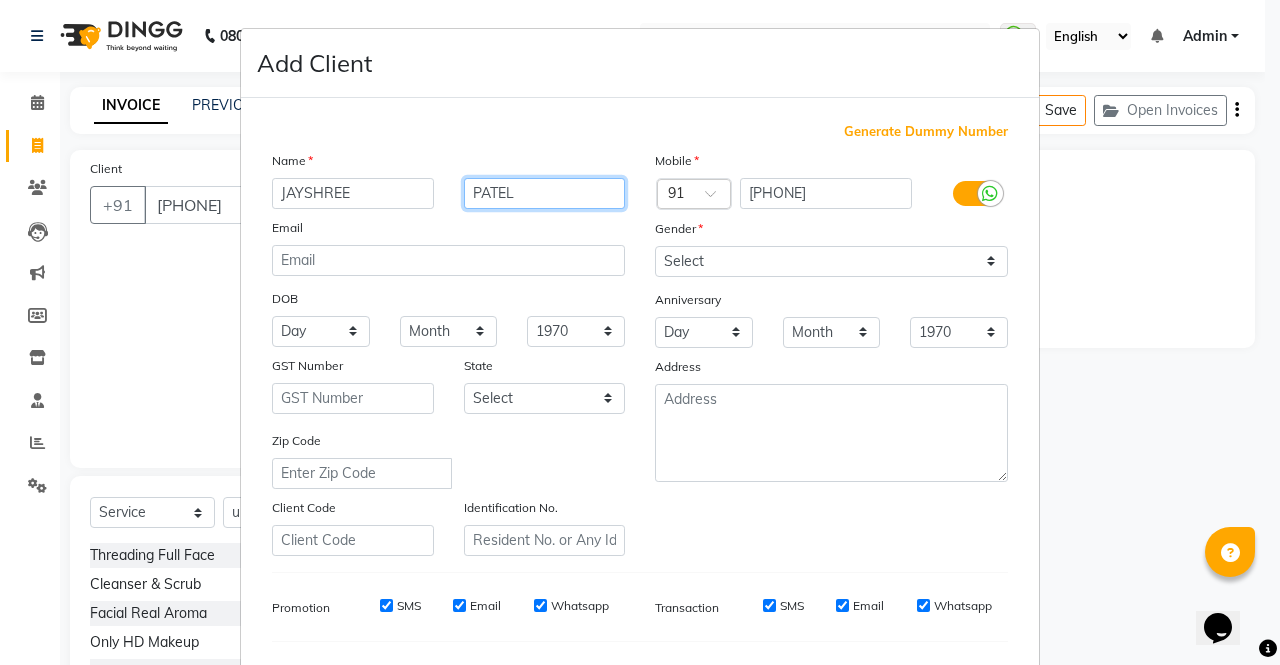 type on "PATEL" 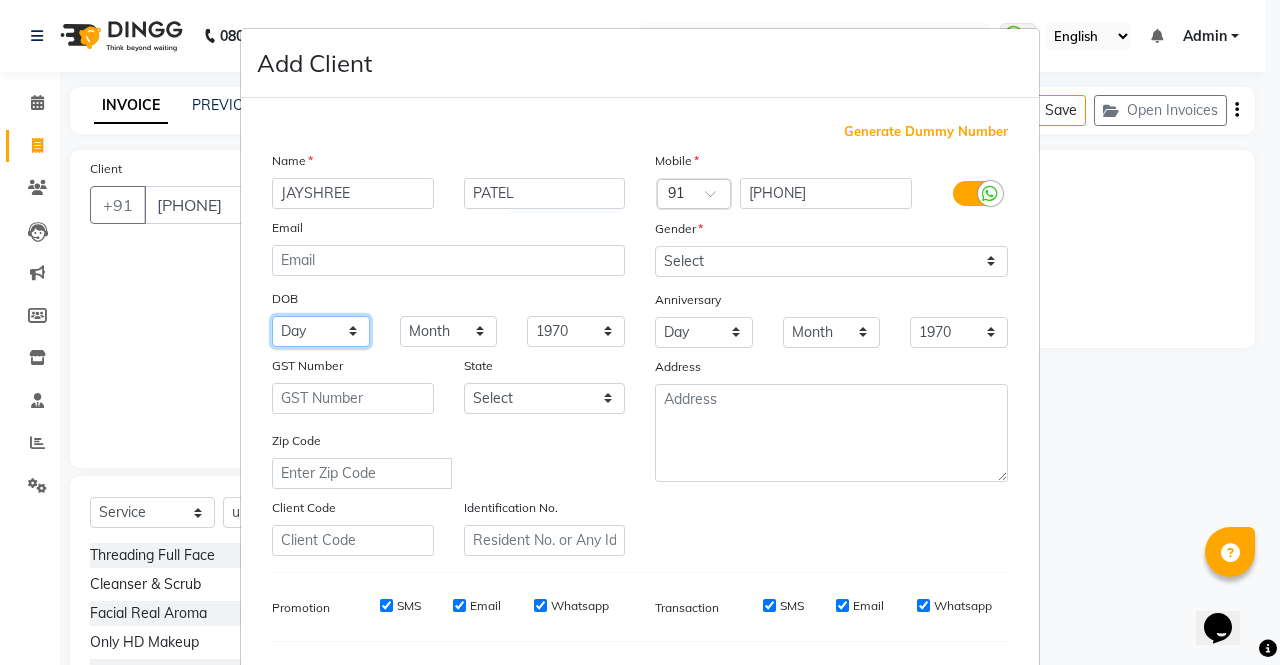 click on "Day 01 02 03 04 05 06 07 08 09 10 11 12 13 14 15 16 17 18 19 20 21 22 23 24 25 26 27 28 29 30 31" at bounding box center (321, 331) 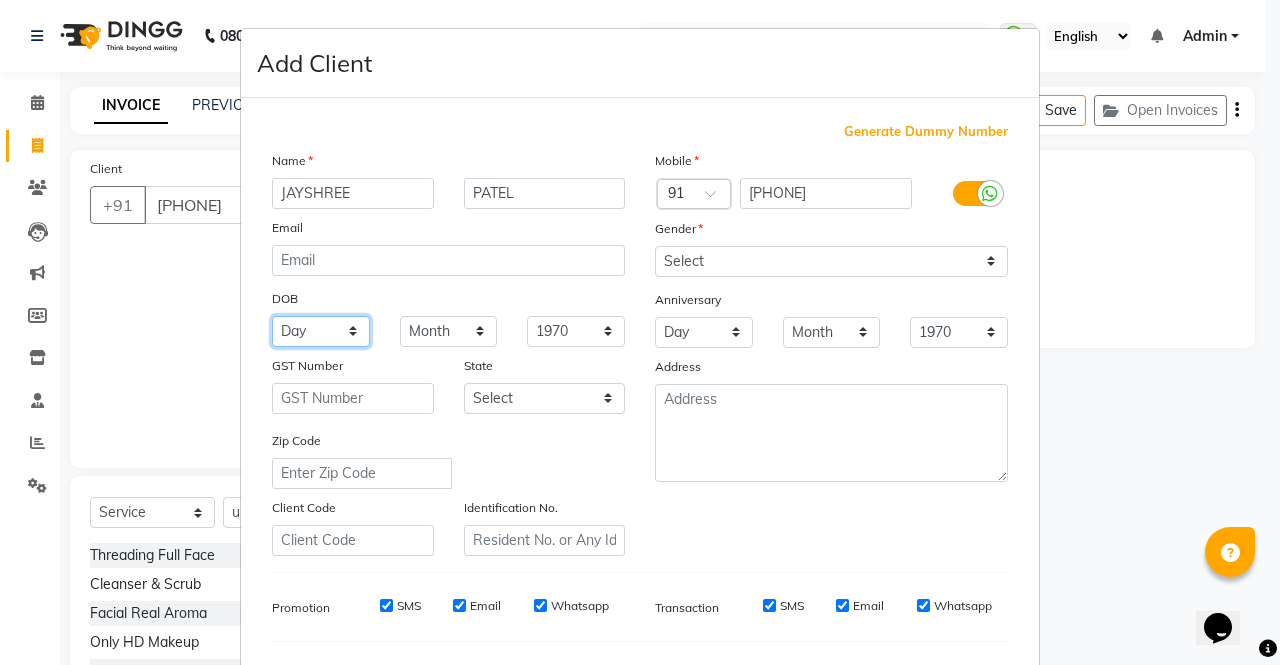 select on "10" 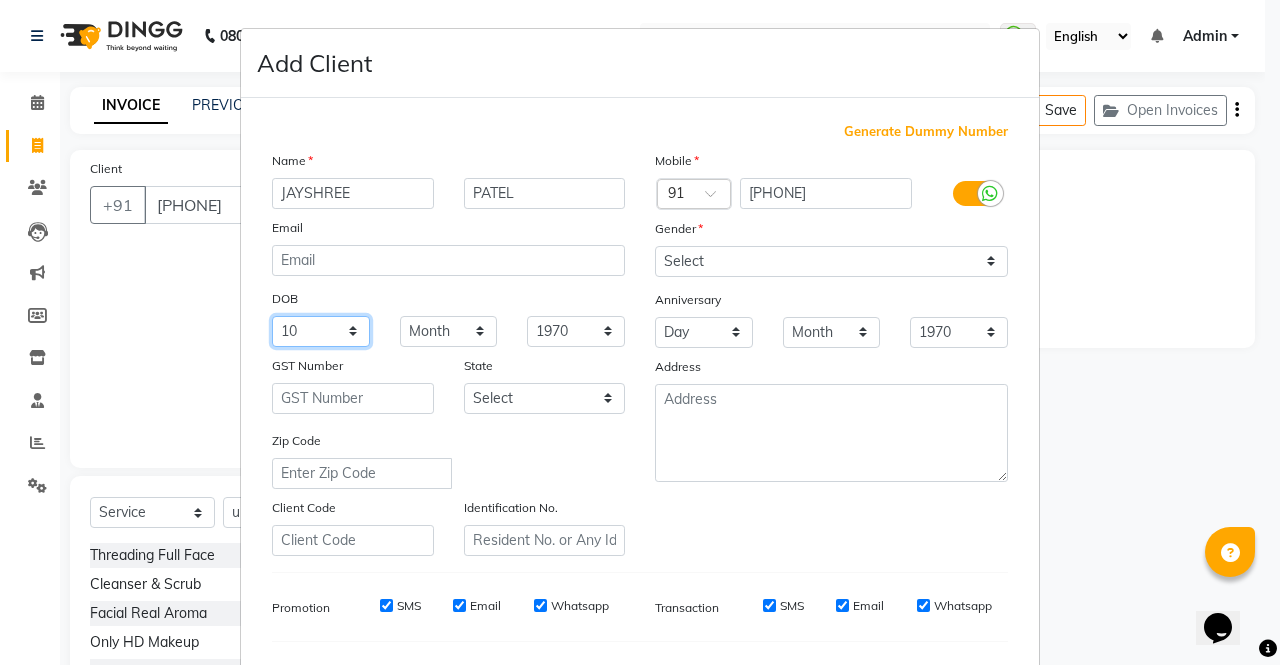 click on "Day 01 02 03 04 05 06 07 08 09 10 11 12 13 14 15 16 17 18 19 20 21 22 23 24 25 26 27 28 29 30 31" at bounding box center [321, 331] 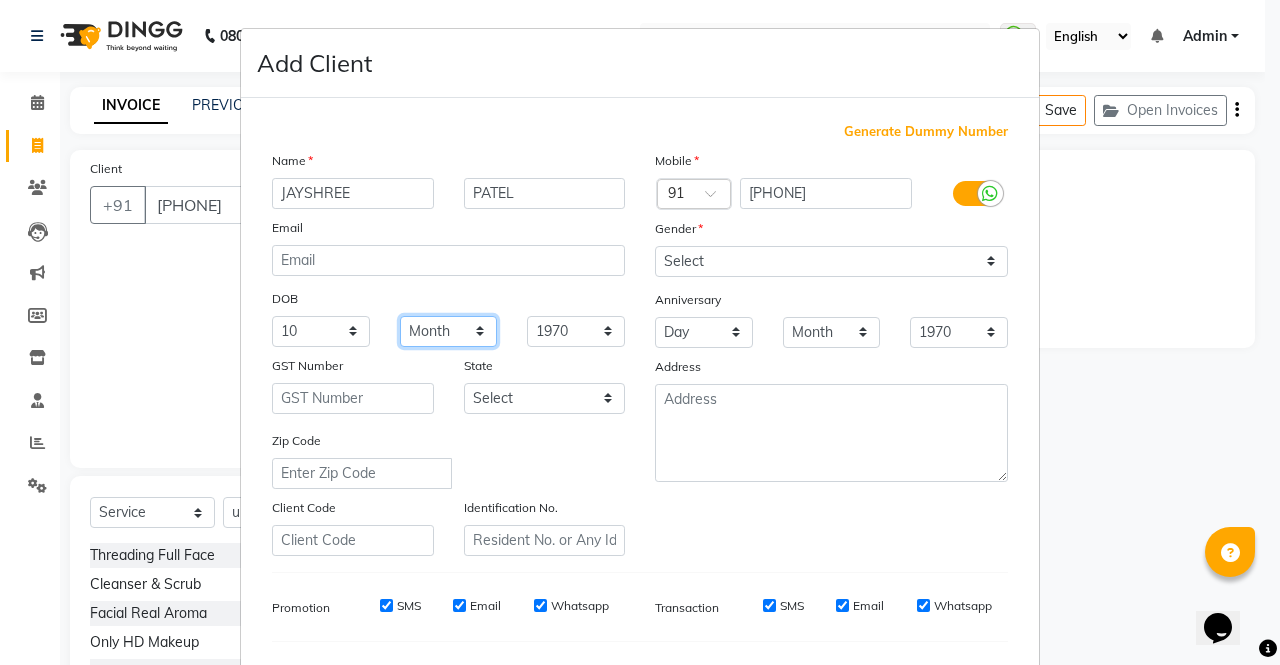 click on "Month January February March April May June July August September October November December" at bounding box center [449, 331] 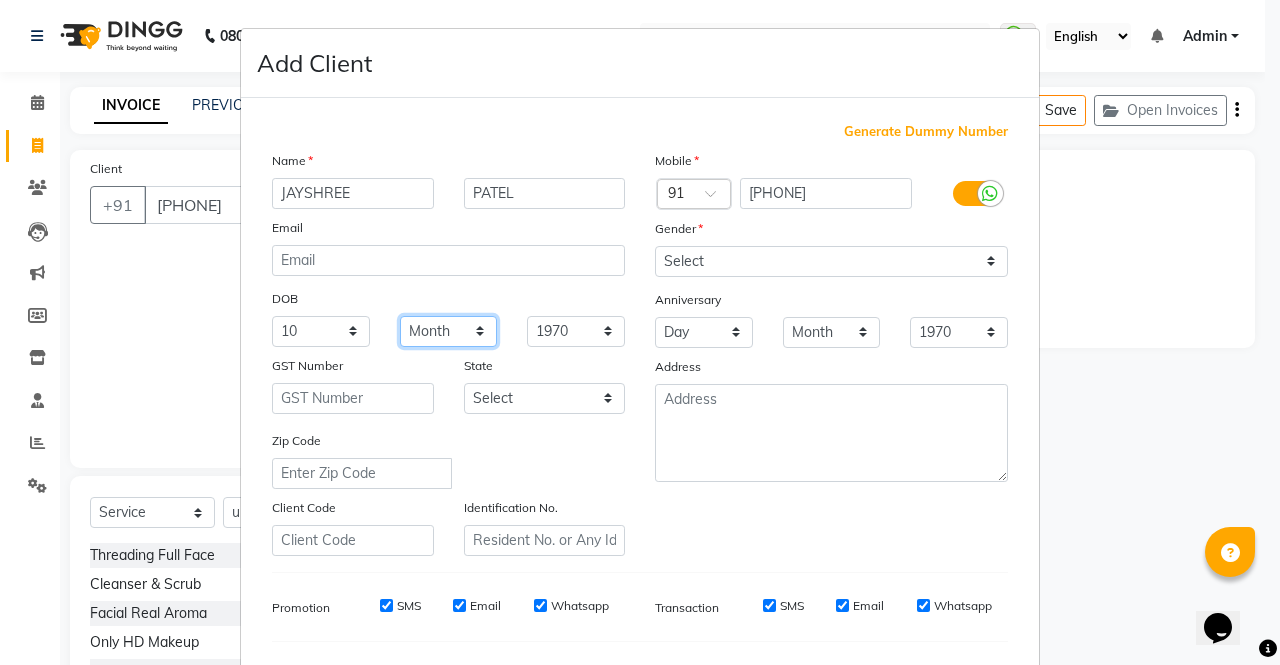 select on "08" 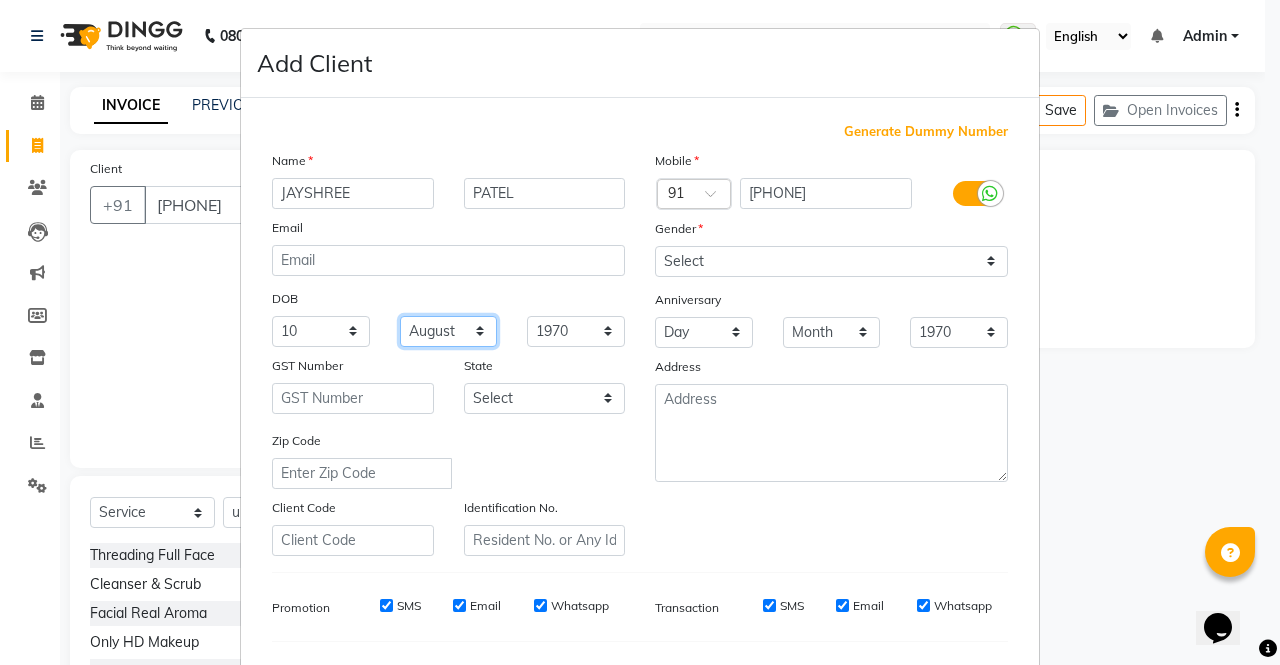 click on "Month January February March April May June July August September October November December" at bounding box center (449, 331) 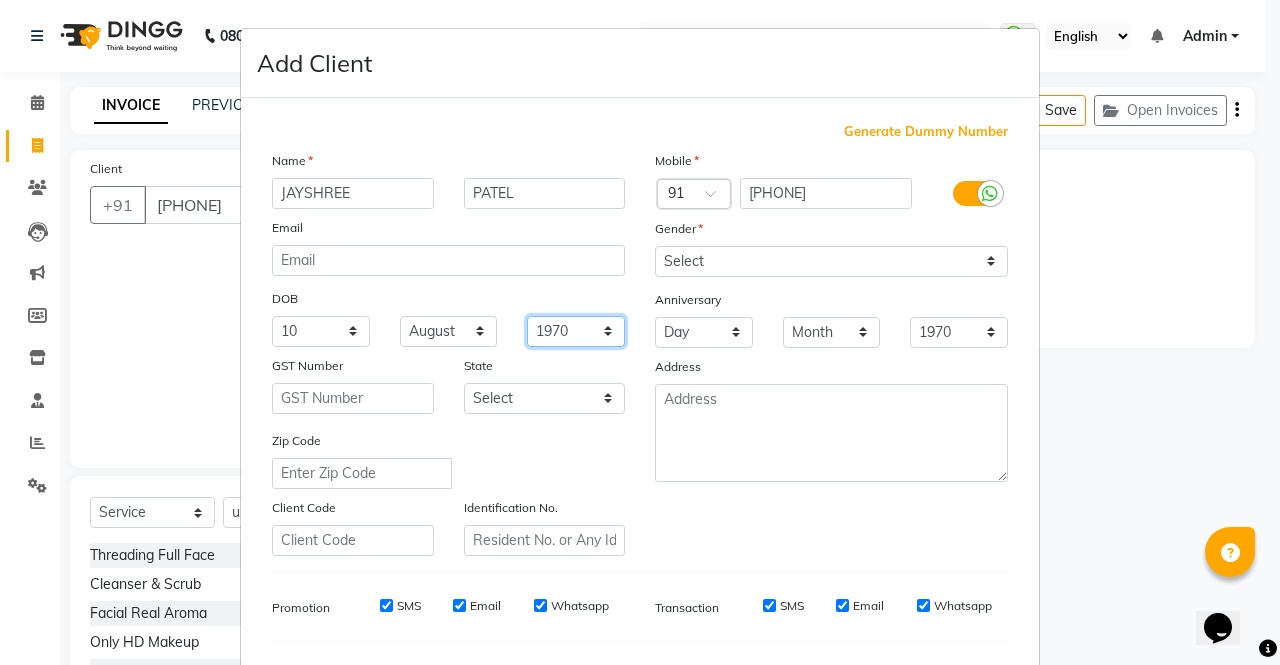 click on "1940 1941 1942 1943 1944 1945 1946 1947 1948 1949 1950 1951 1952 1953 1954 1955 1956 1957 1958 1959 1960 1961 1962 1963 1964 1965 1966 1967 1968 1969 1970 1971 1972 1973 1974 1975 1976 1977 1978 1979 1980 1981 1982 1983 1984 1985 1986 1987 1988 1989 1990 1991 1992 1993 1994 1995 1996 1997 1998 1999 2000 2001 2002 2003 2004 2005 2006 2007 2008 2009 2010 2011 2012 2013 2014 2015 2016 2017 2018 2019 2020 2021 2022 2023 2024" at bounding box center [576, 331] 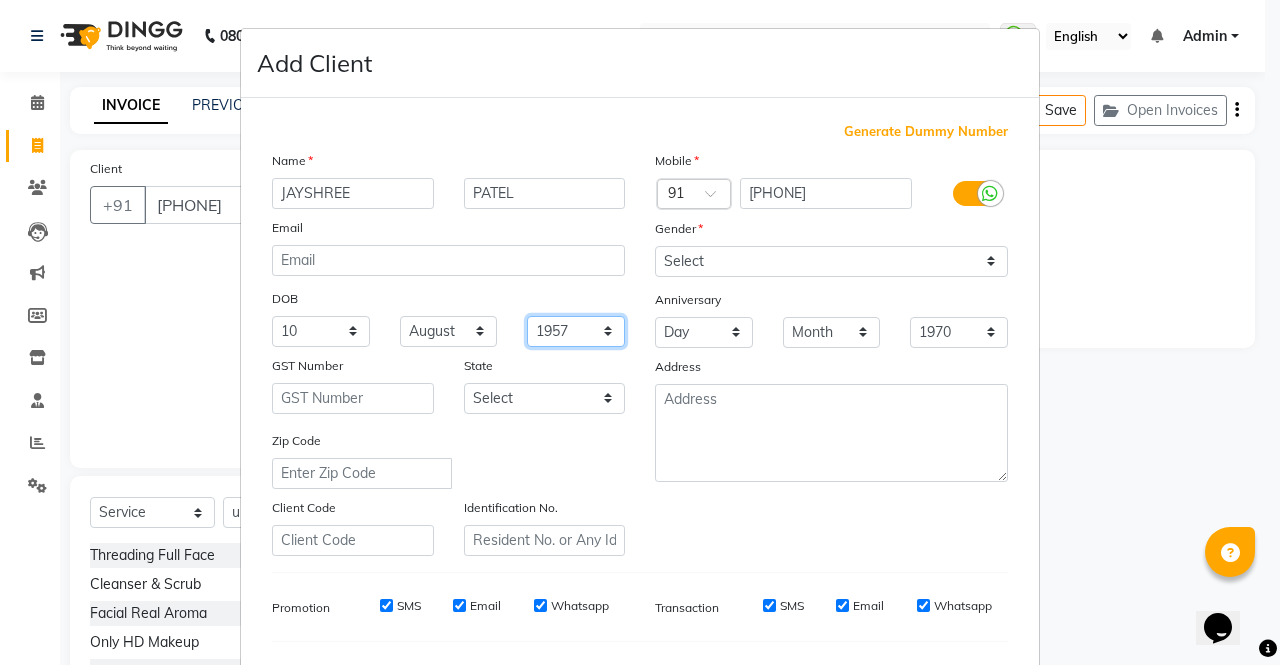 click on "1940 1941 1942 1943 1944 1945 1946 1947 1948 1949 1950 1951 1952 1953 1954 1955 1956 1957 1958 1959 1960 1961 1962 1963 1964 1965 1966 1967 1968 1969 1970 1971 1972 1973 1974 1975 1976 1977 1978 1979 1980 1981 1982 1983 1984 1985 1986 1987 1988 1989 1990 1991 1992 1993 1994 1995 1996 1997 1998 1999 2000 2001 2002 2003 2004 2005 2006 2007 2008 2009 2010 2011 2012 2013 2014 2015 2016 2017 2018 2019 2020 2021 2022 2023 2024" at bounding box center (576, 331) 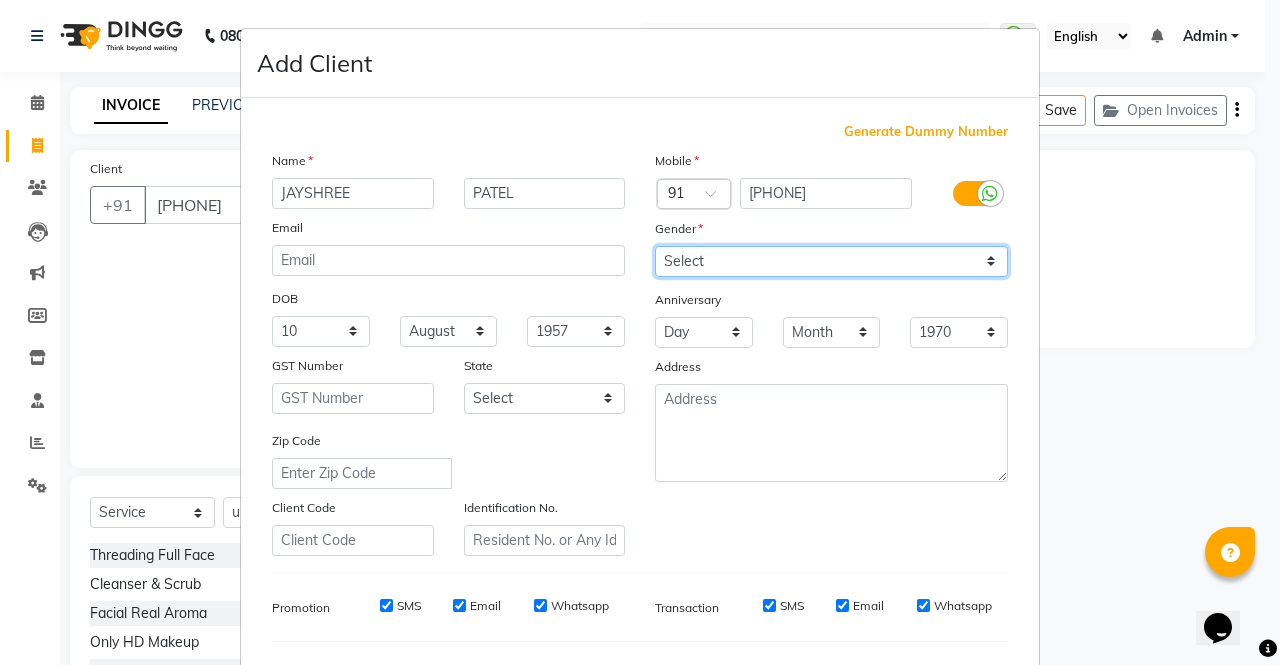 click on "Select Male Female Other Prefer Not To Say" at bounding box center (831, 261) 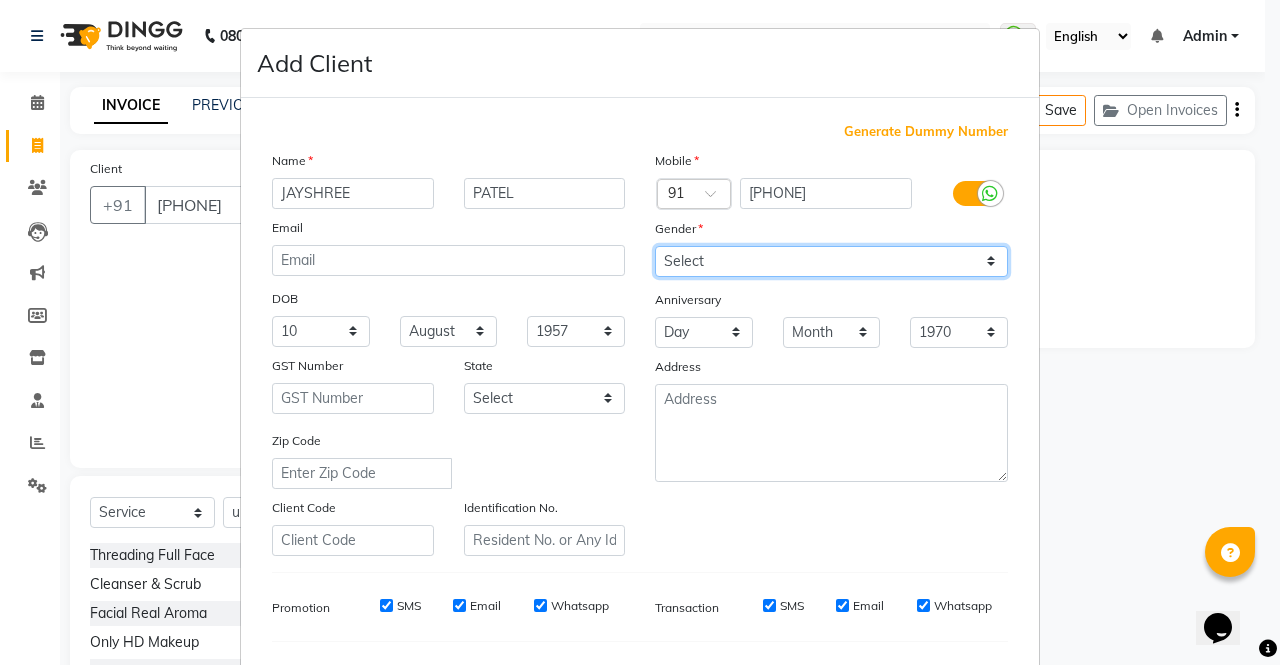 select on "female" 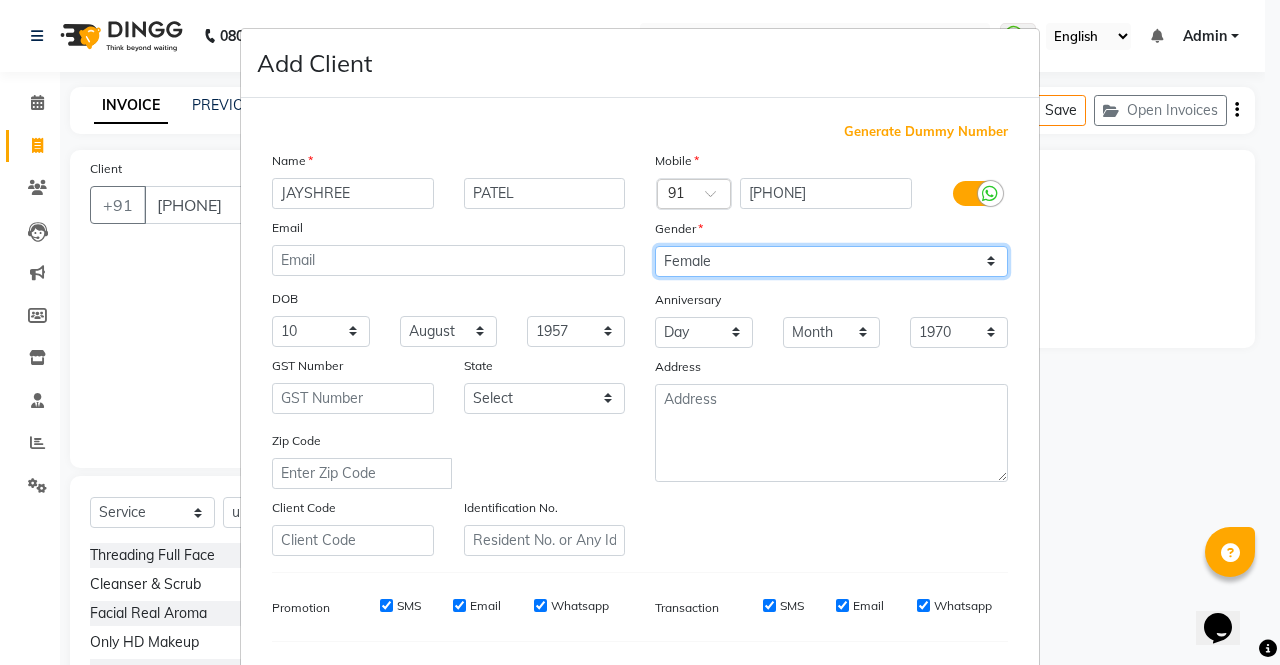 click on "Select Male Female Other Prefer Not To Say" at bounding box center (831, 261) 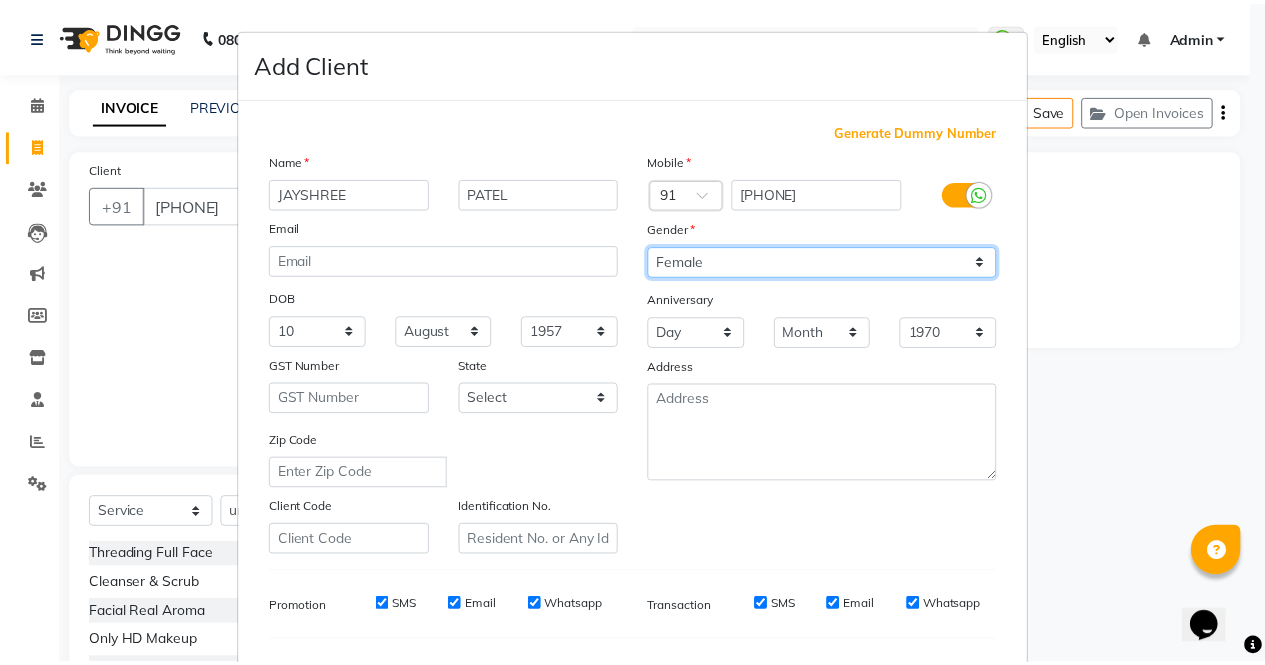 scroll, scrollTop: 254, scrollLeft: 0, axis: vertical 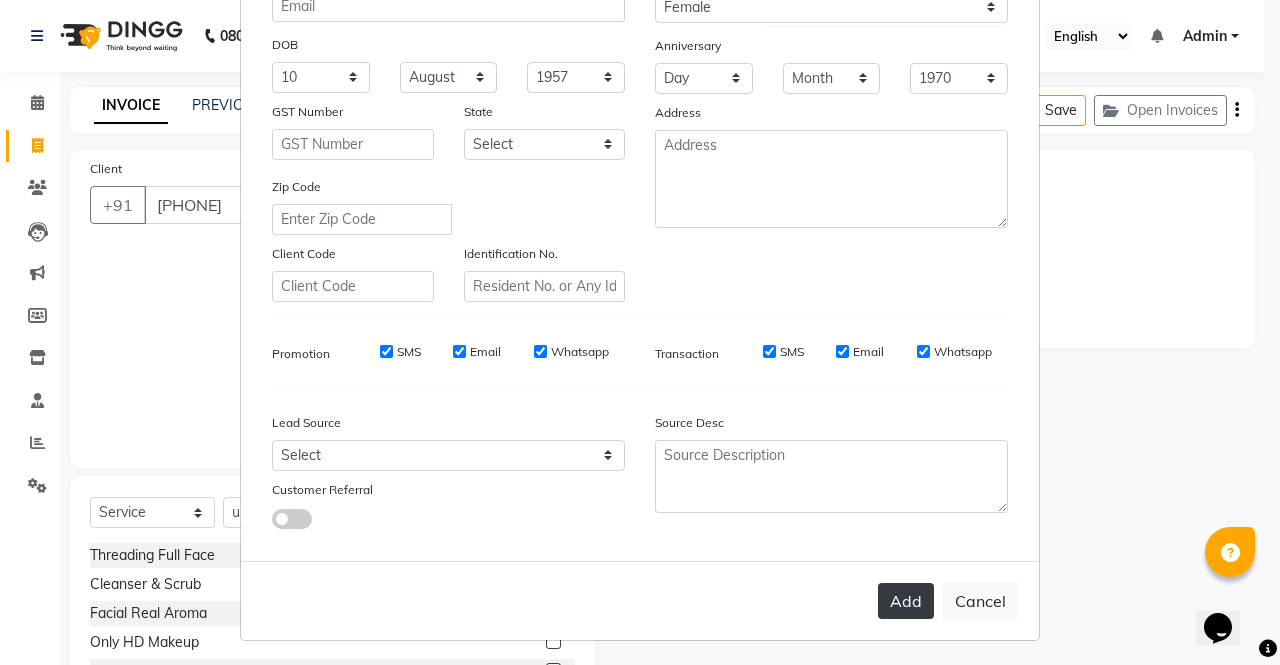 click on "Add" at bounding box center [906, 601] 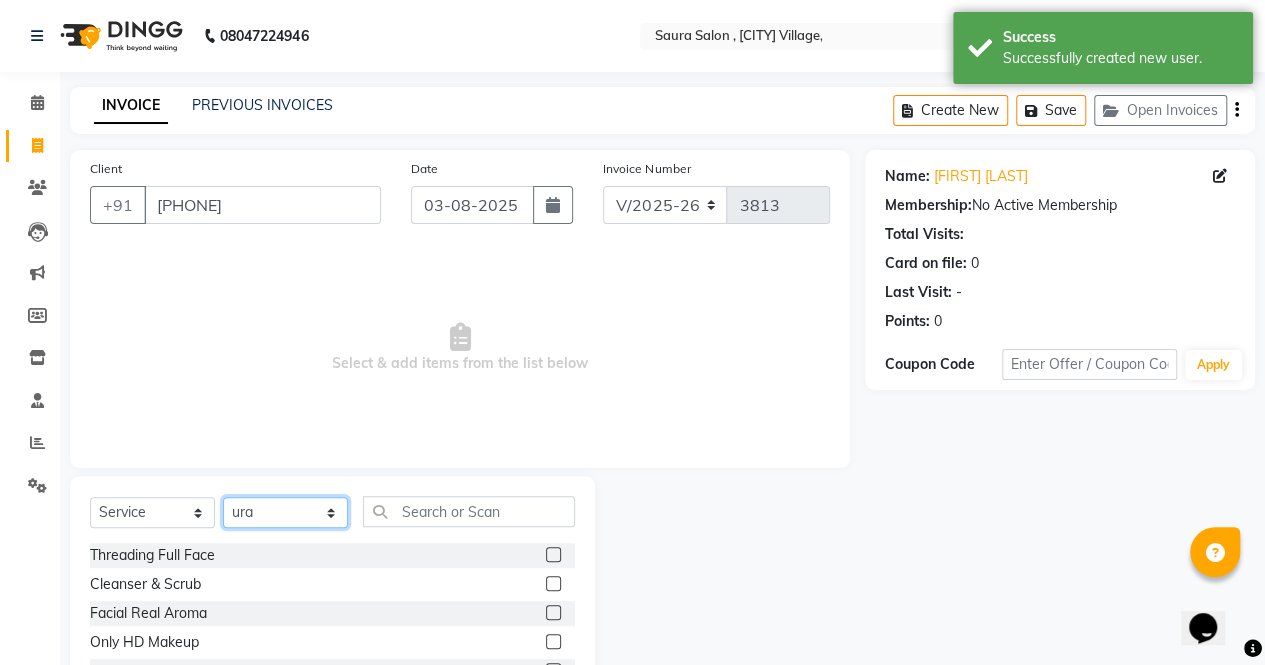click on "Select Stylist [FIRST] [FIRST] [FIRST] [FIRST] [FIRST] [FIRST] [FIRST] [FIRST] [FIRST] [FIRST] [FIRST] [FIRST] [FIRST] [FIRST] [FIRST] [FIRST]" 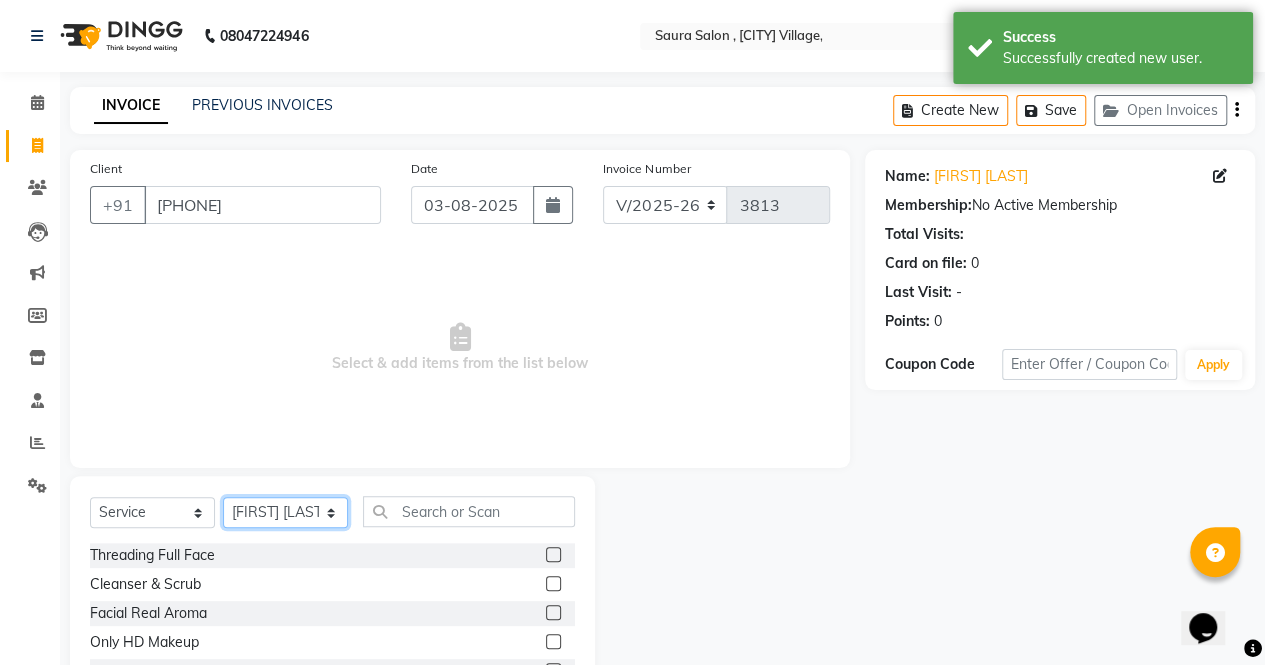 click on "Select Stylist [FIRST] [FIRST] [FIRST] [FIRST] [FIRST] [FIRST] [FIRST] [FIRST] [FIRST] [FIRST] [FIRST] [FIRST] [FIRST] [FIRST] [FIRST] [FIRST]" 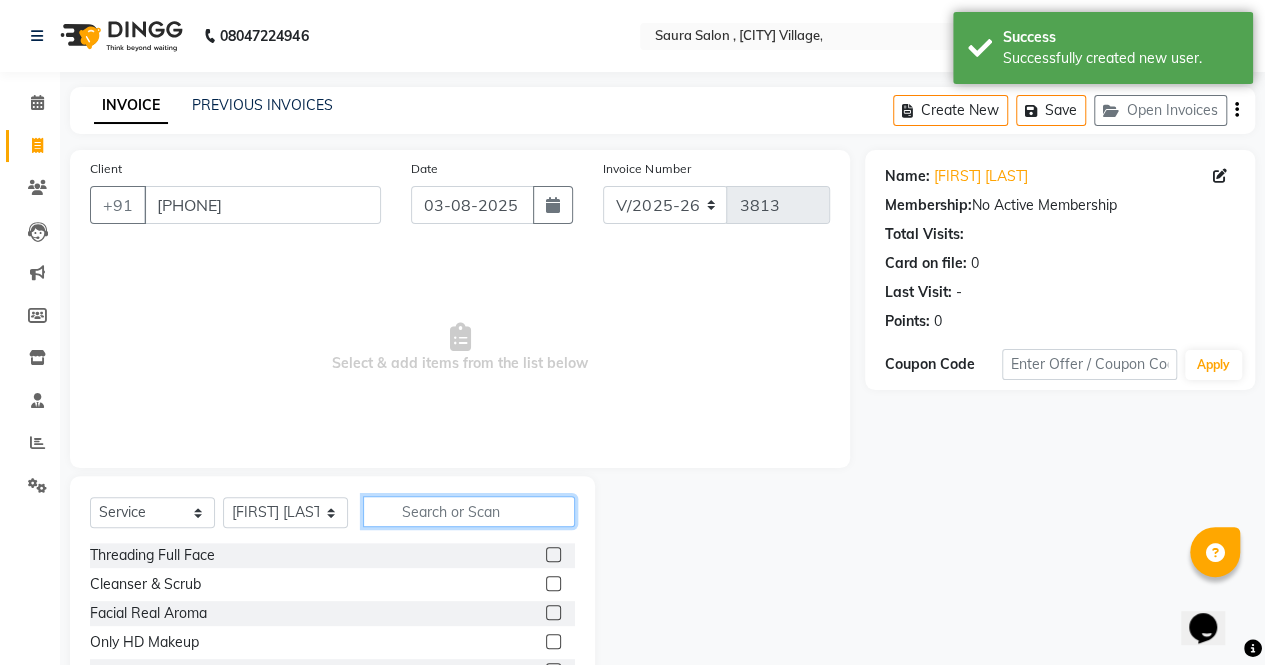 click 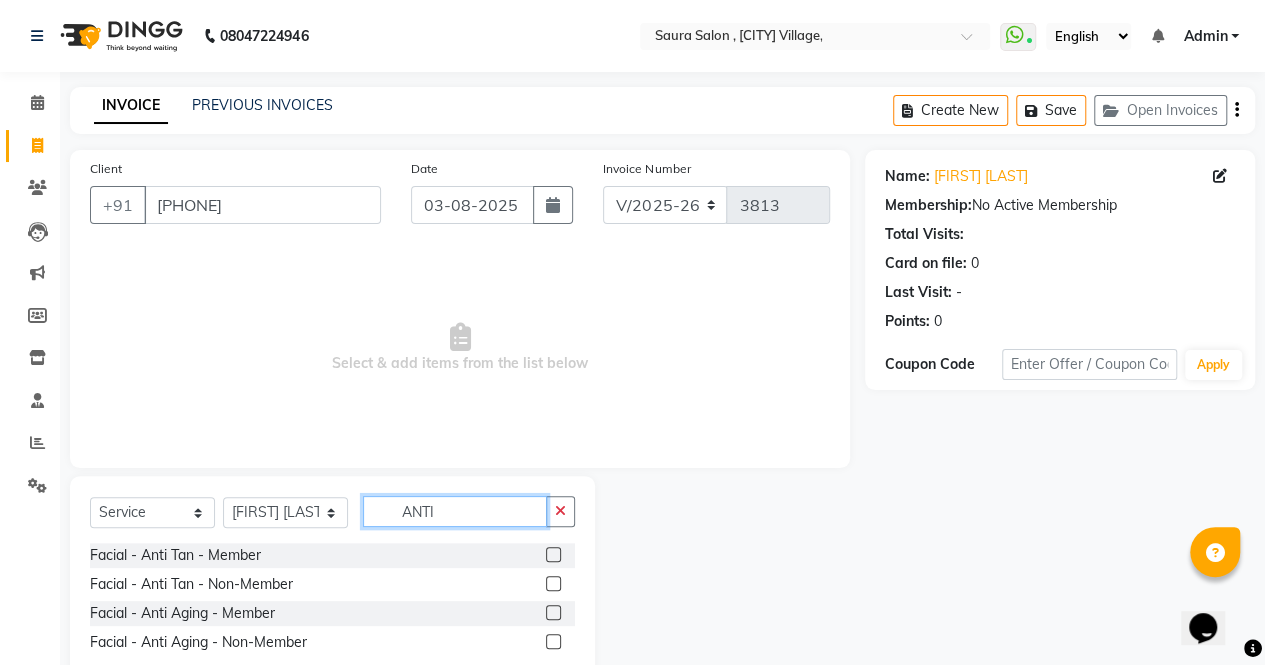 type on "ANTI" 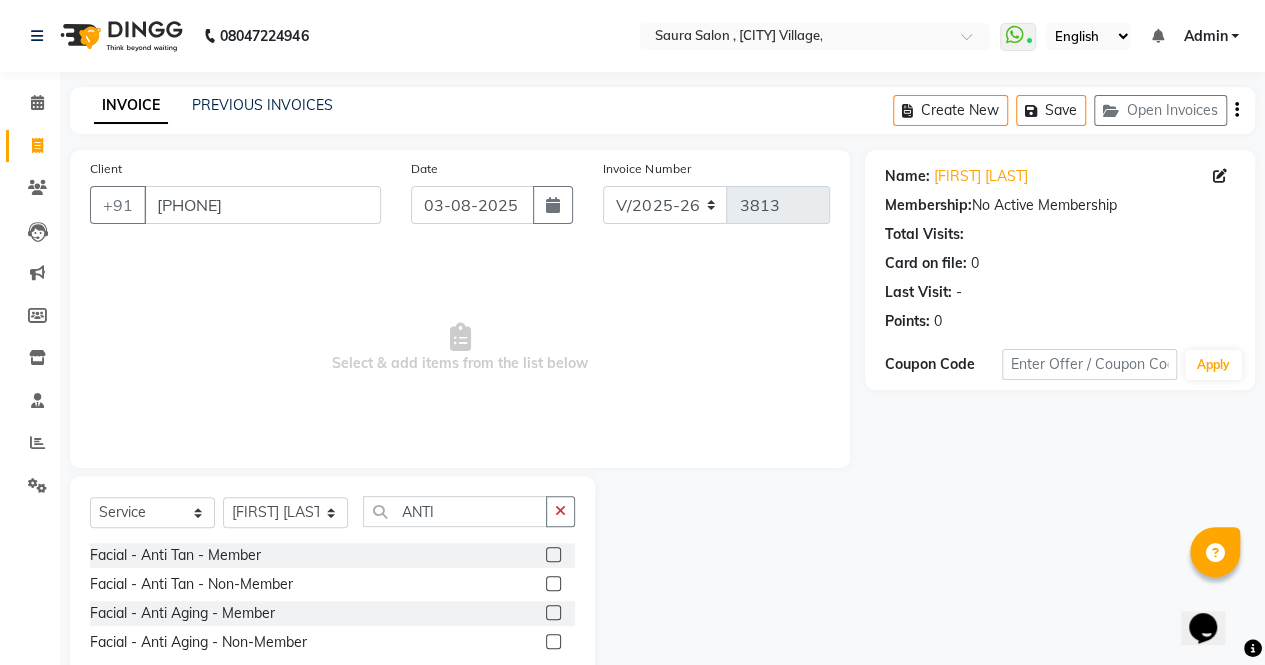 click 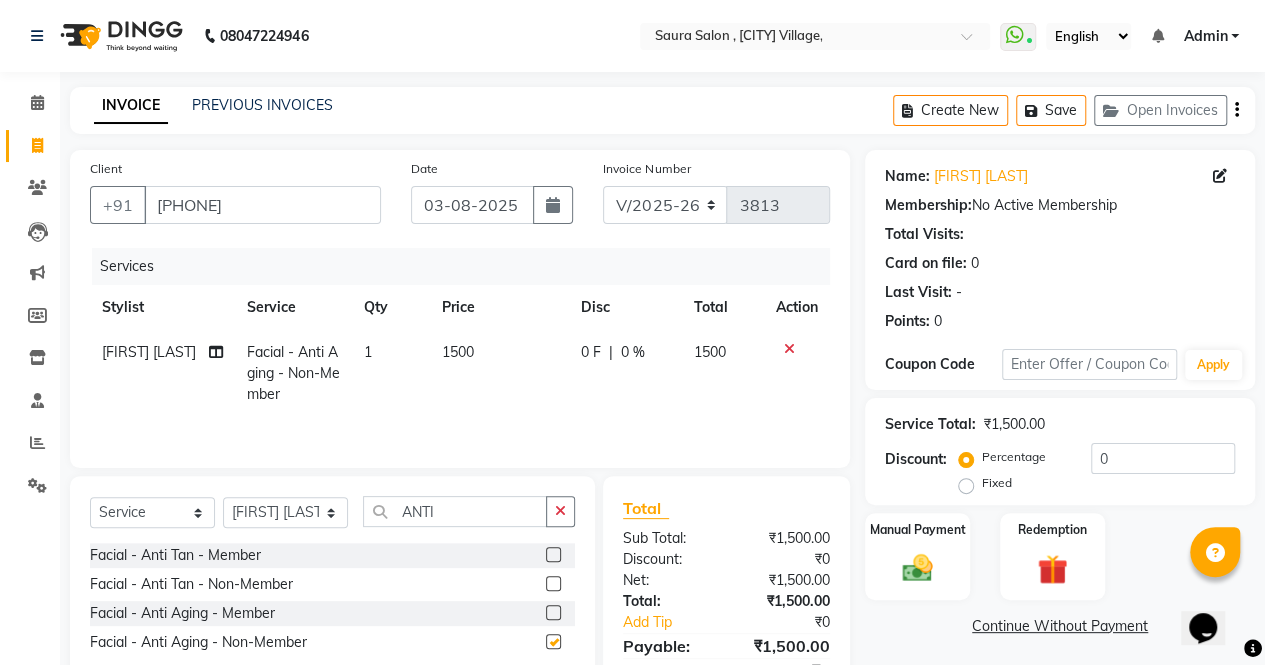 checkbox on "false" 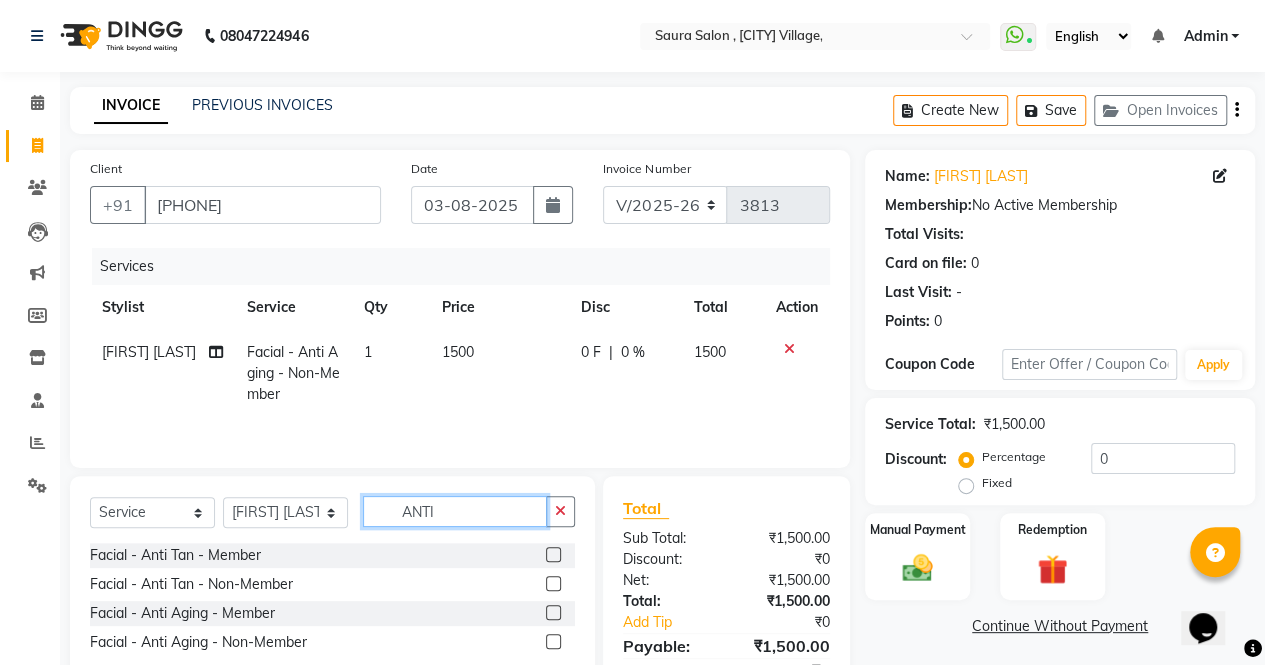 click on "ANTI" 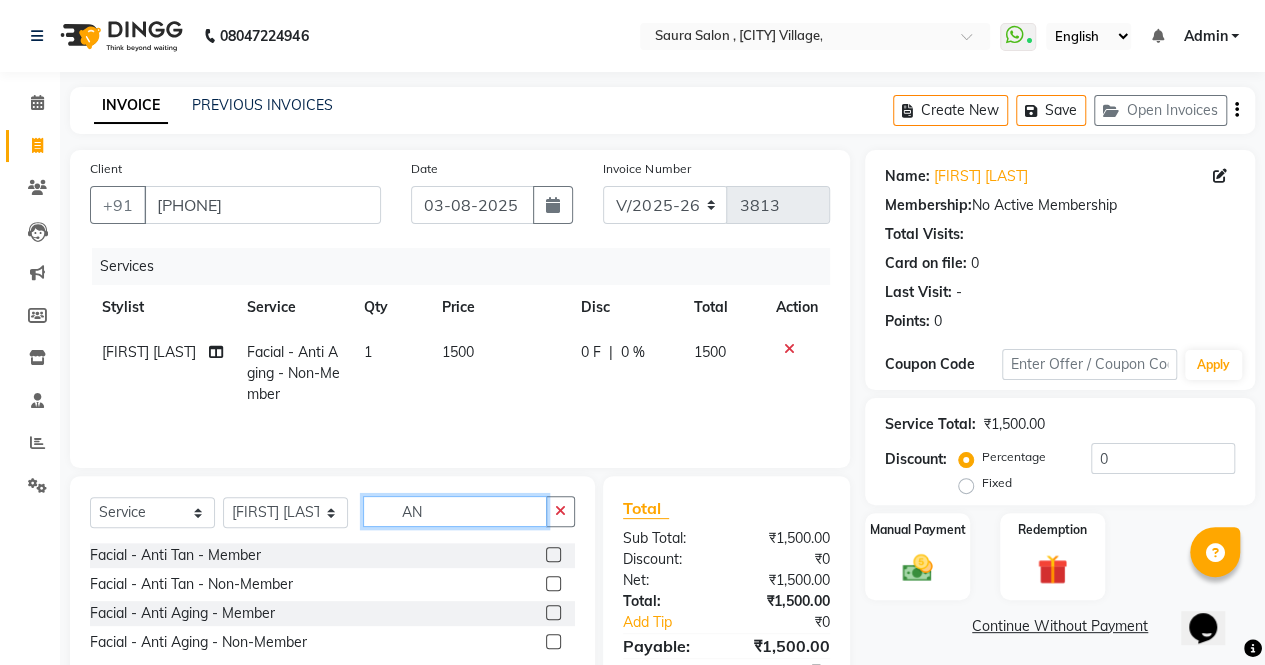 type on "A" 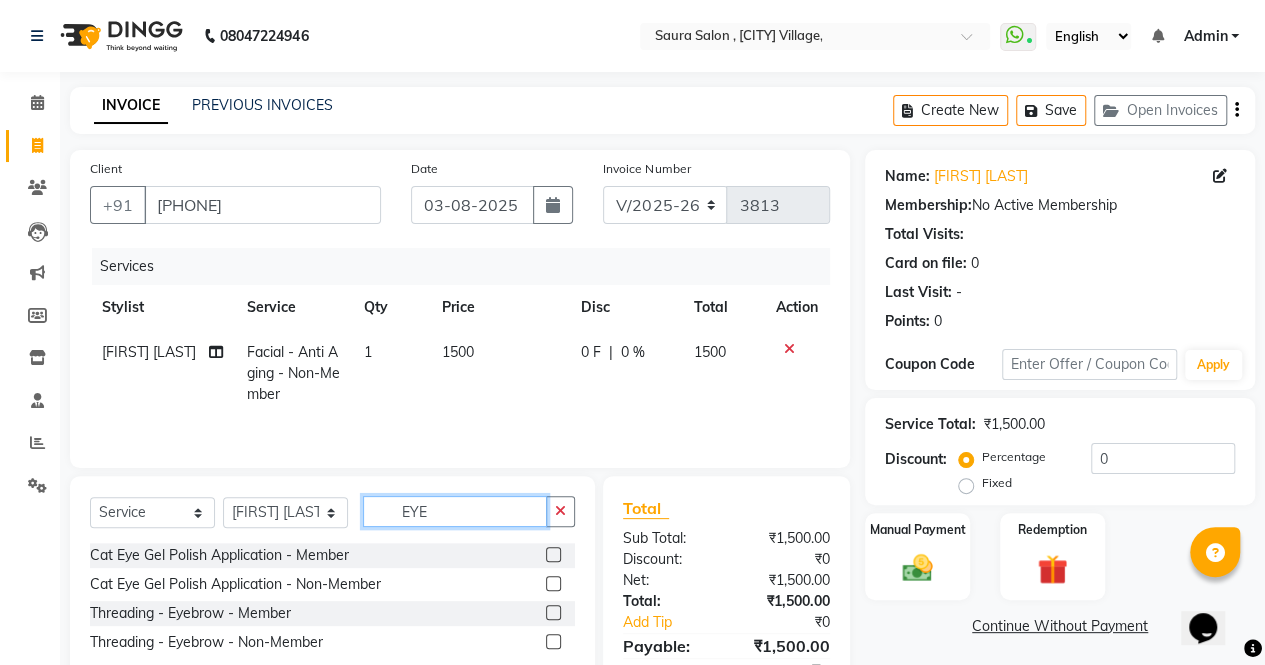 type on "EYE" 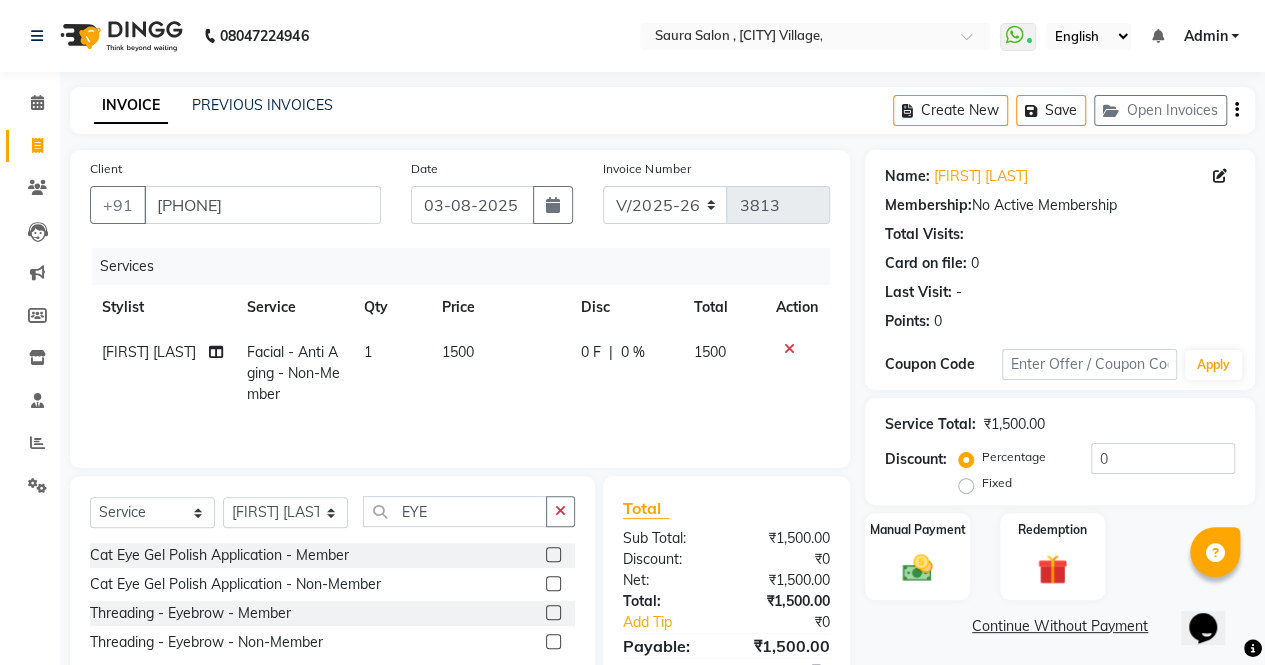click 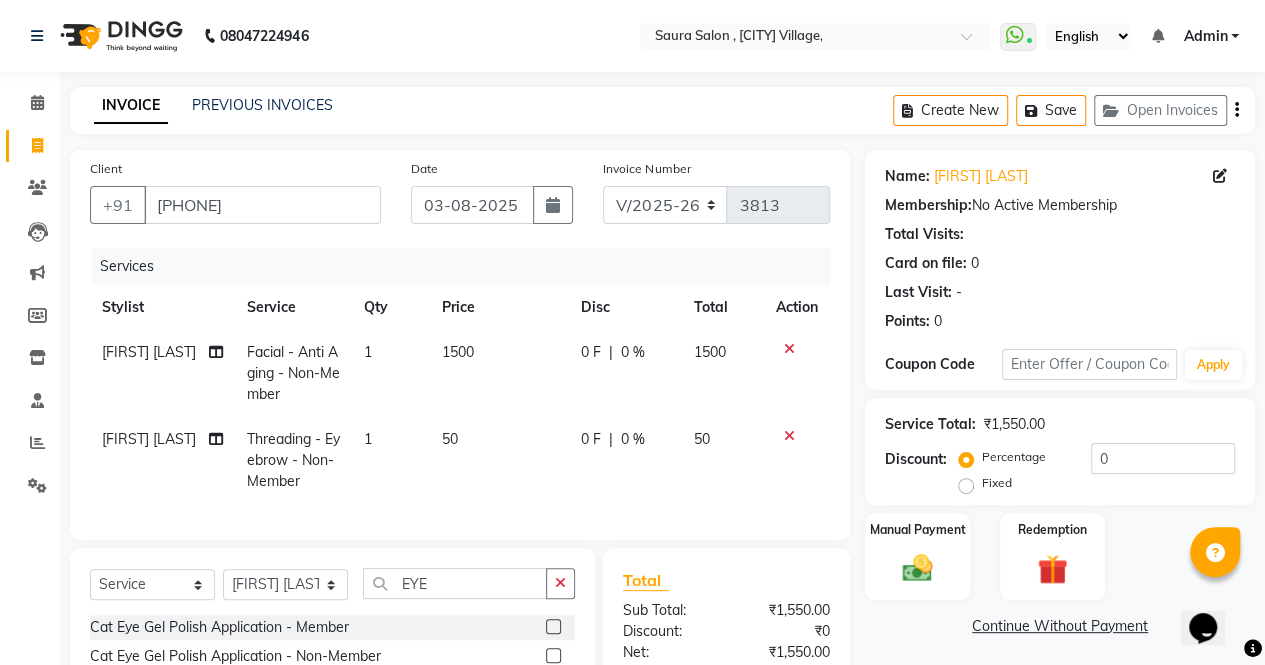 checkbox on "false" 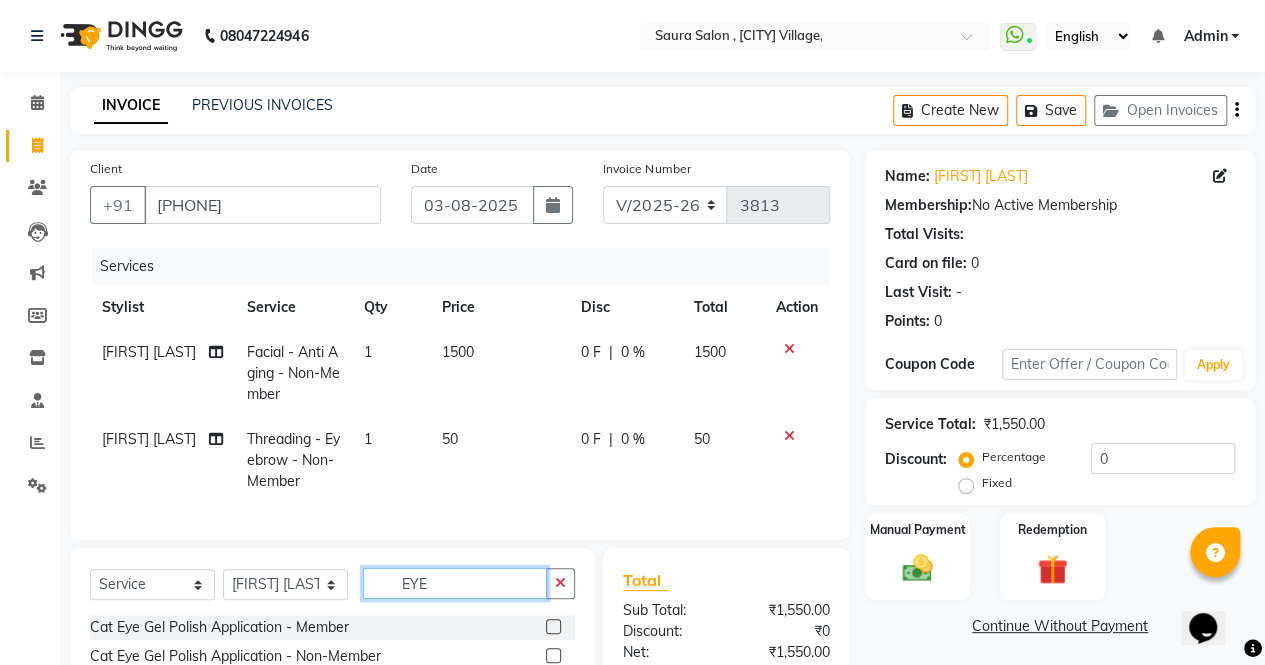 click on "EYE" 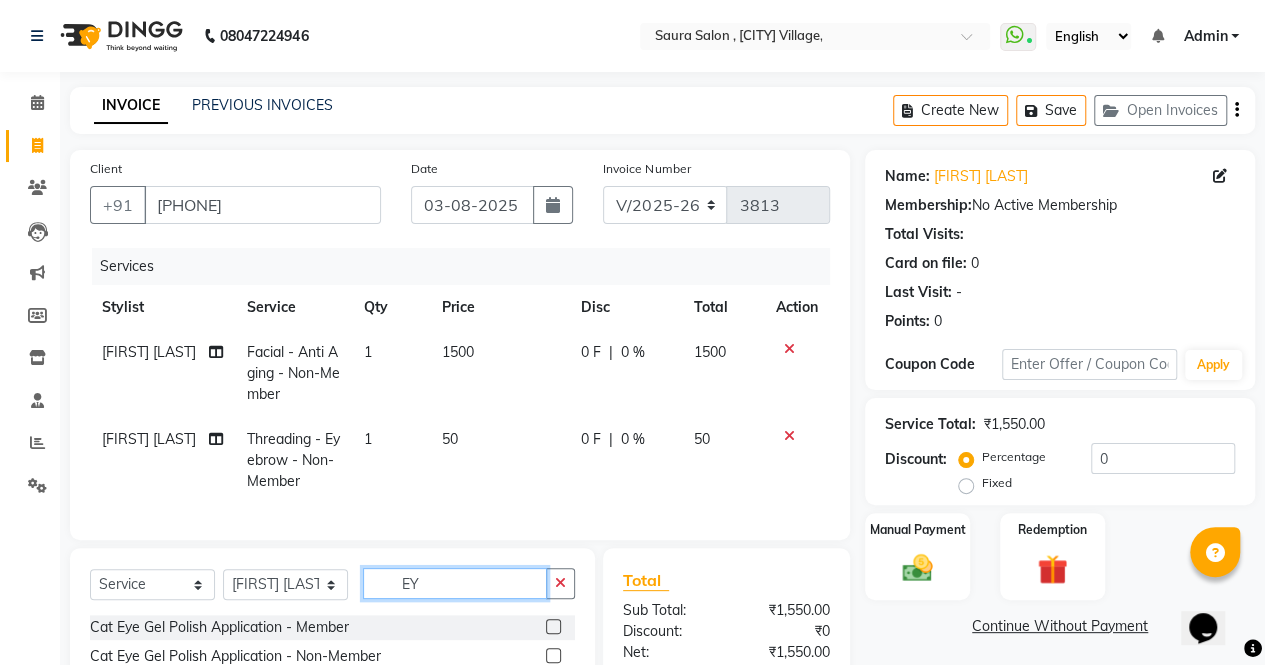 type on "E" 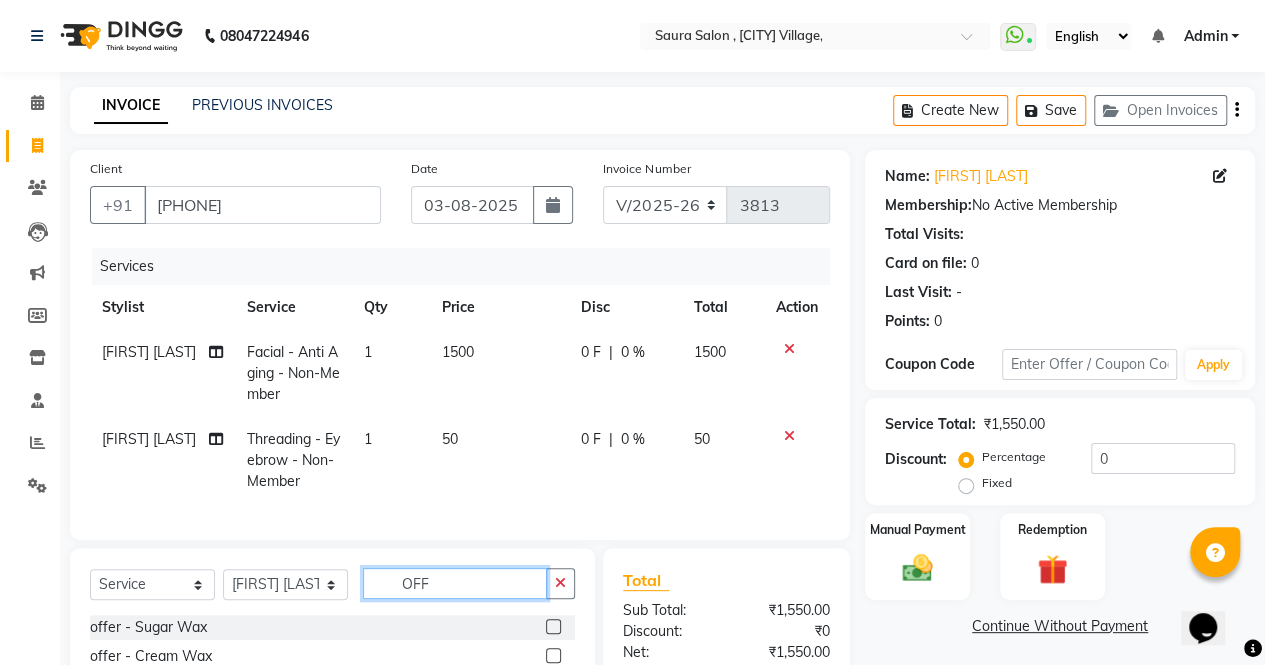 type on "OFF" 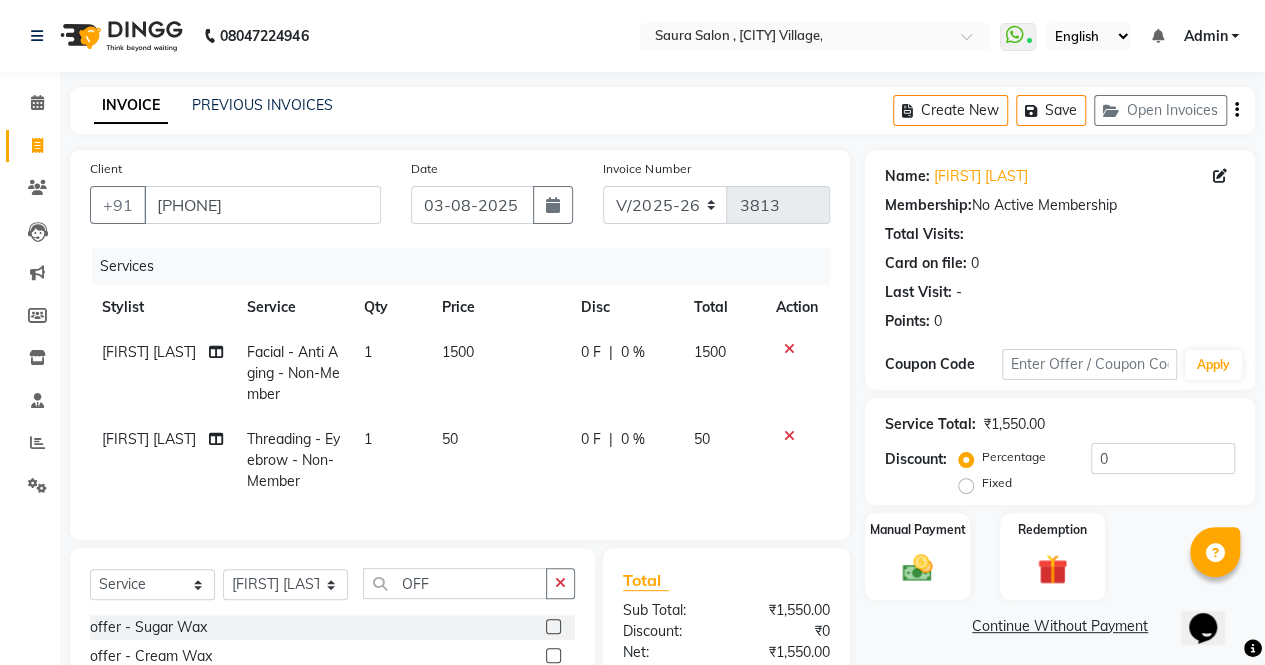 click 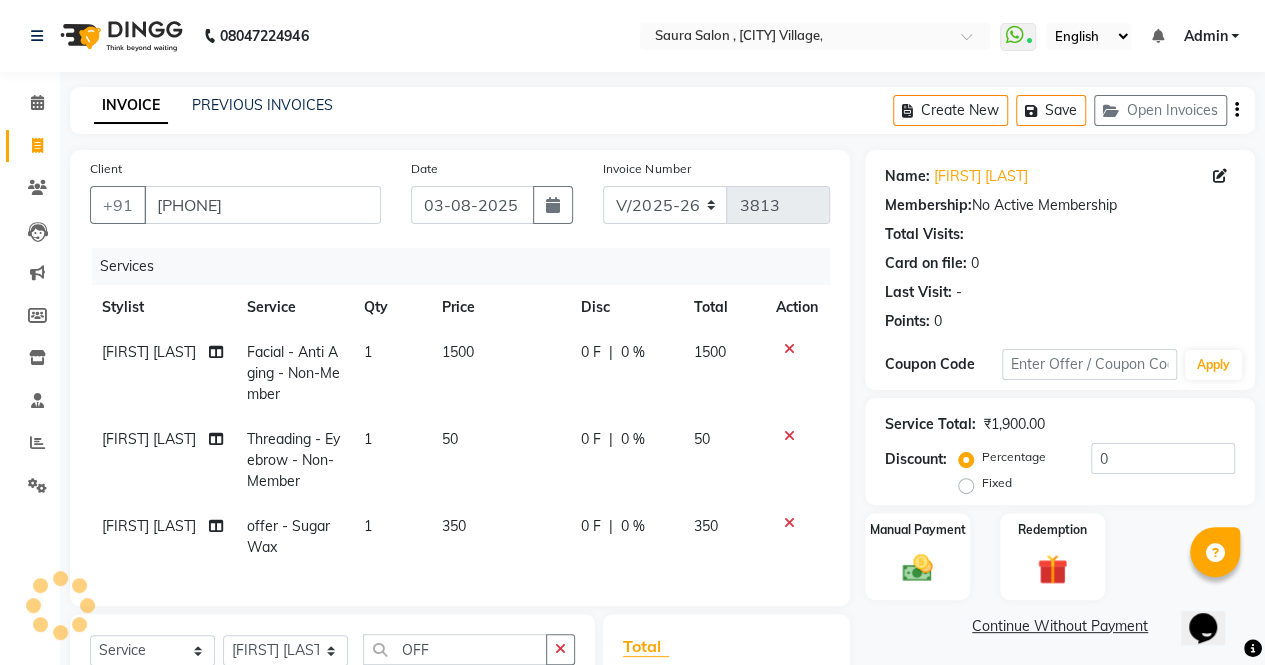 checkbox on "false" 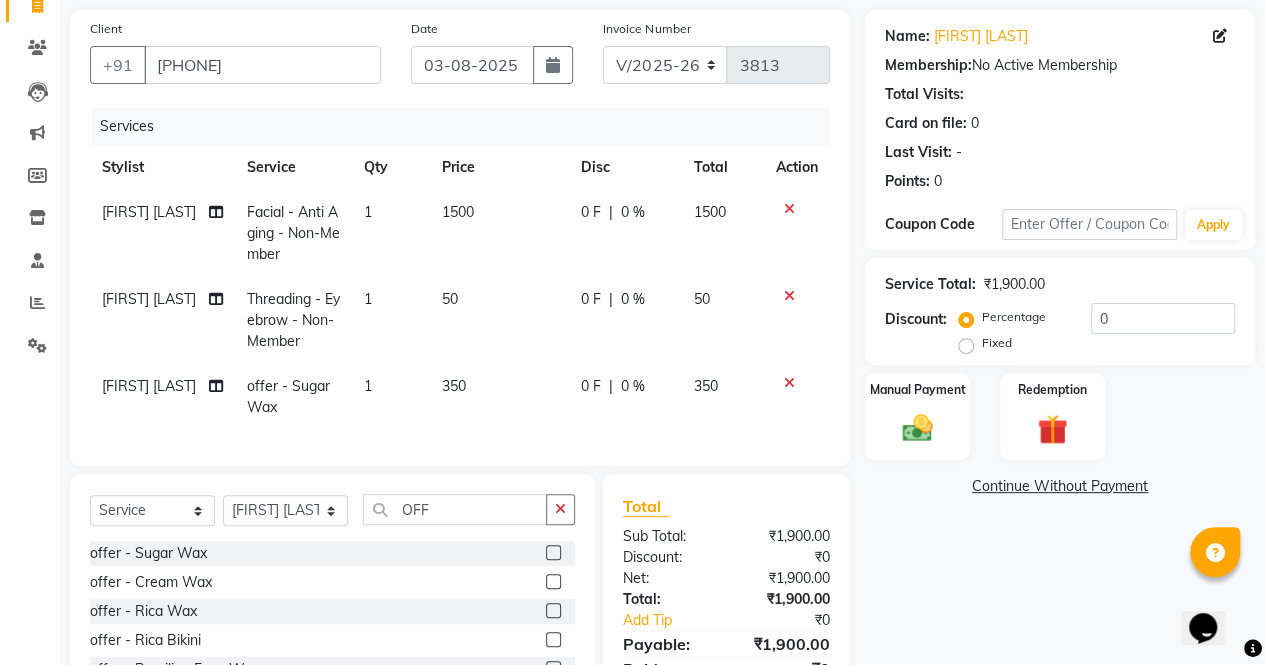 scroll, scrollTop: 288, scrollLeft: 0, axis: vertical 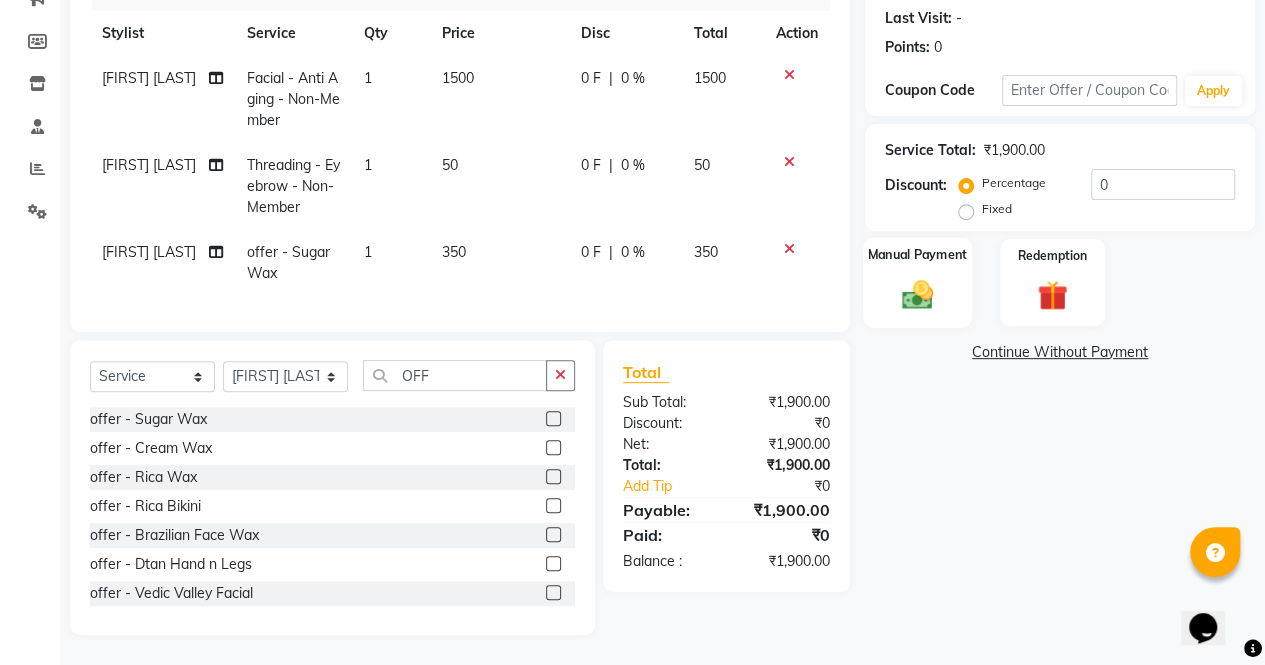 click on "Manual Payment" 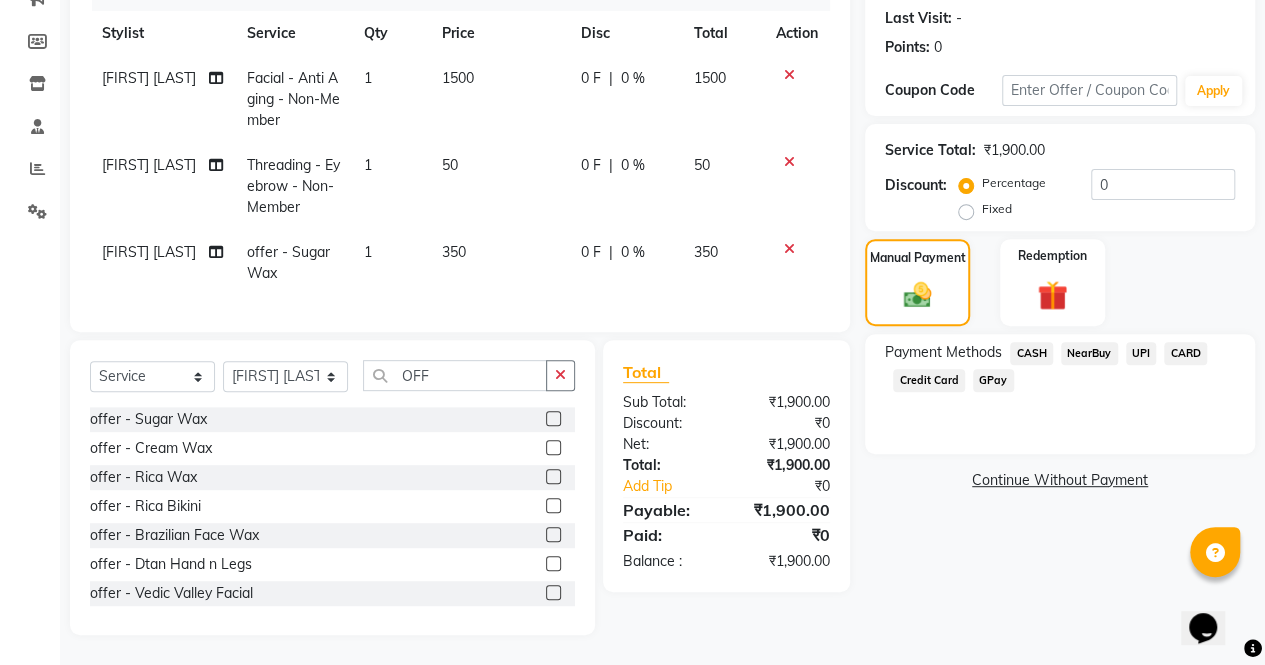 click on "CASH" 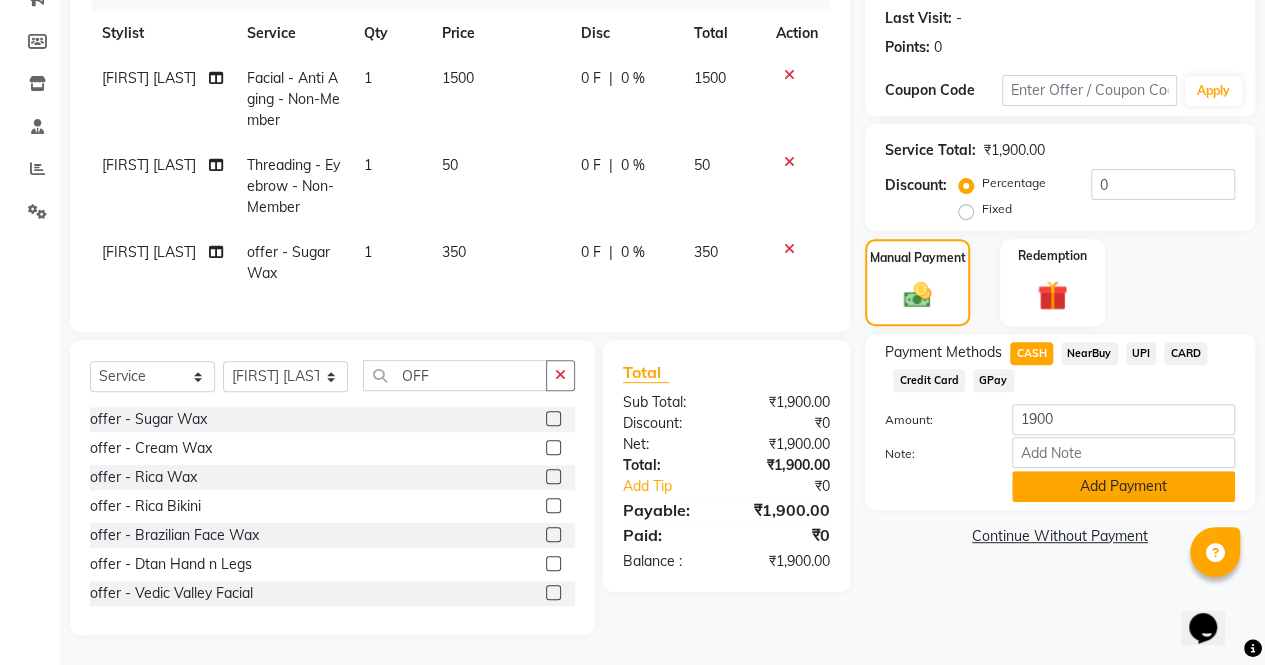 click on "Add Payment" 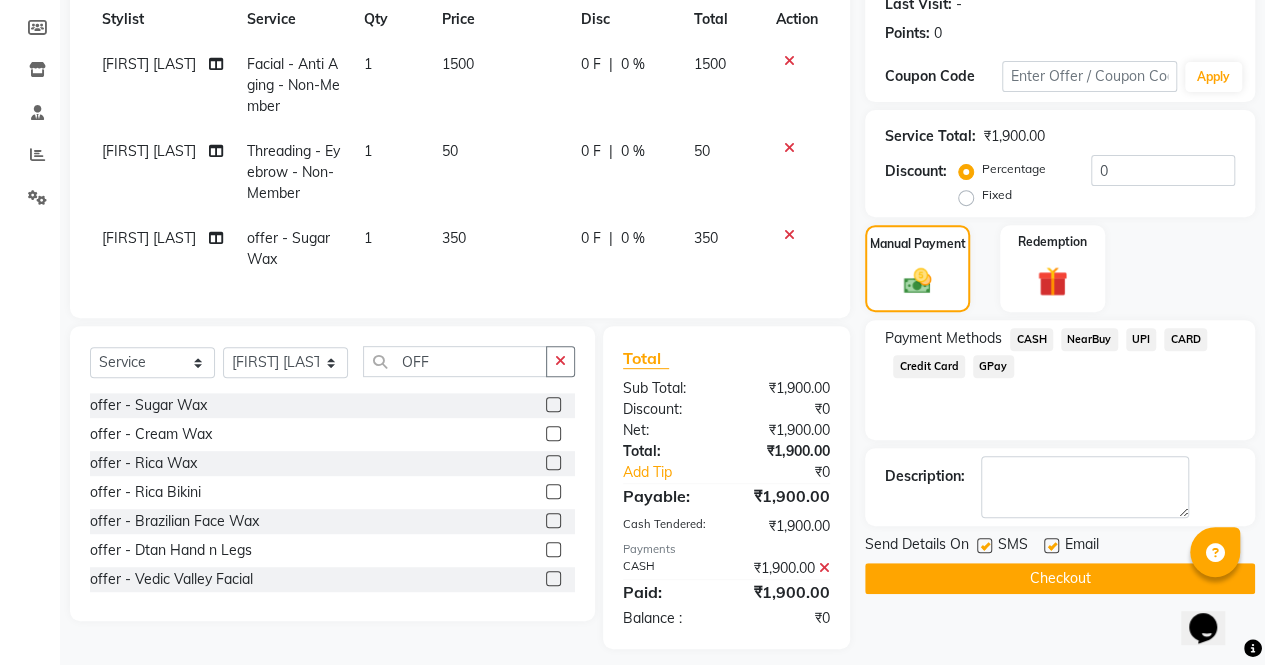 scroll, scrollTop: 315, scrollLeft: 0, axis: vertical 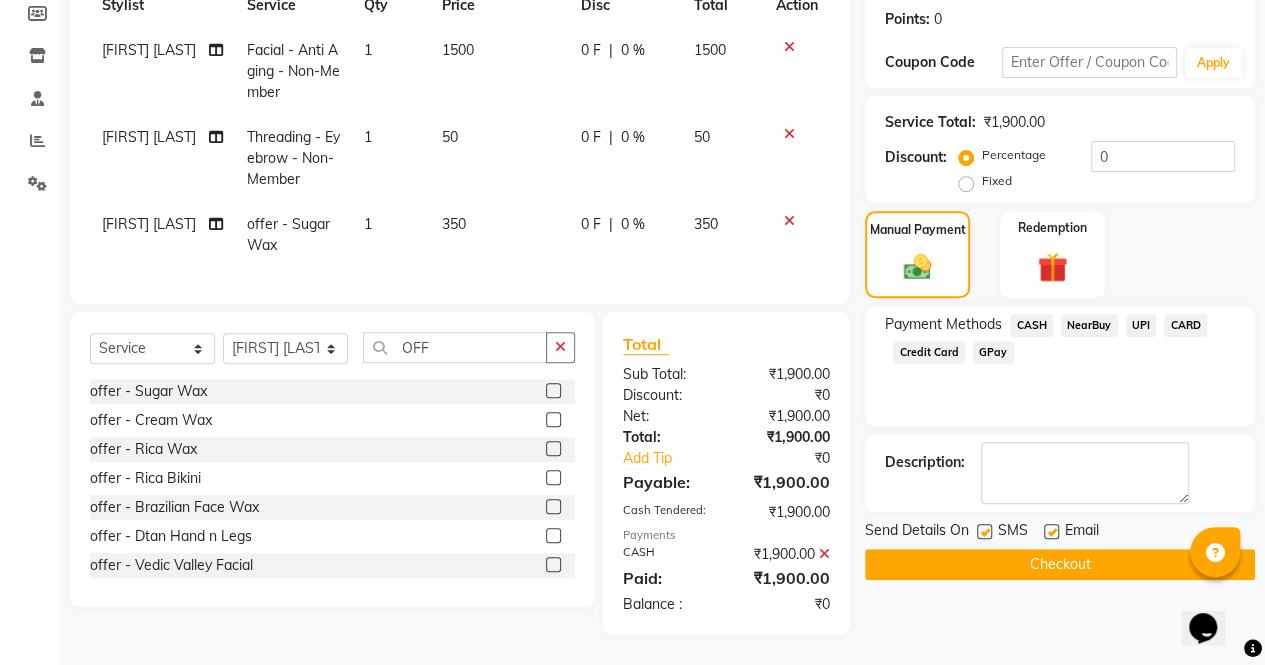 click on "Checkout" 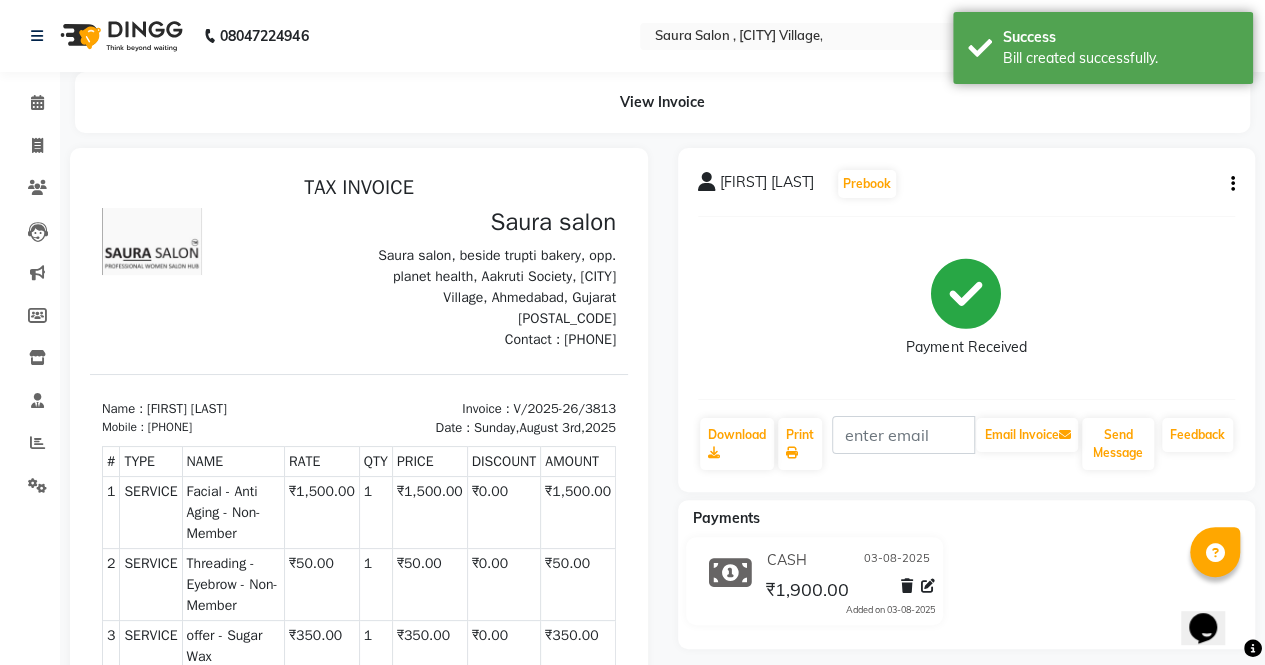 scroll, scrollTop: 0, scrollLeft: 0, axis: both 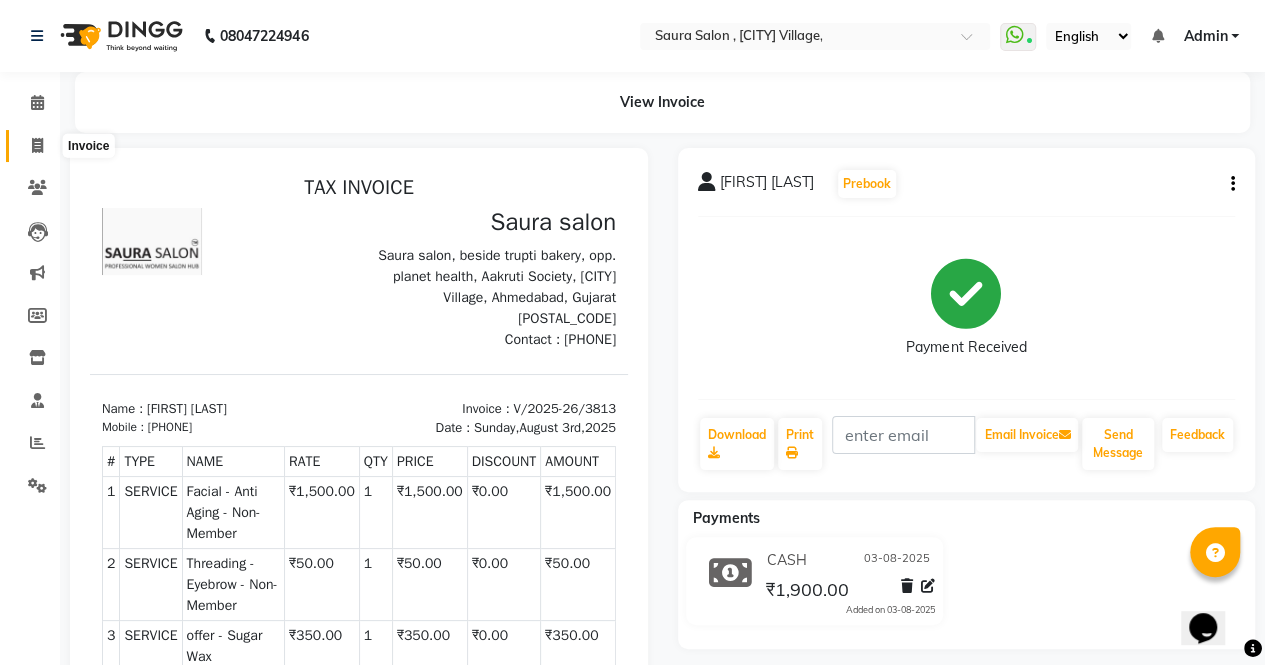 click 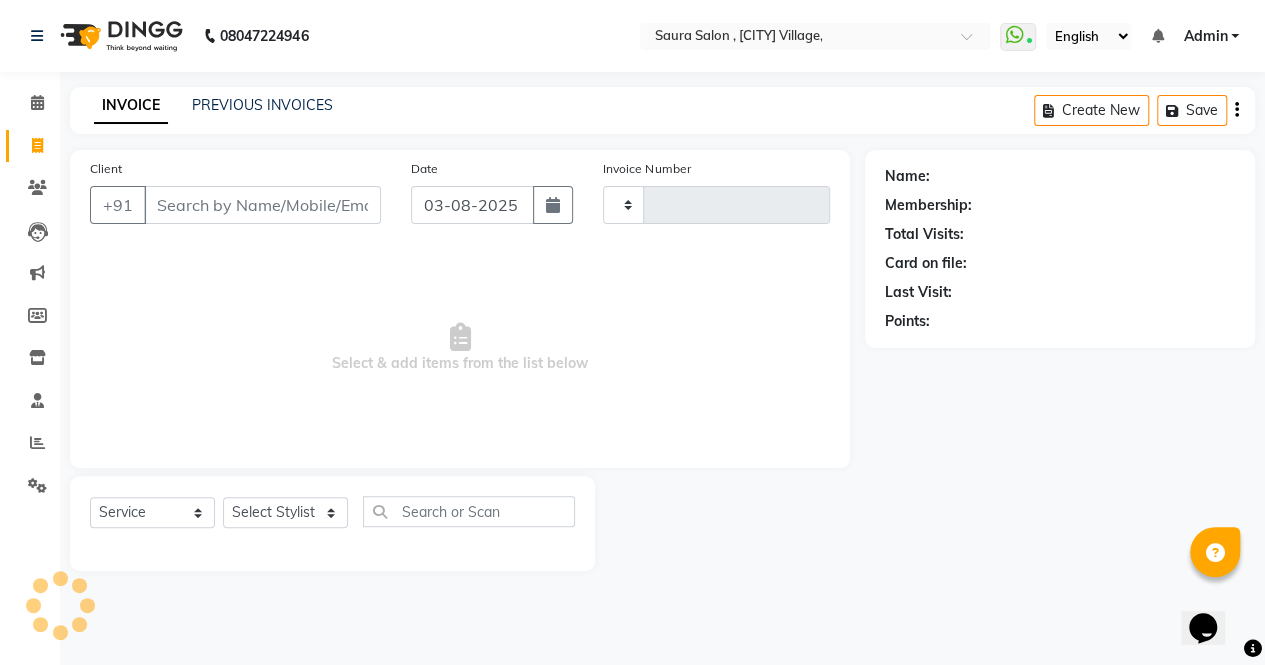 type on "3814" 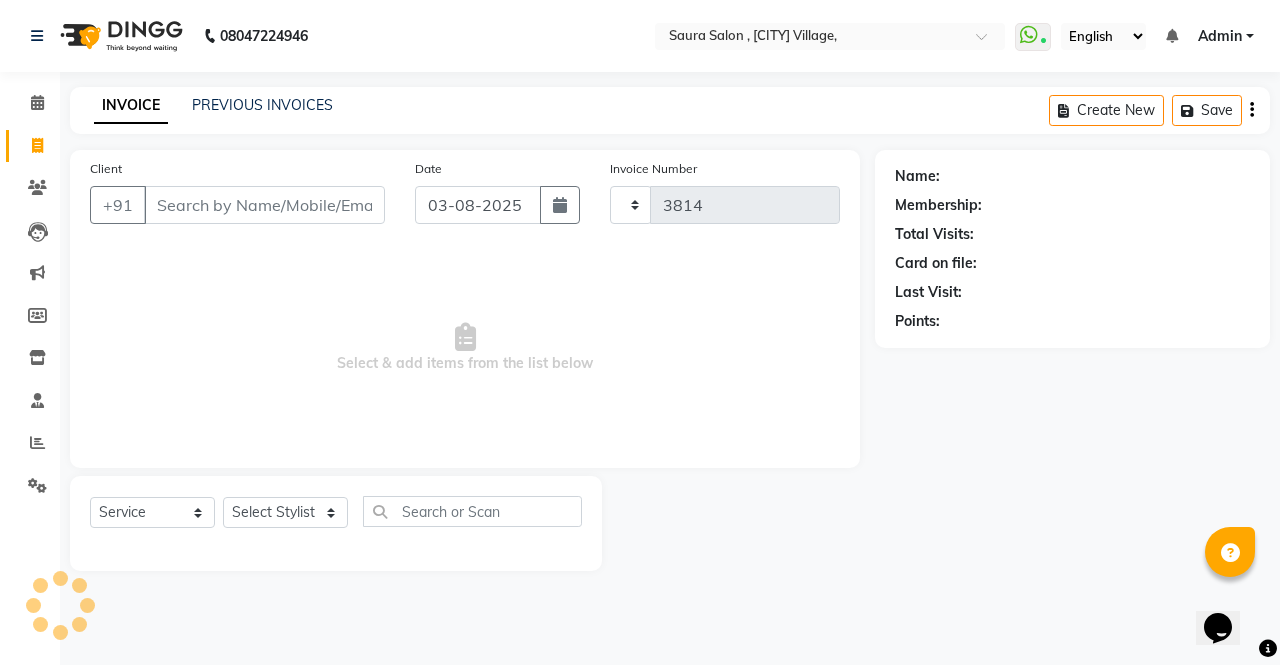 select on "6963" 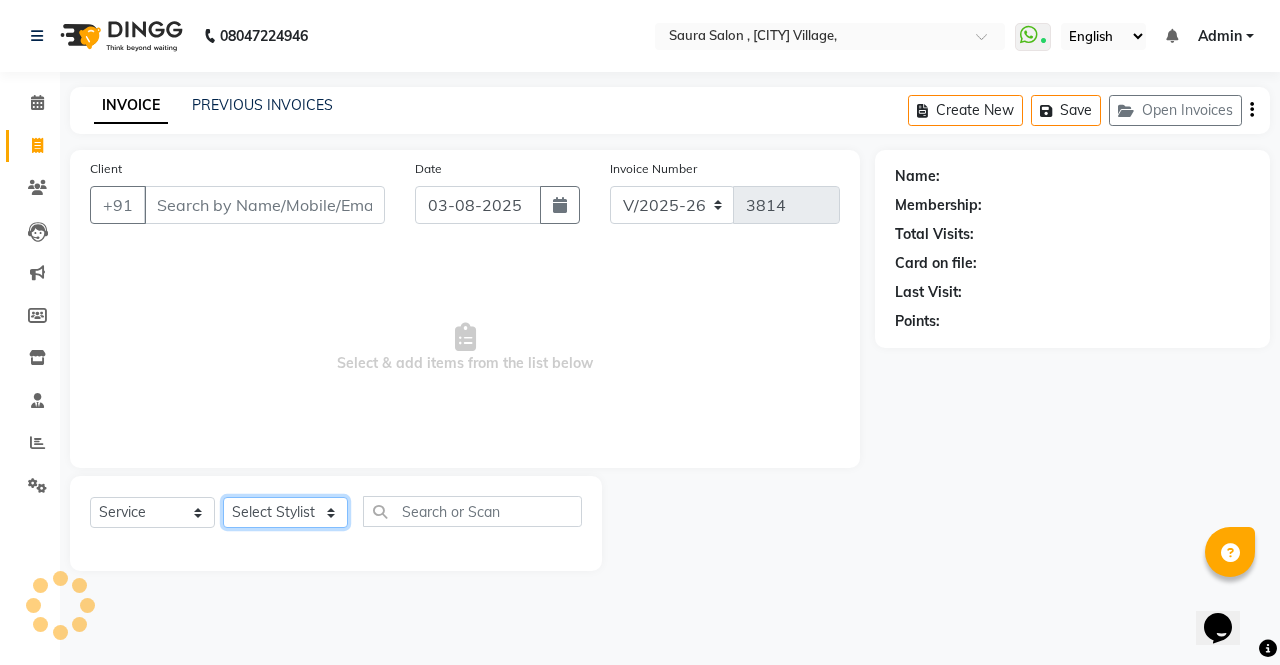 click on "Select Stylist" 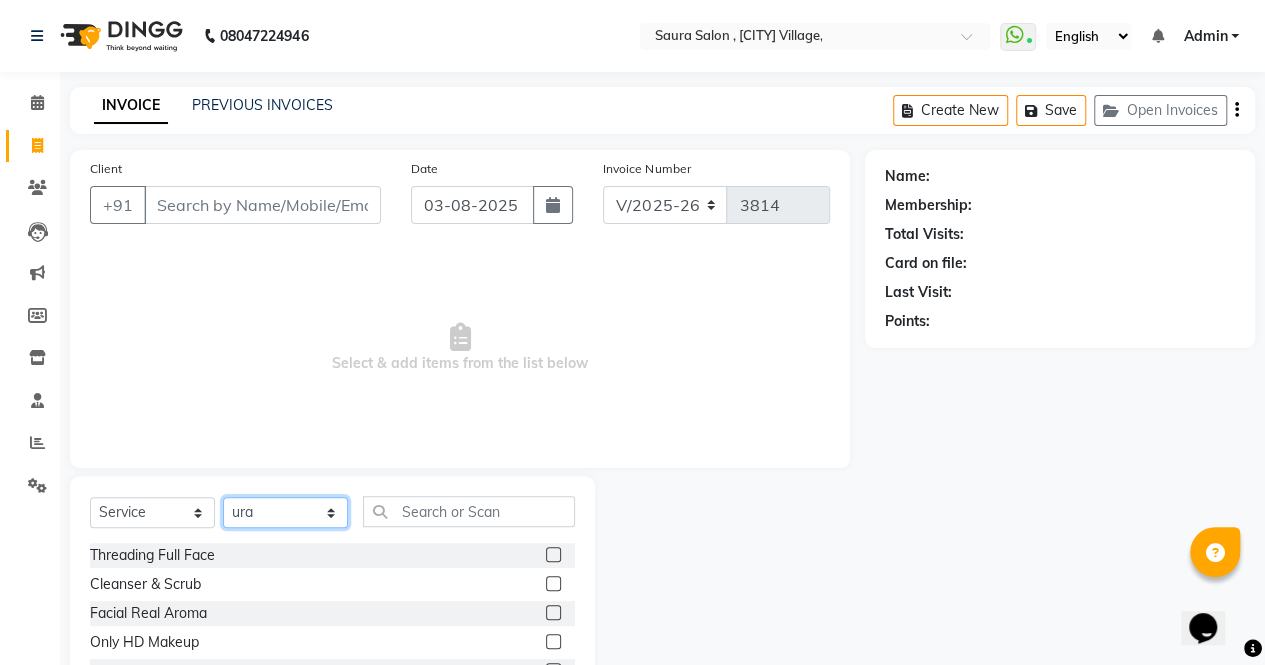 select on "72513" 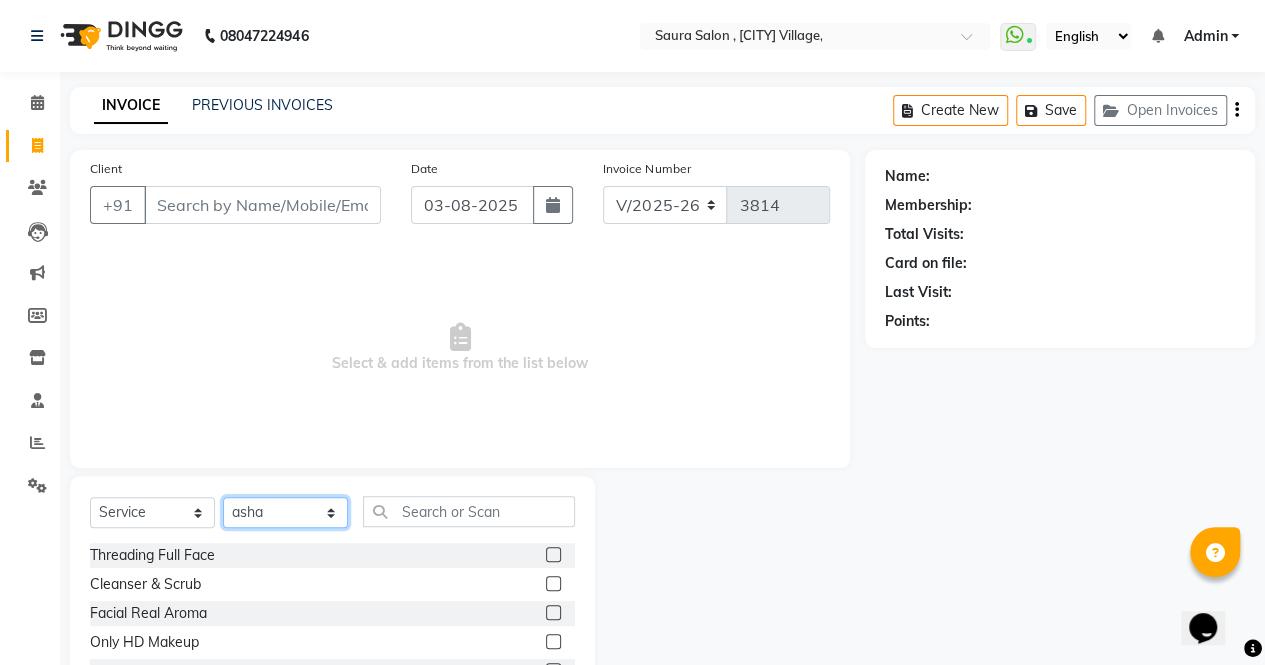 click on "Select Stylist [FIRST] [FIRST] [FIRST] [FIRST] [FIRST] [FIRST] [FIRST] [FIRST] [FIRST] [FIRST] [FIRST] [FIRST] [FIRST] [FIRST] [FIRST] [FIRST]" 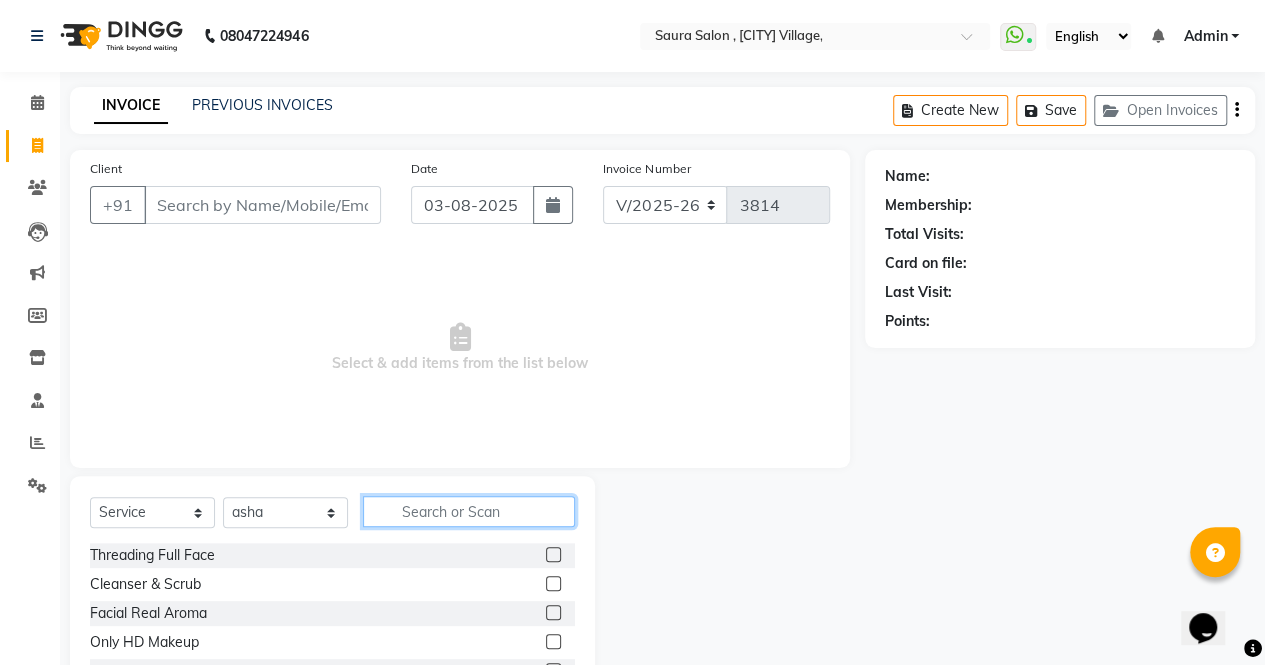 click 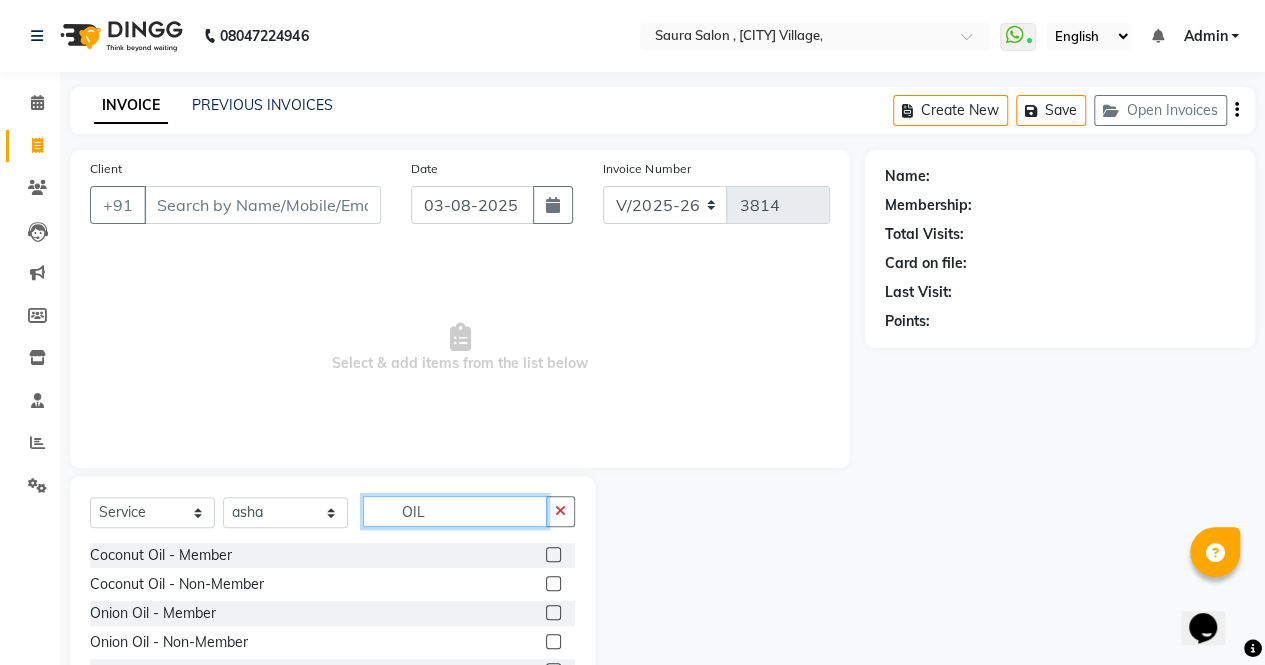 type on "OIL" 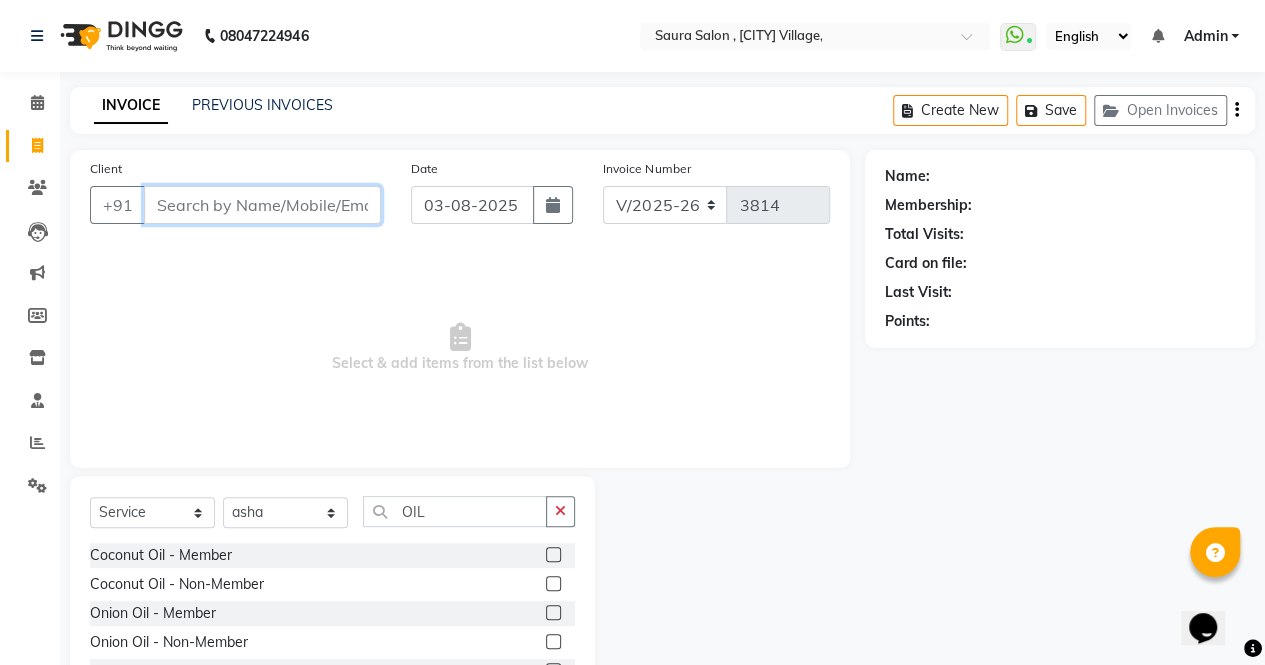 click on "Client" at bounding box center (262, 205) 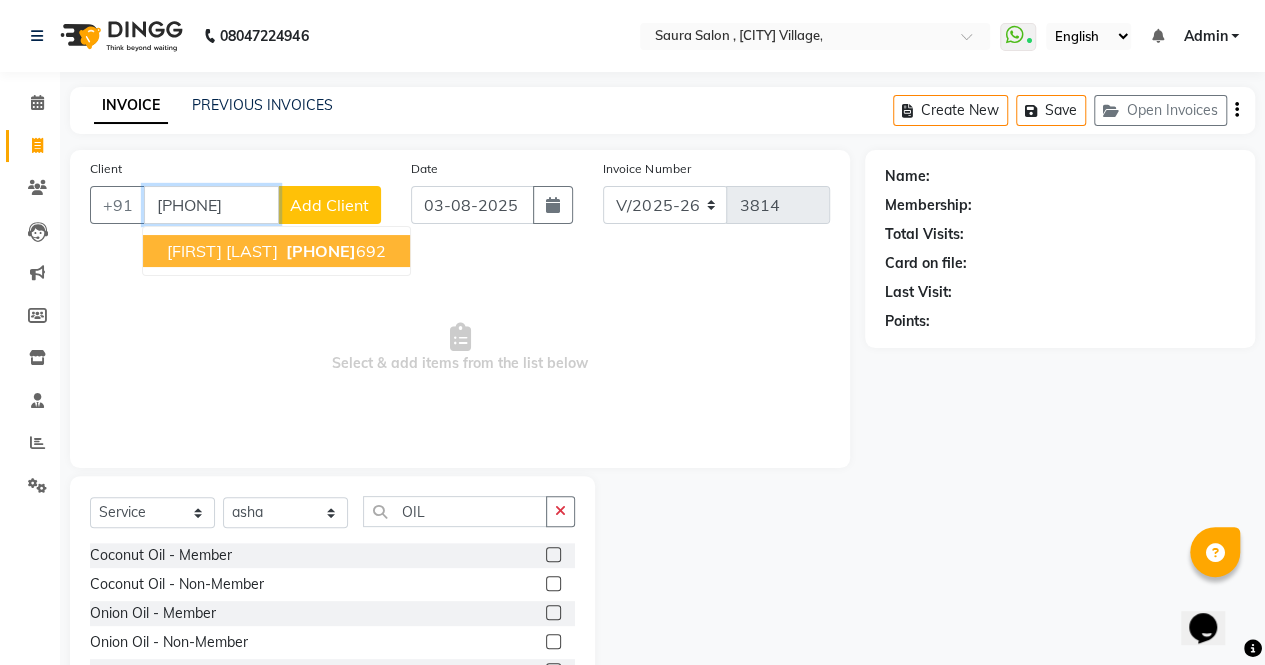 click on "puja chandan   9825341 692" at bounding box center (276, 251) 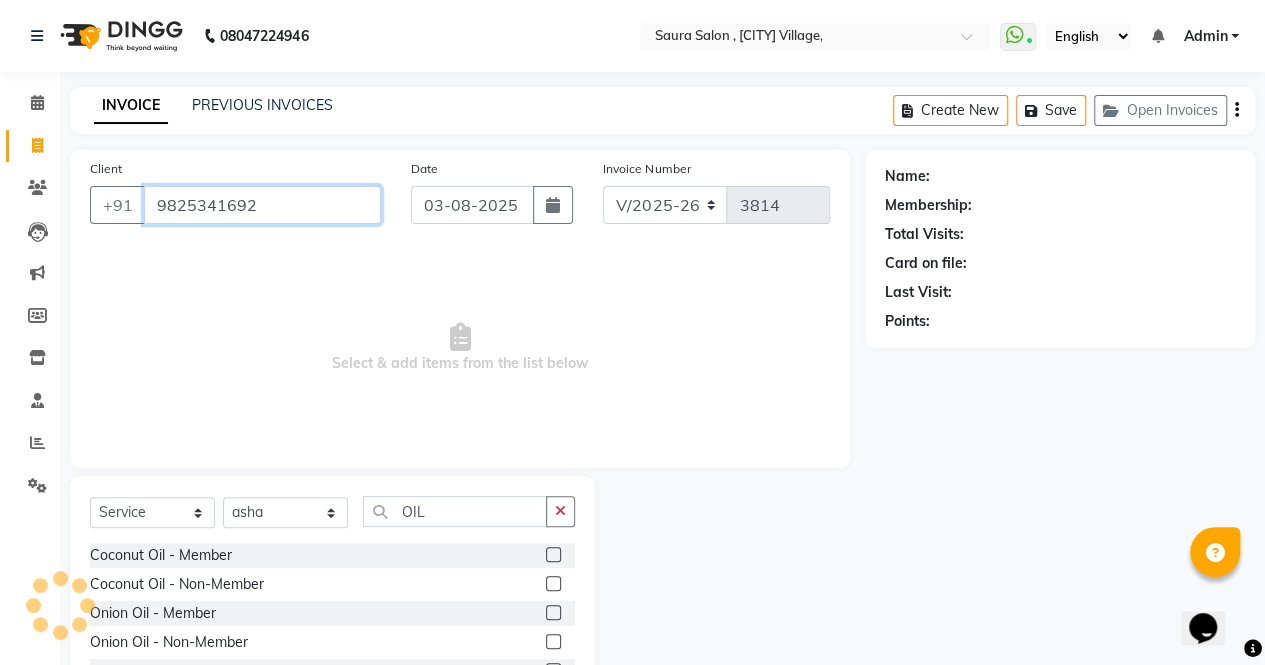 type on "9825341692" 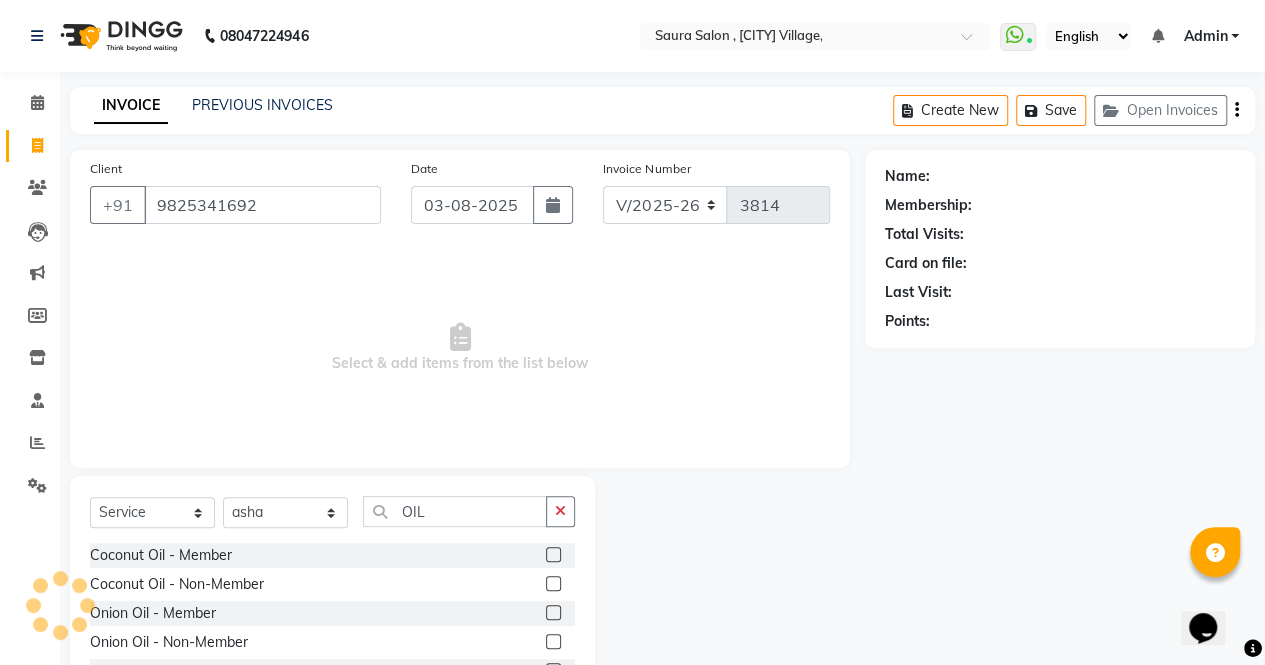 select on "1: Object" 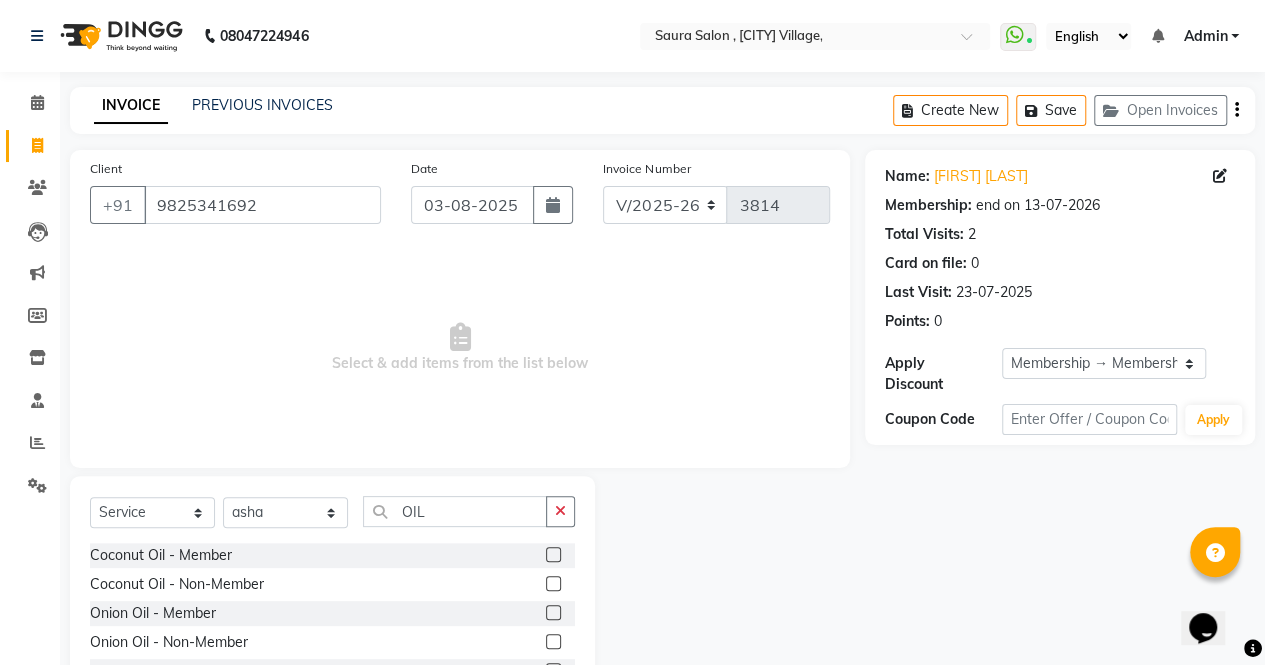 click 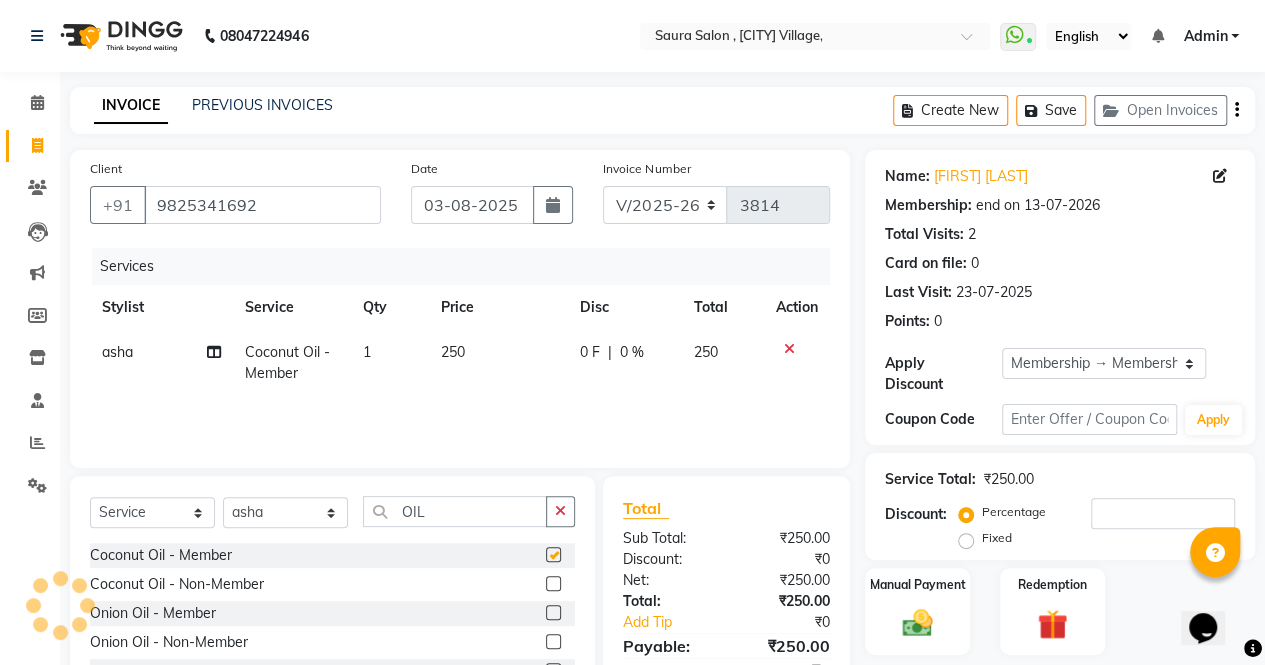 checkbox on "false" 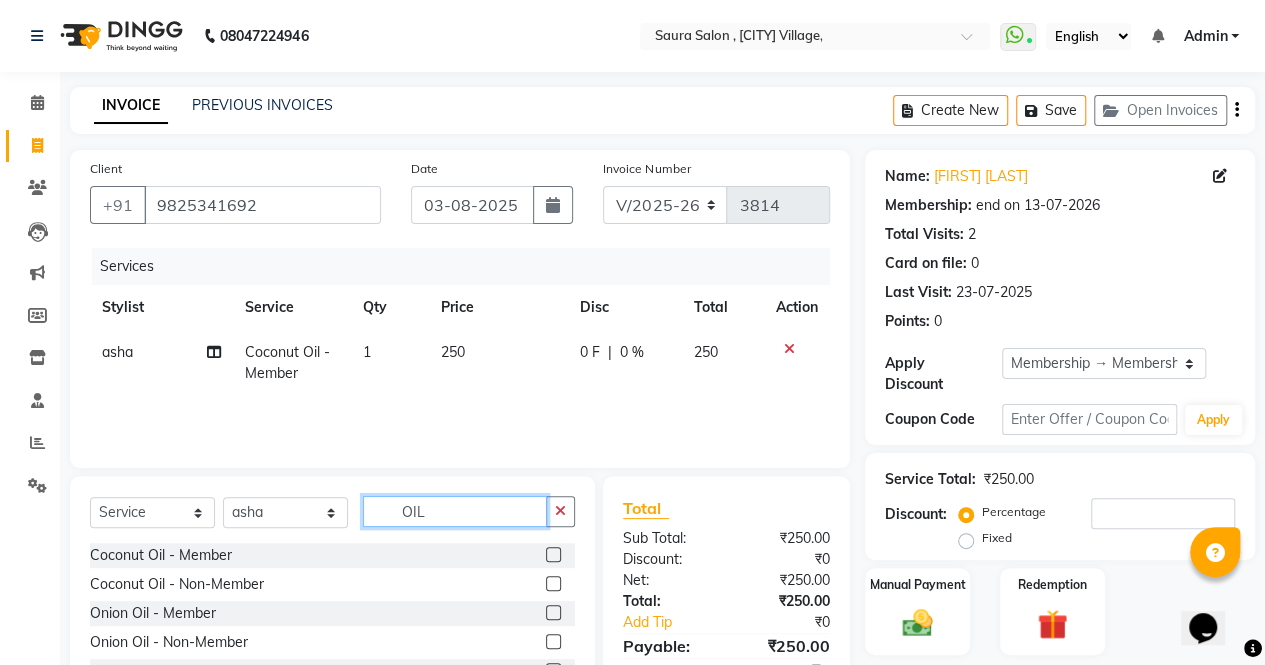 click on "OIL" 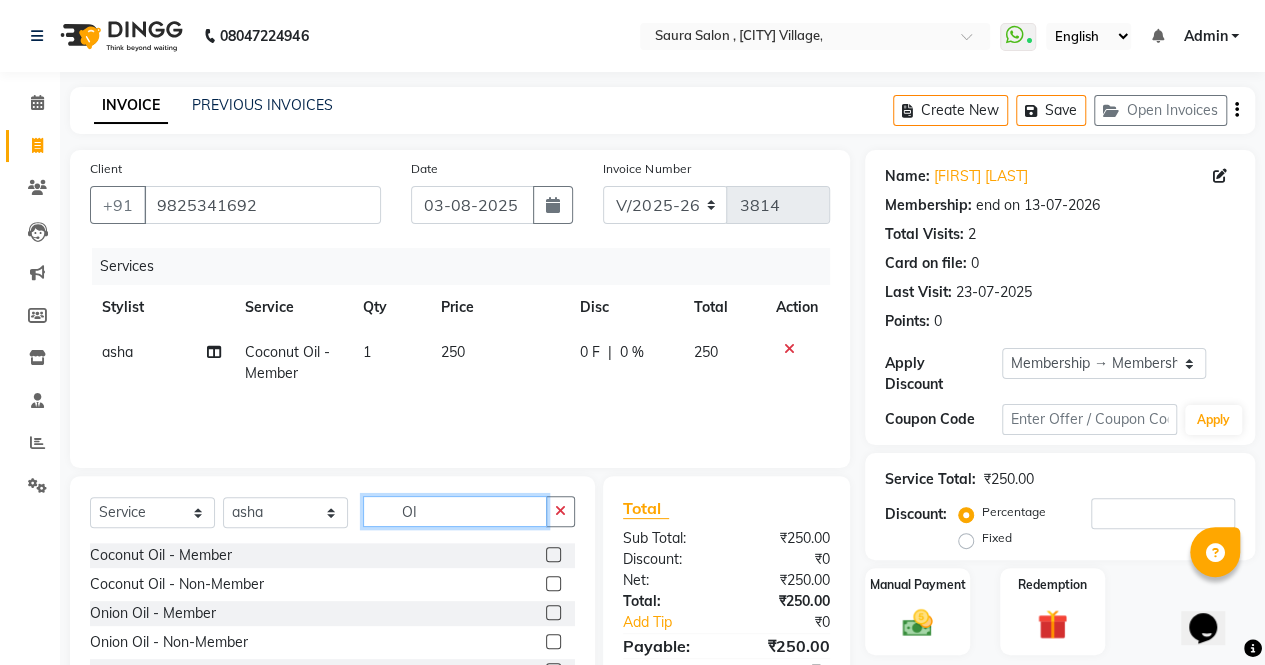 type on "O" 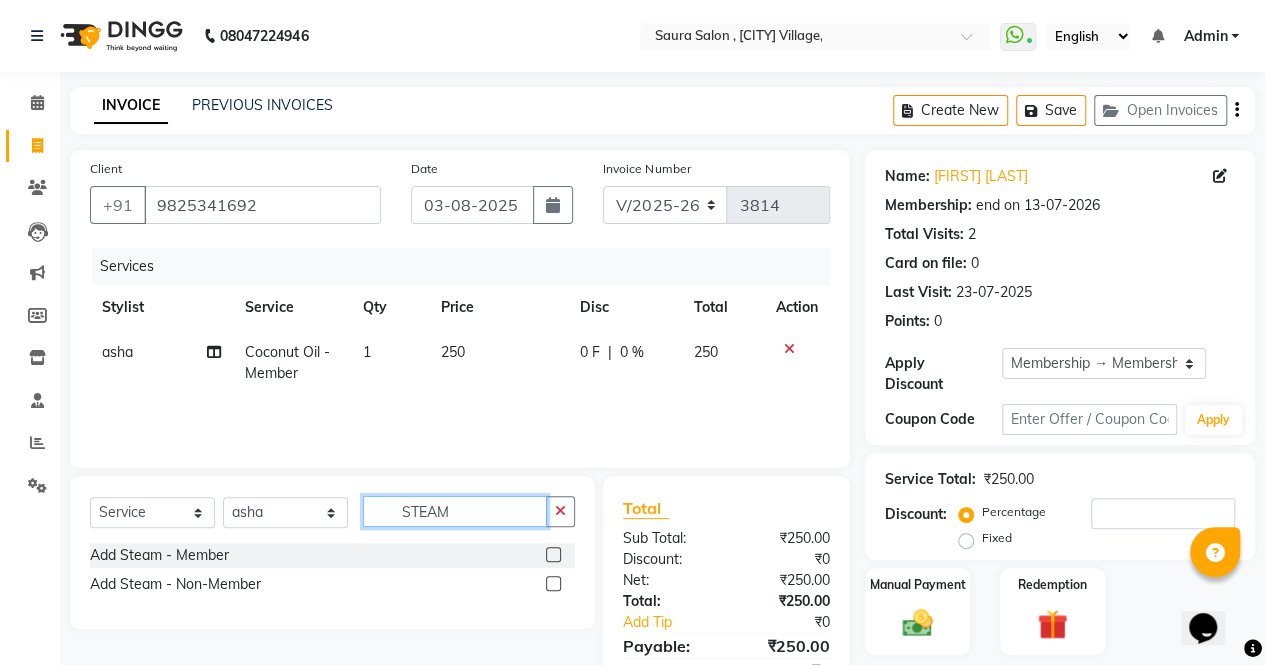 type on "STEAM" 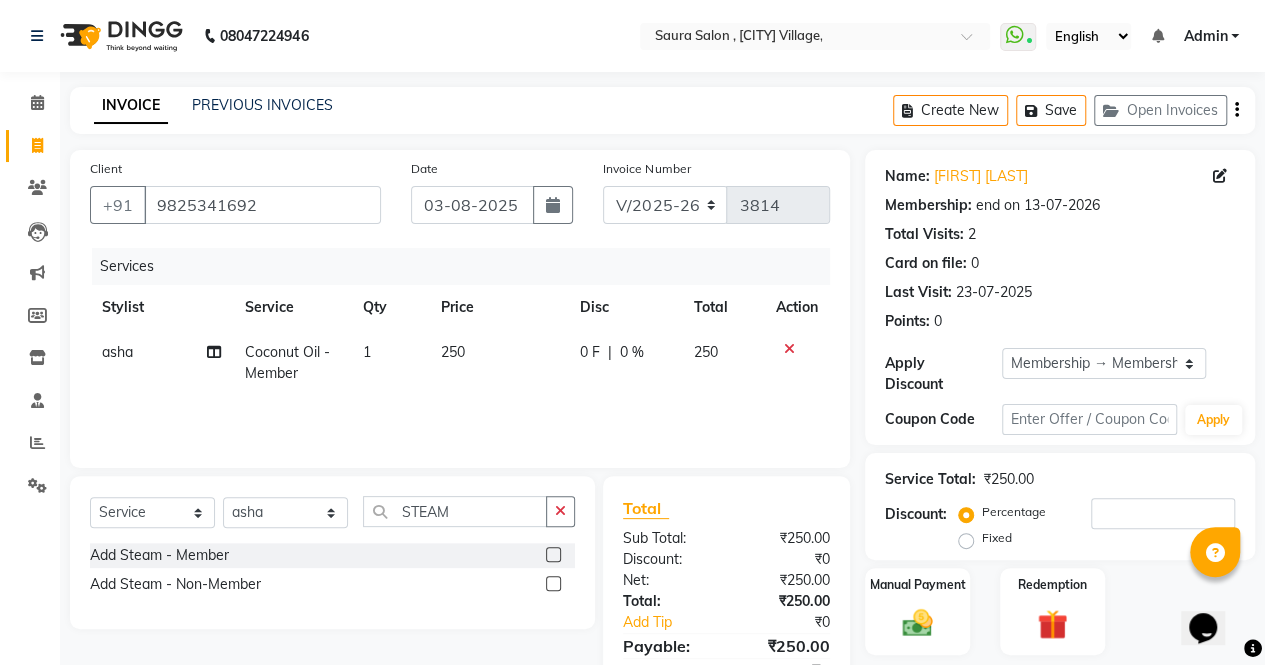 click 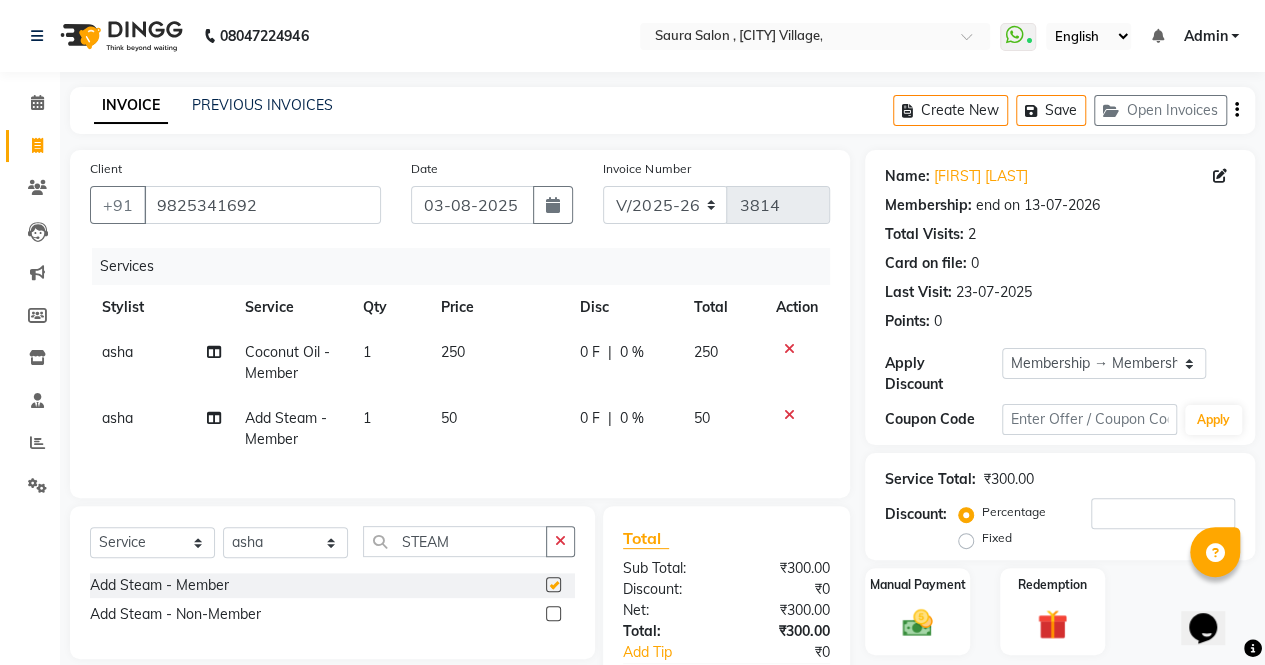 checkbox on "false" 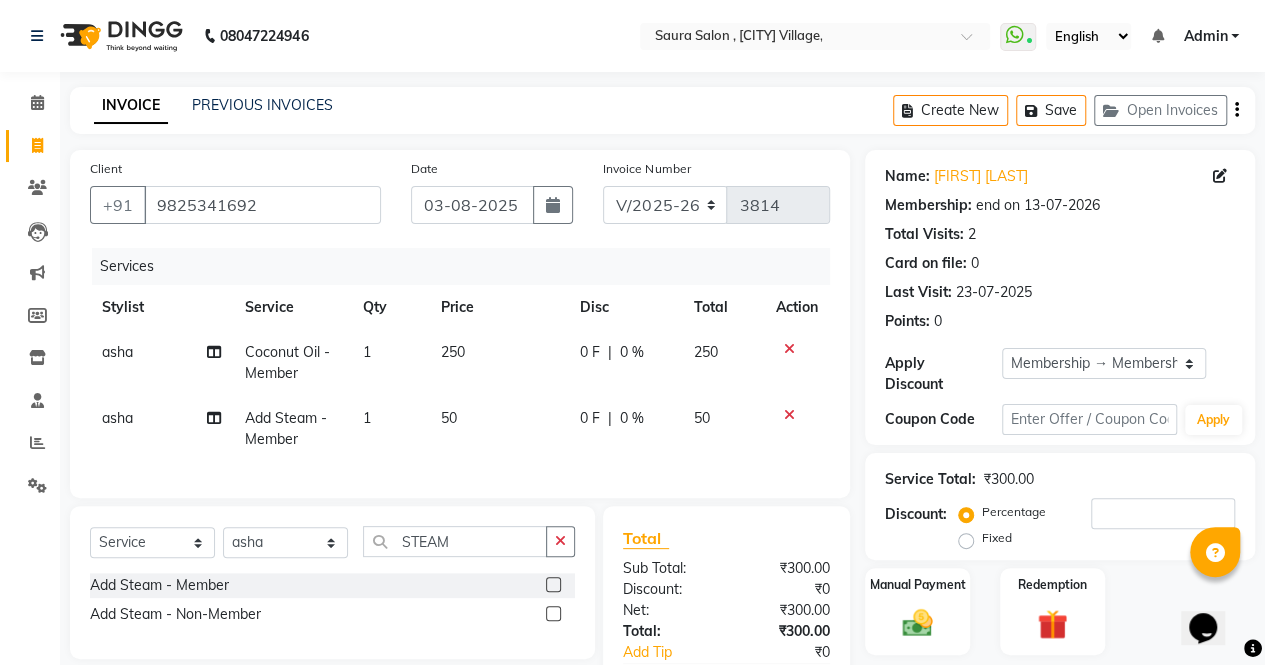 scroll, scrollTop: 136, scrollLeft: 0, axis: vertical 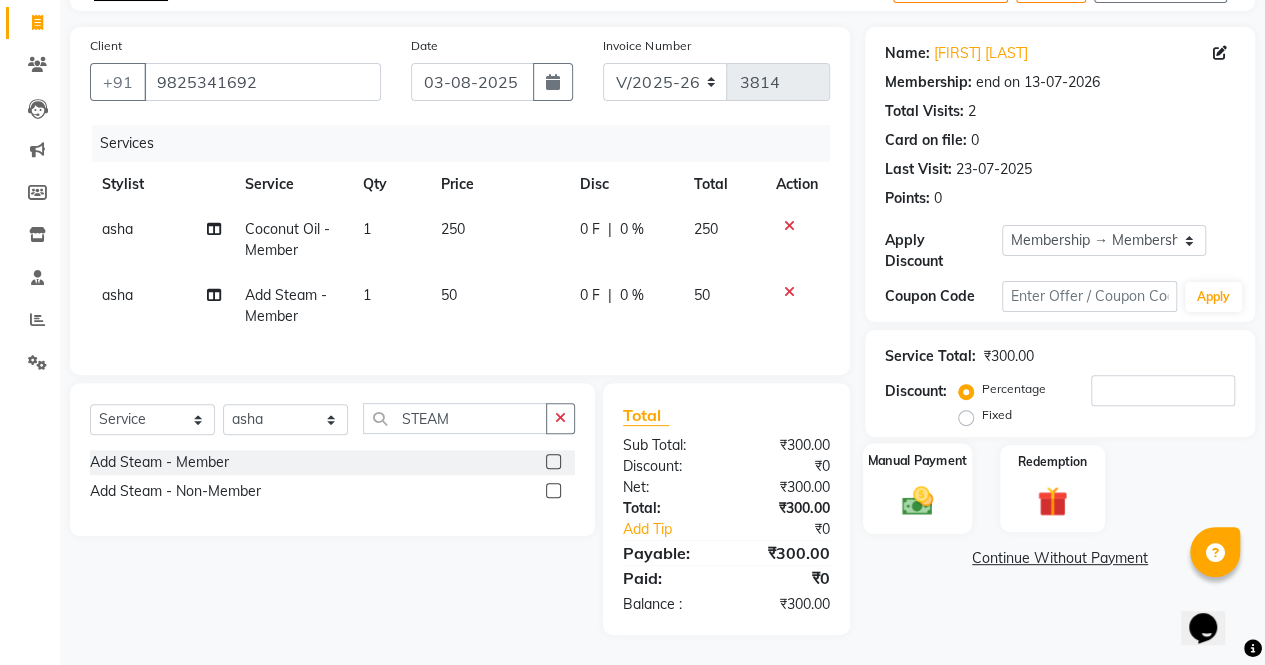 click 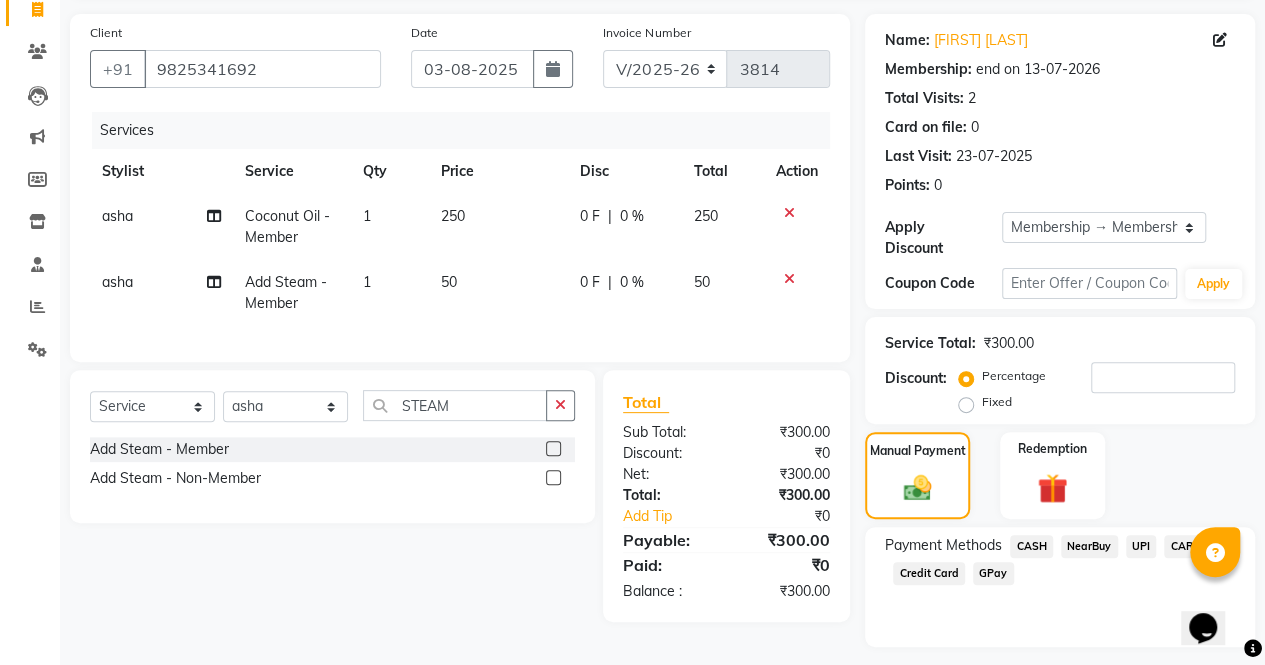 click on "UPI" 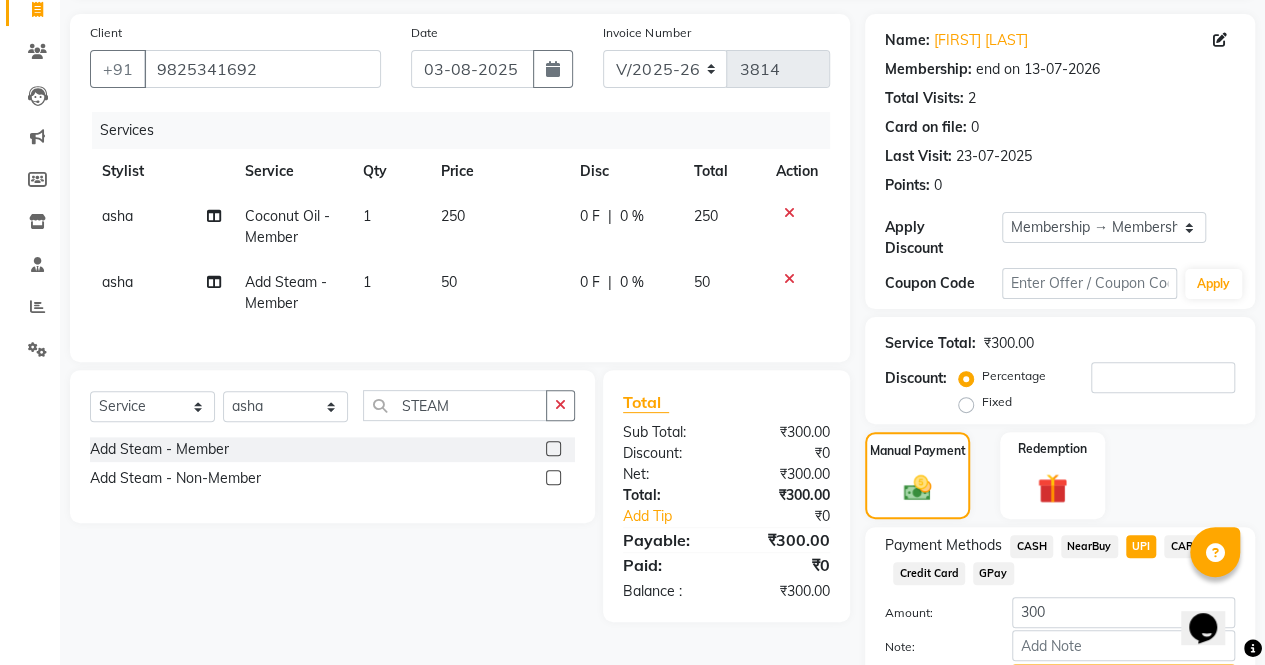 scroll, scrollTop: 244, scrollLeft: 0, axis: vertical 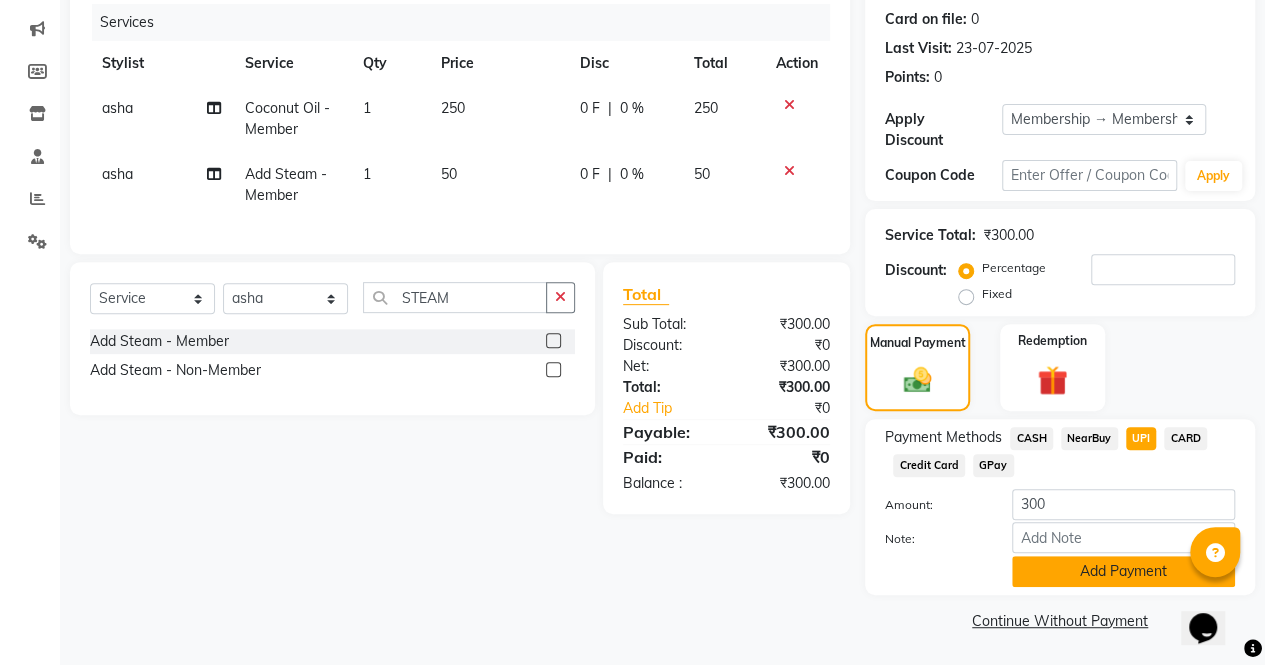 click on "Add Payment" 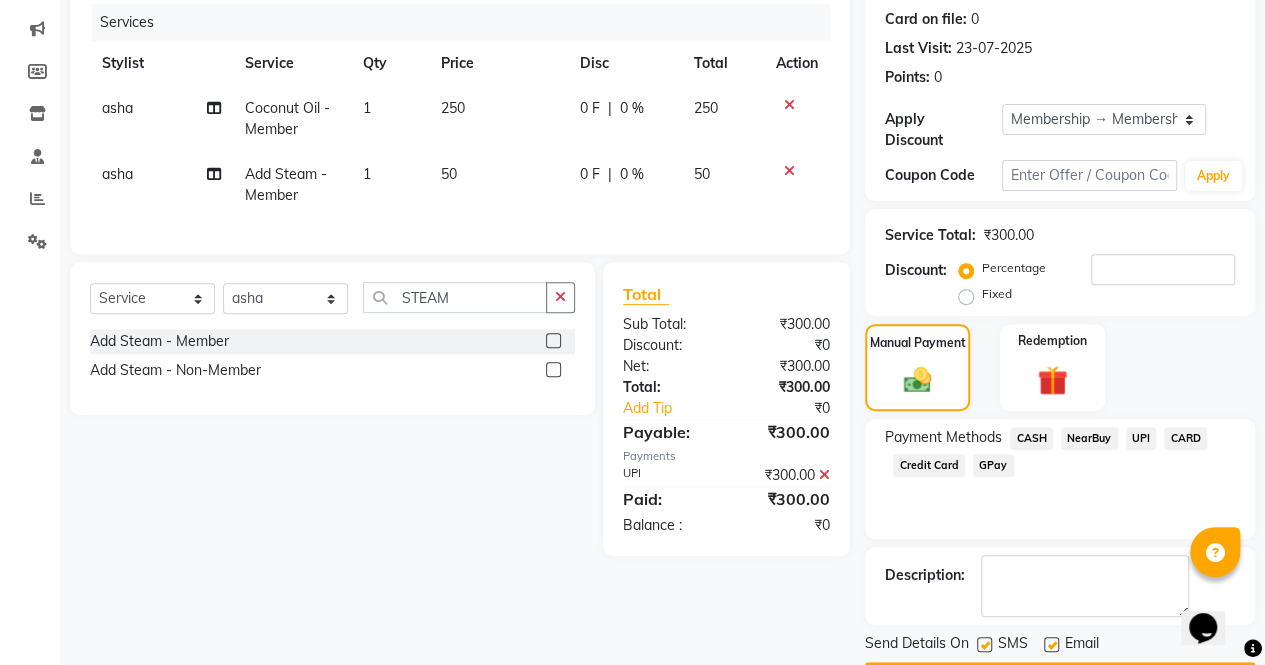 scroll, scrollTop: 300, scrollLeft: 0, axis: vertical 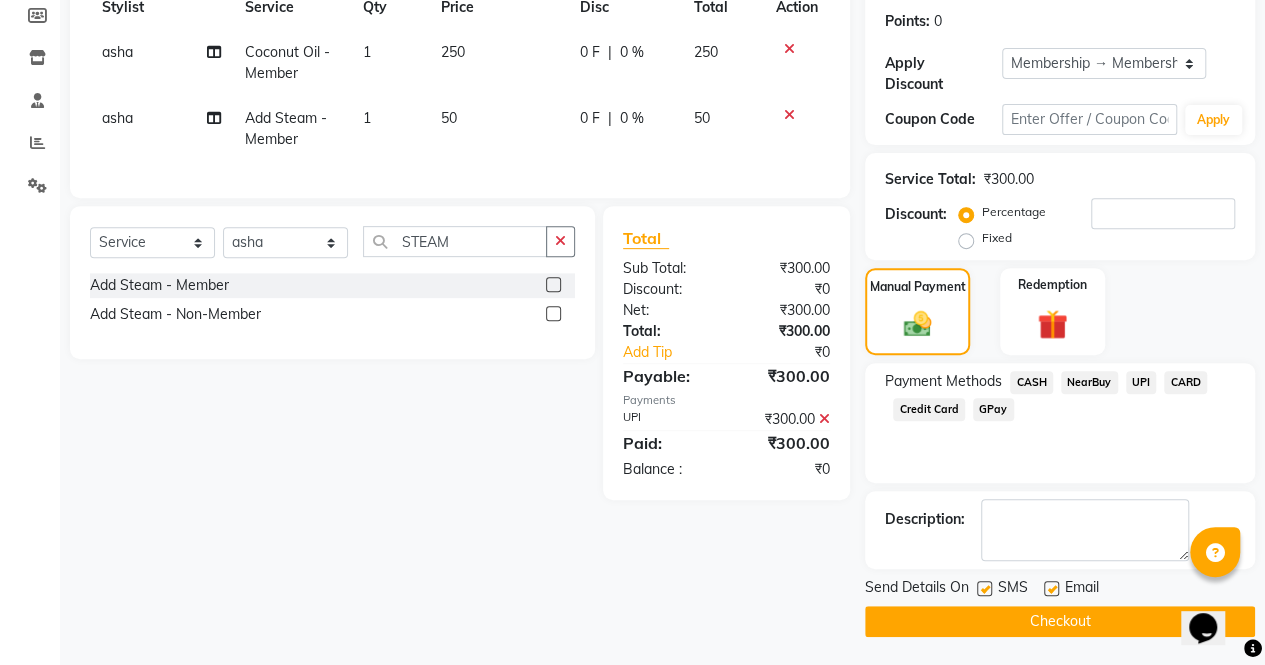 click on "Checkout" 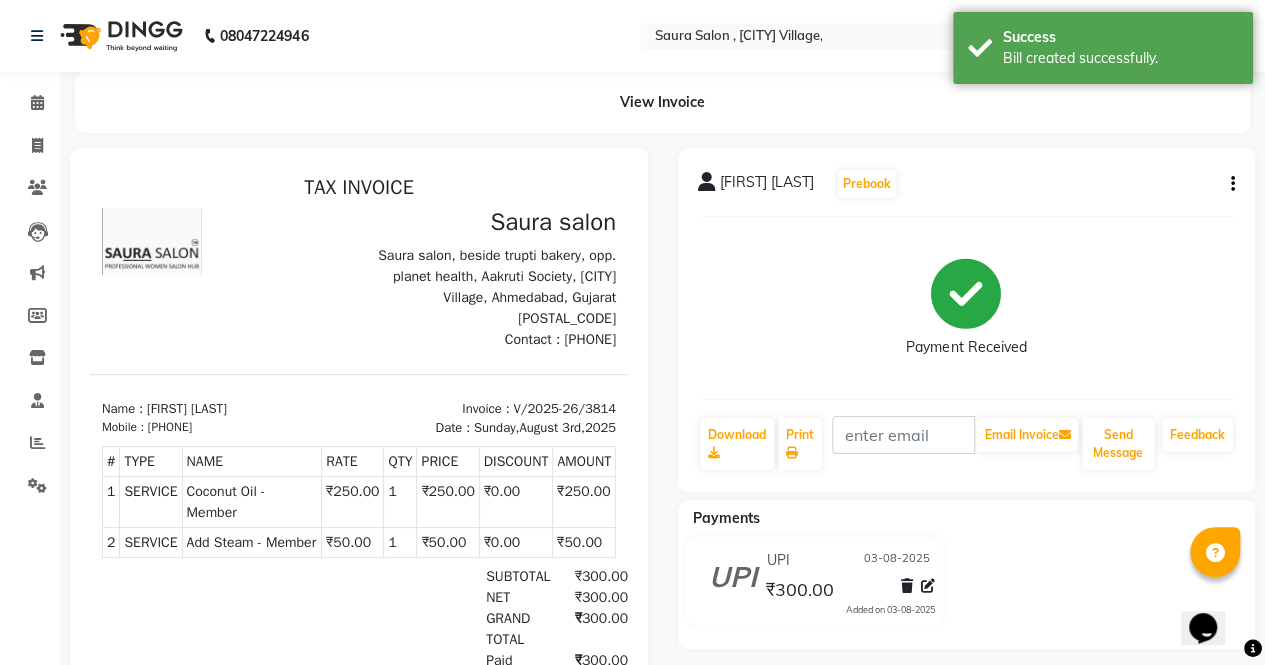 scroll, scrollTop: 0, scrollLeft: 0, axis: both 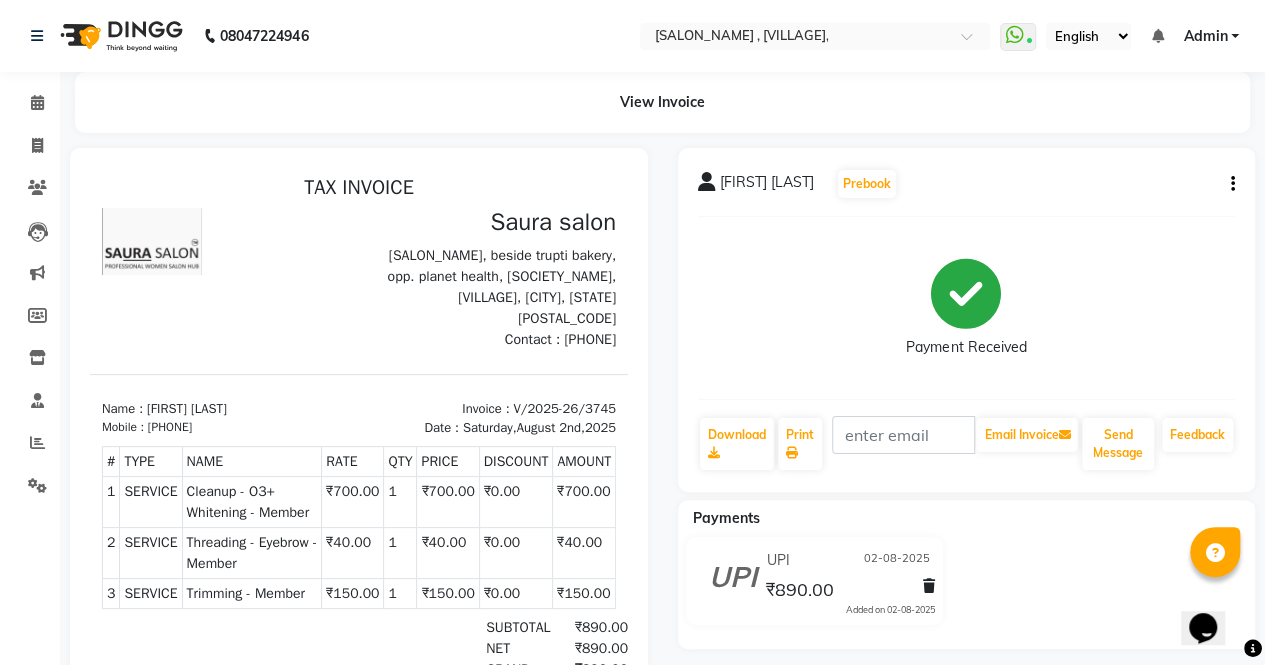 click 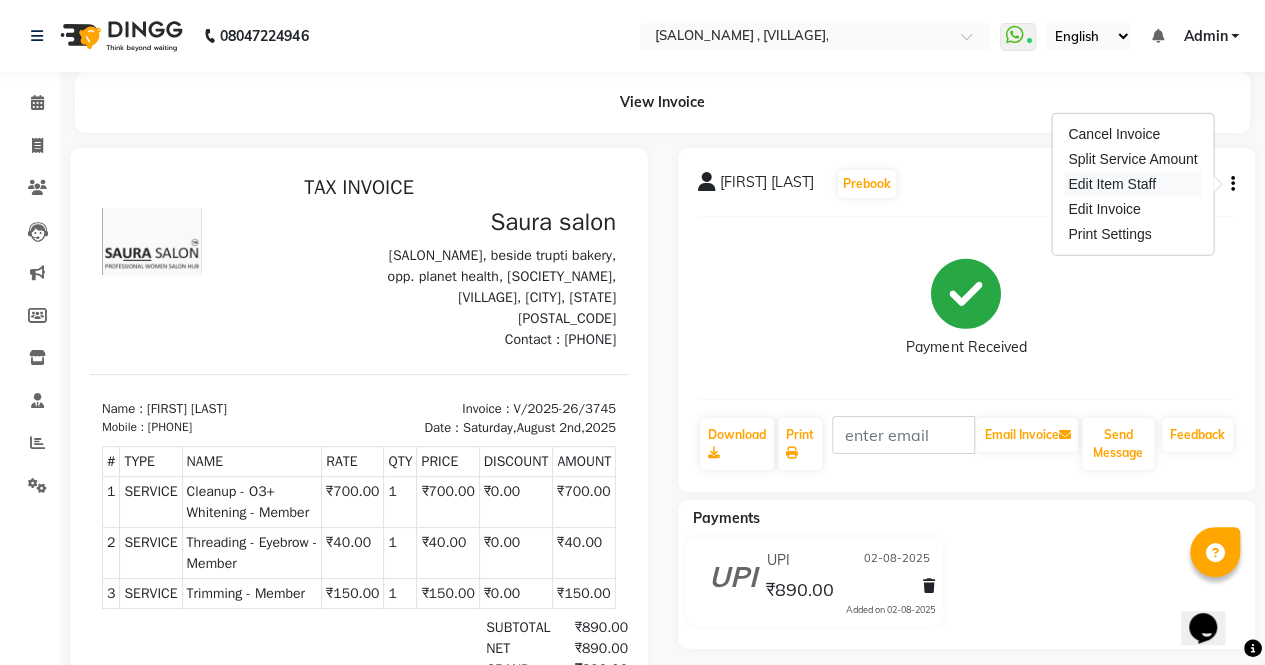 click on "Edit Item Staff" at bounding box center [1132, 184] 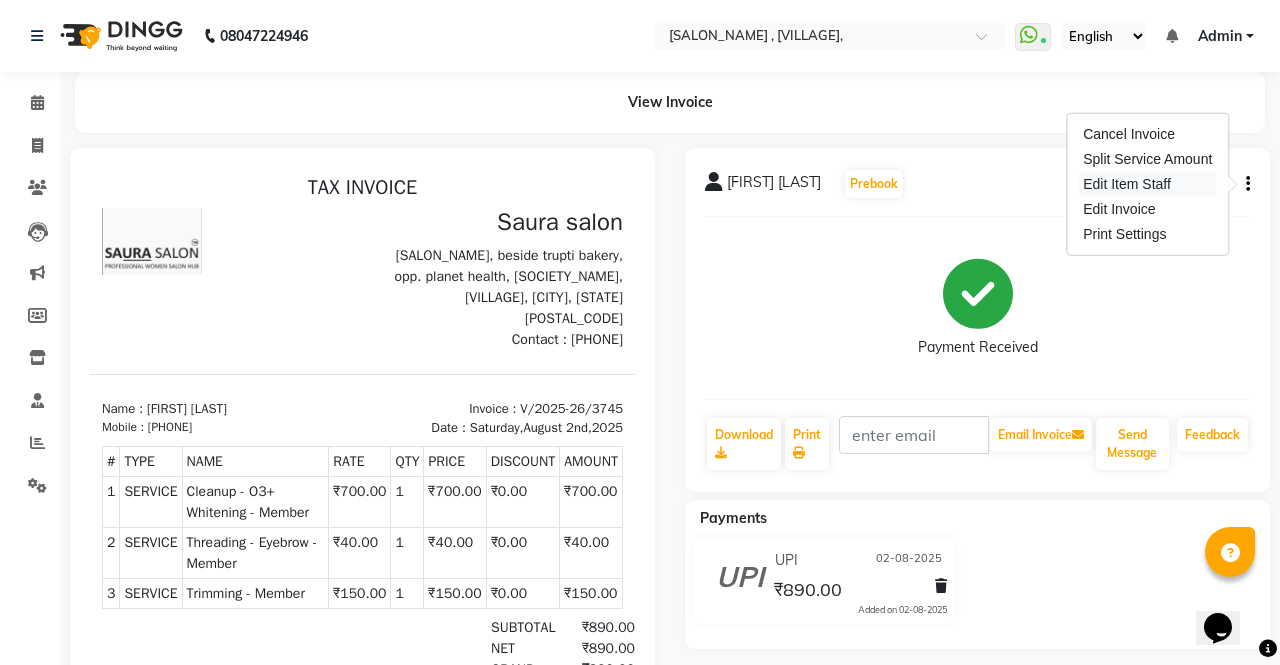 select on "67661" 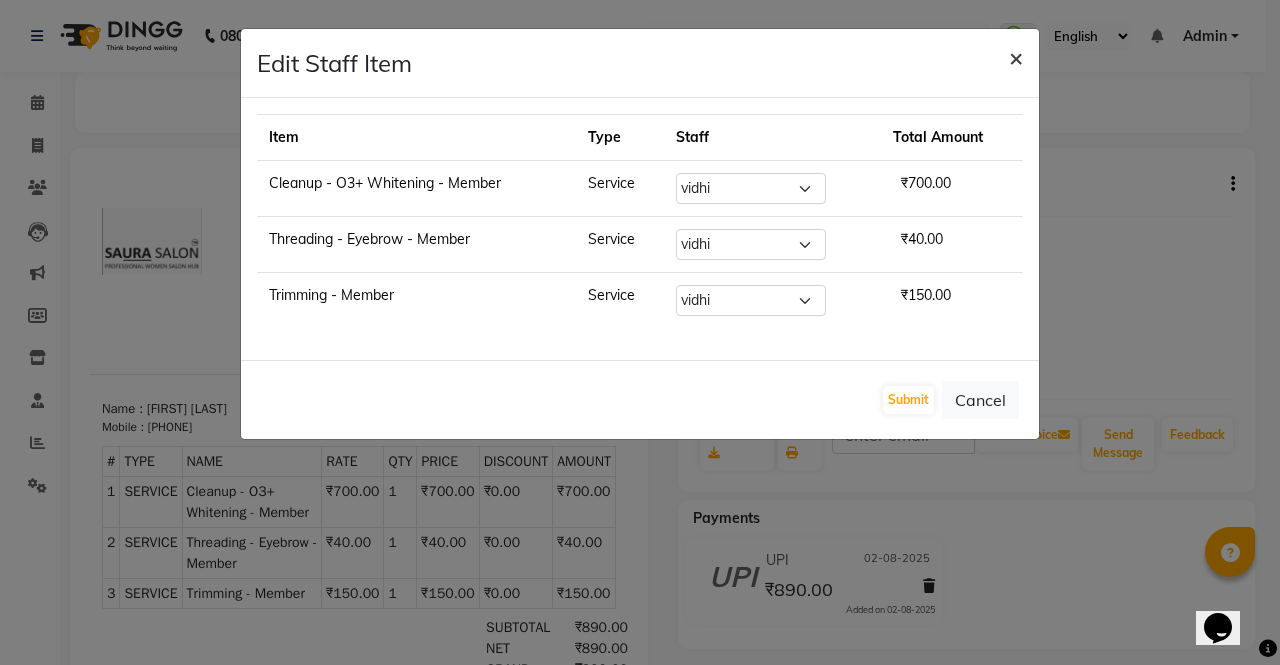 click on "×" 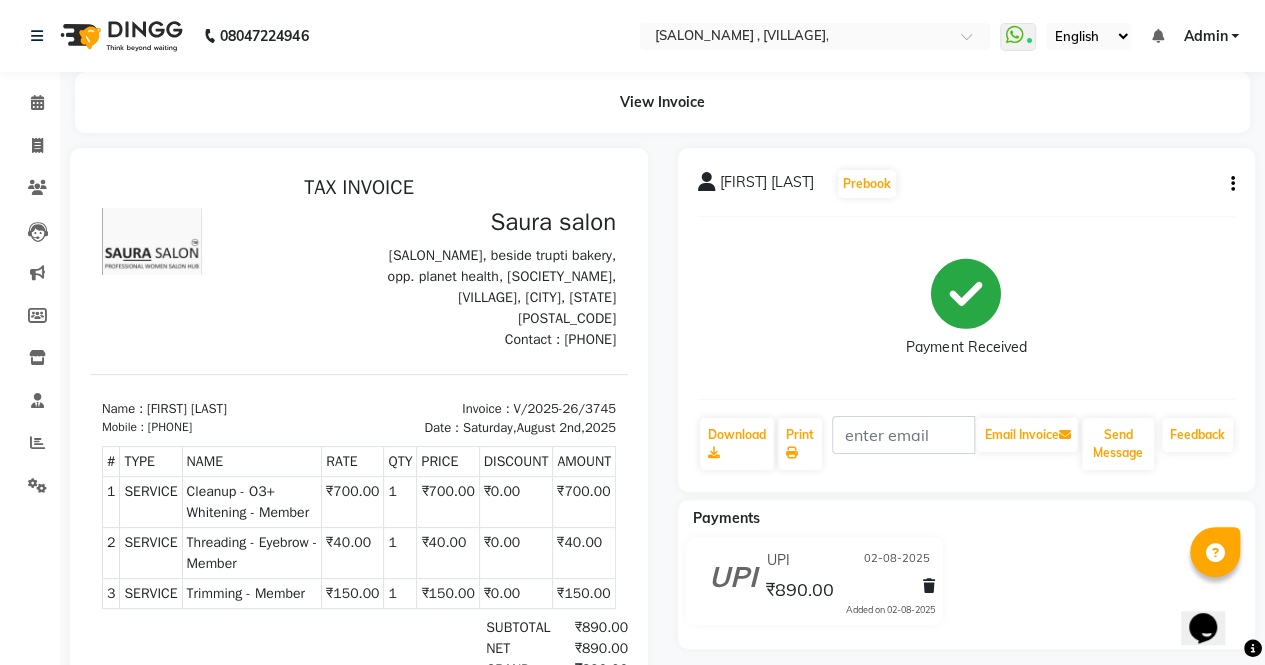 click 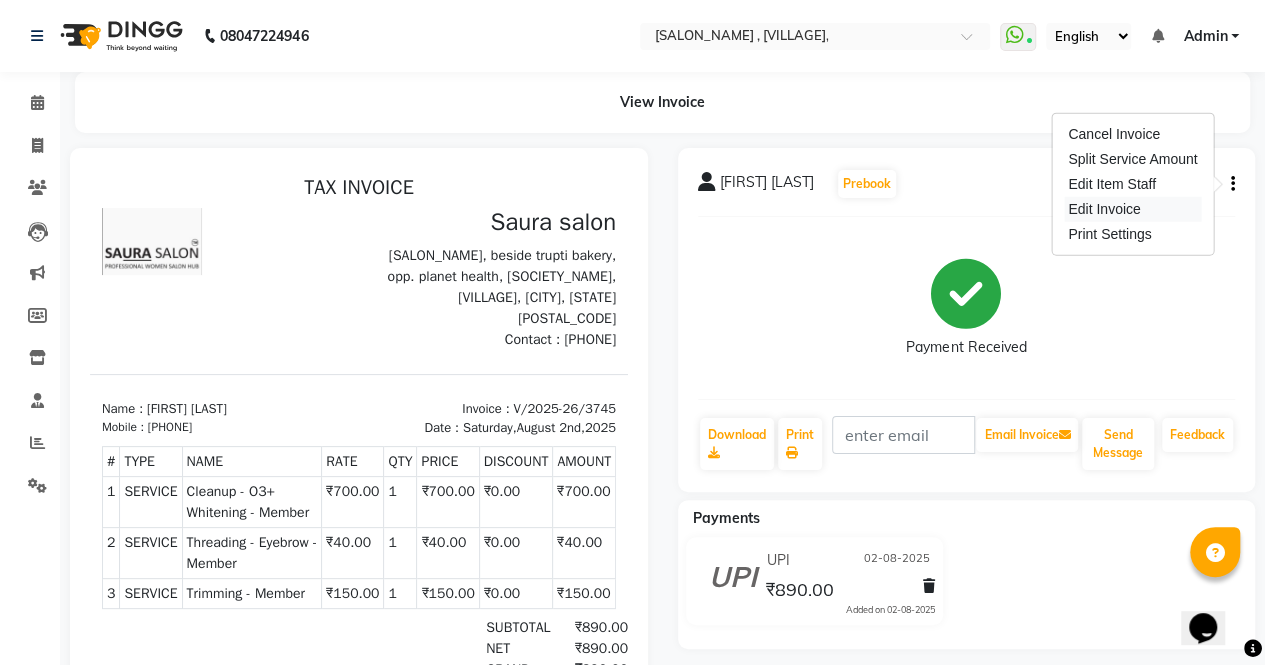 click on "Edit Invoice" at bounding box center (1132, 209) 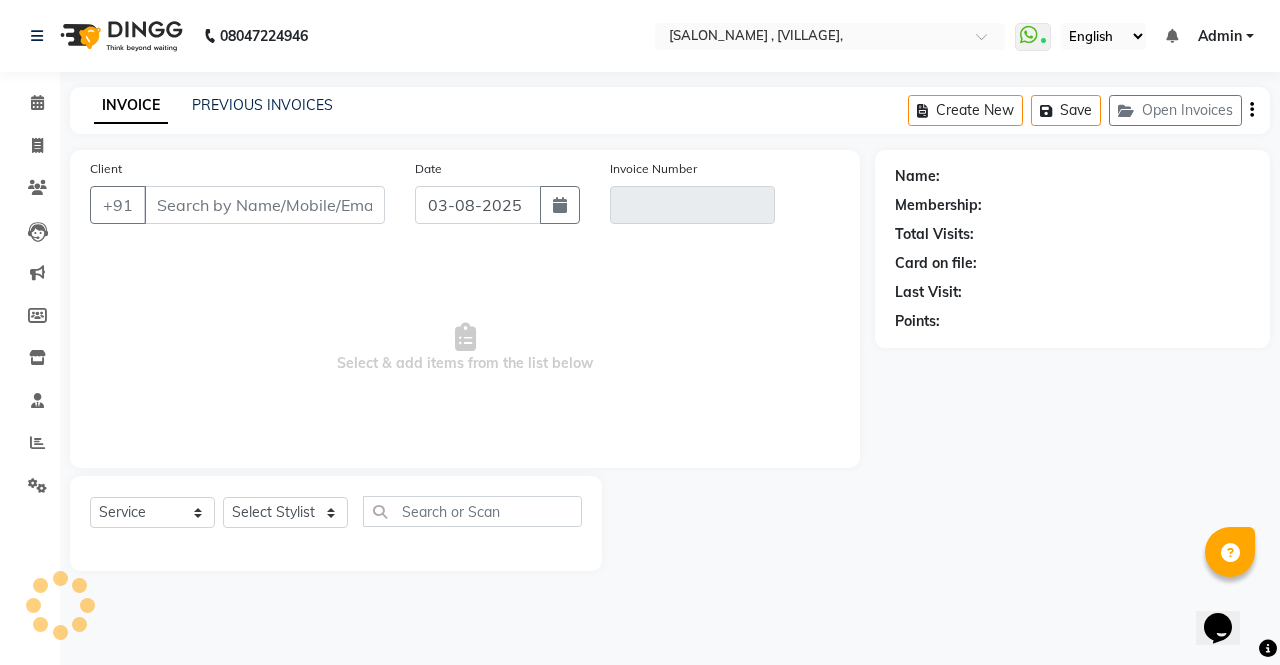 select on "57428" 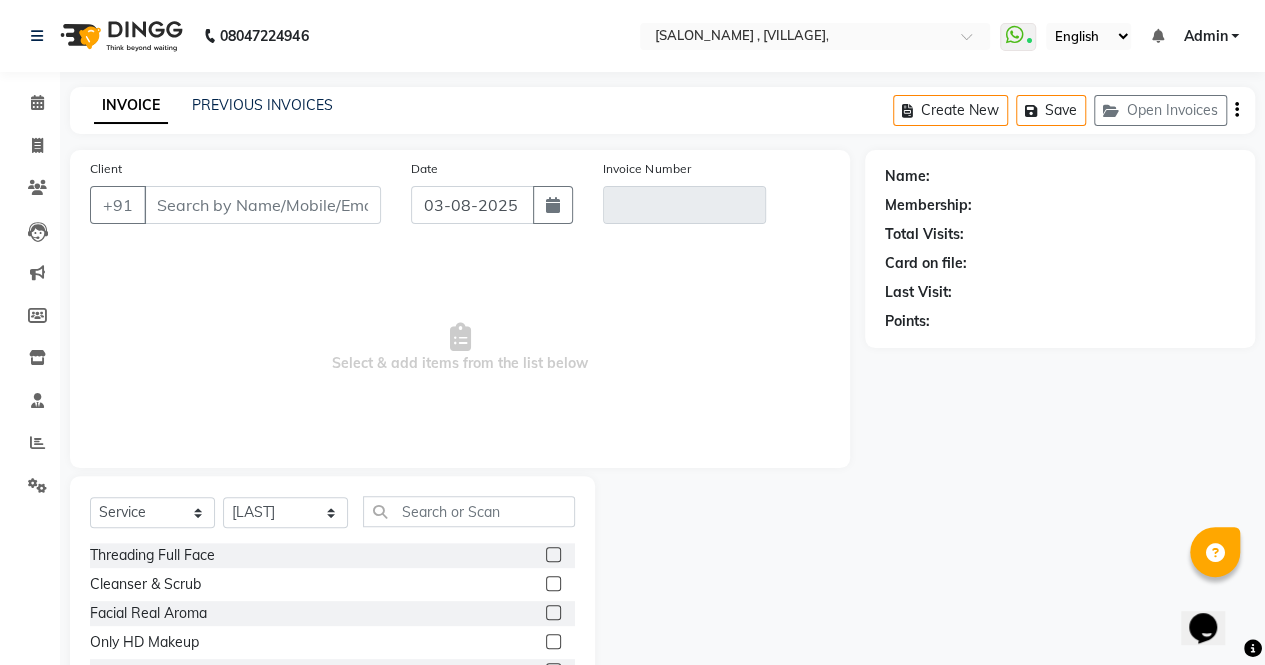 type on "[PHONE]" 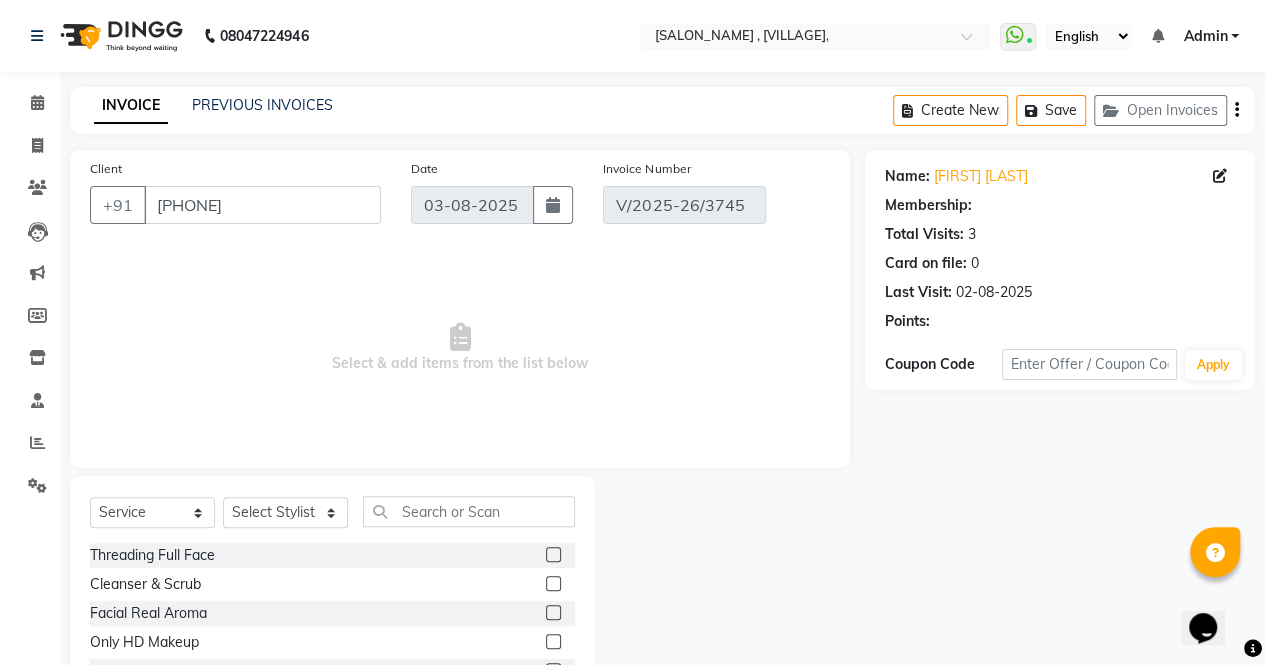 type on "02-08-2025" 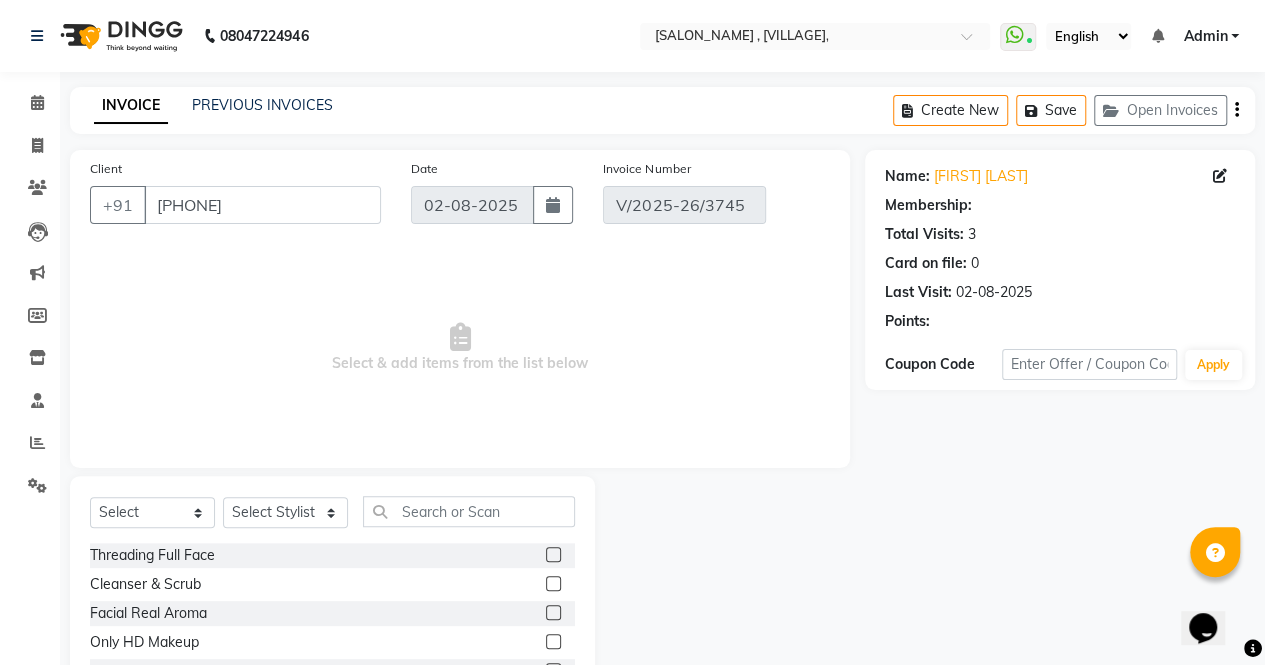 select on "1: Object" 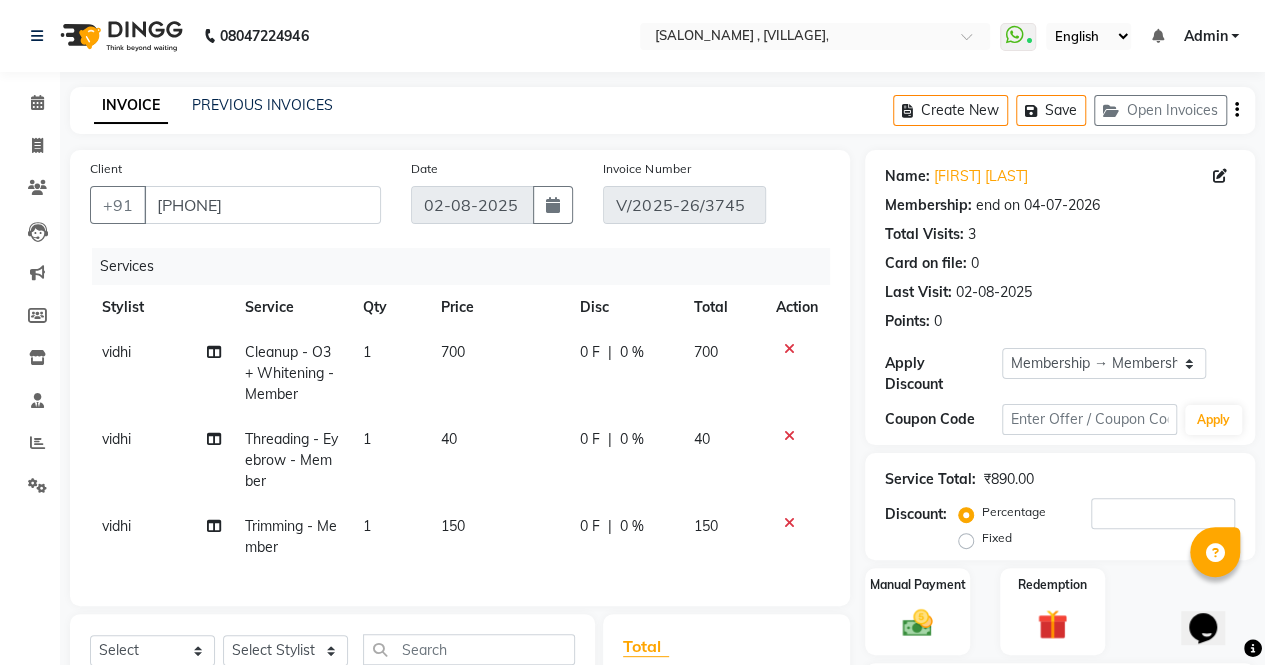 click on "vidhi" 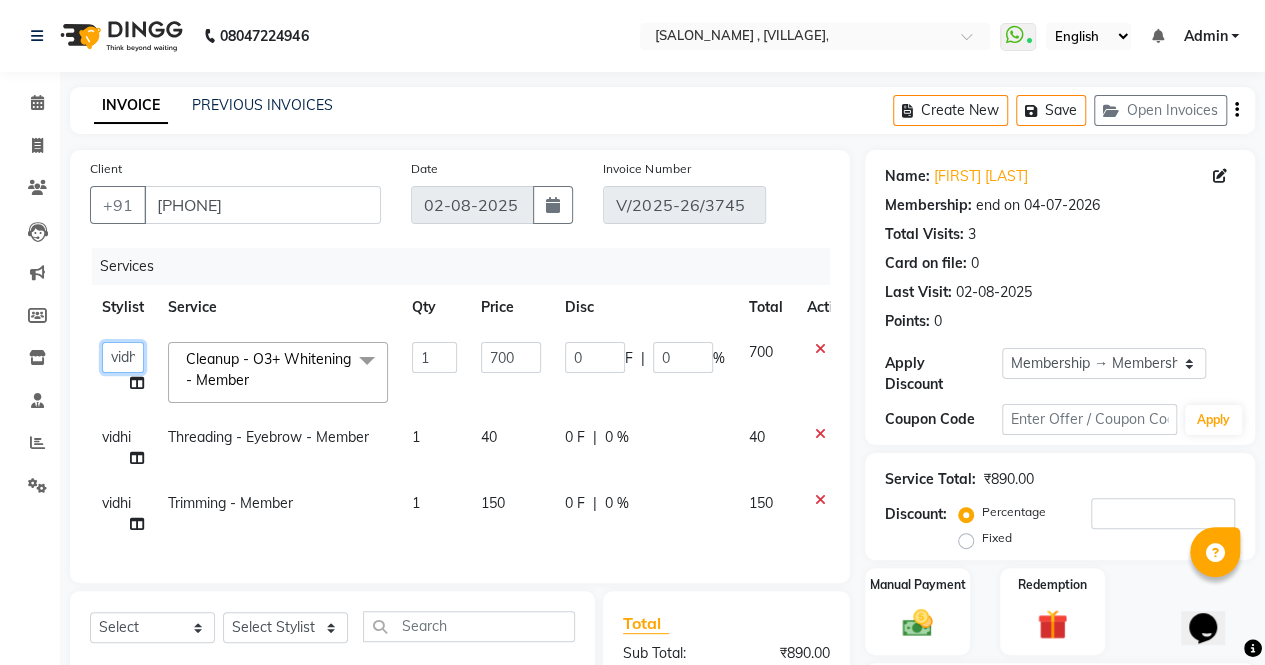 click on "archana    asha    chetna    deepika prajapati   jagruti   payal   riddhi khandala   shanti    sona    ura   usha di   vaishali   vaishnavi    vidhi" 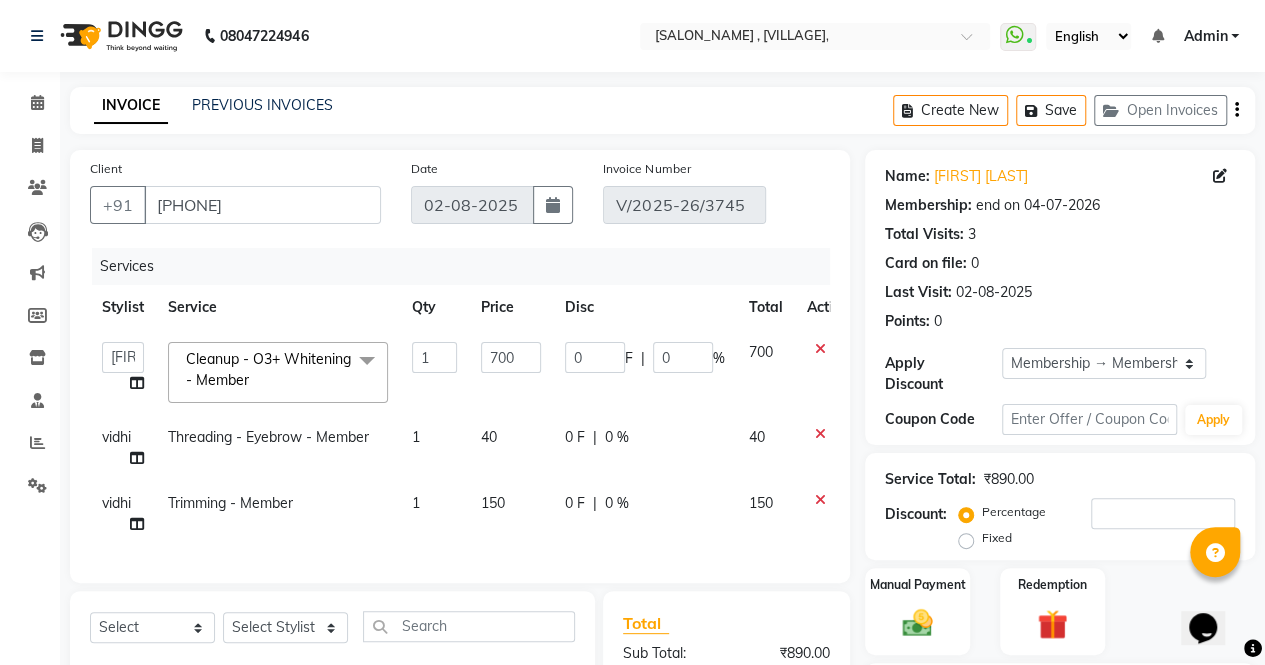 select on "76377" 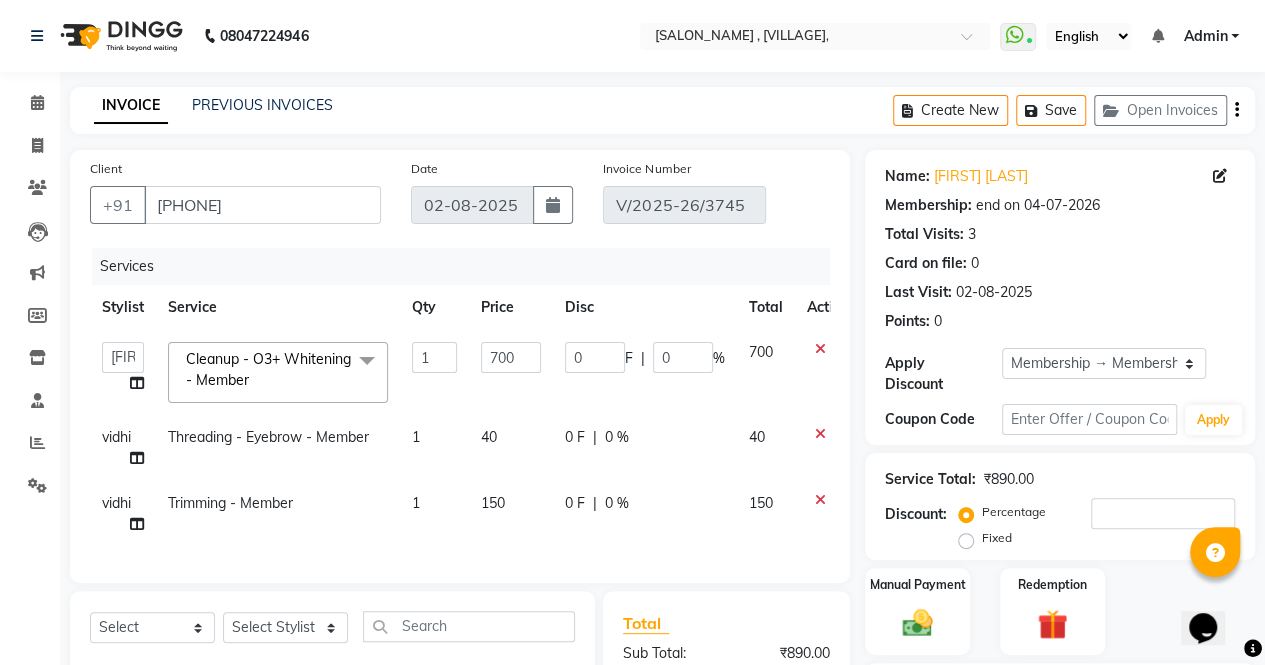 click on "vidhi" 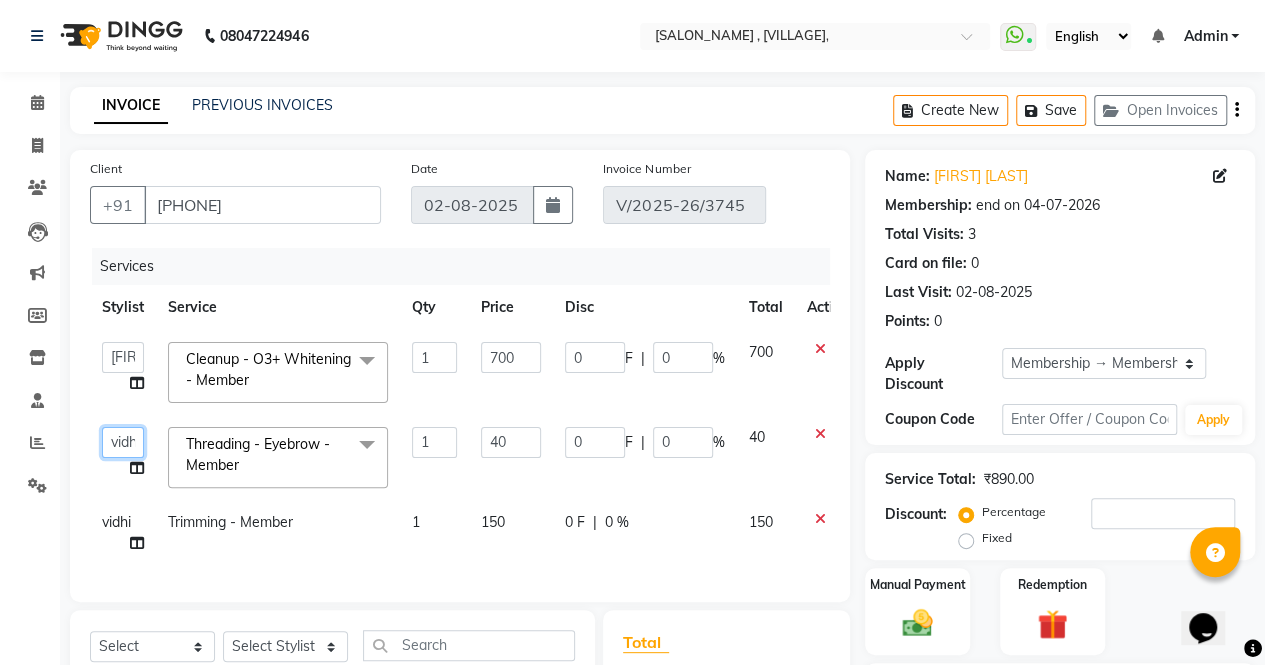click on "archana    asha    chetna    deepika prajapati   jagruti   payal   riddhi khandala   shanti    sona    ura   usha di   vaishali   vaishnavi    vidhi" 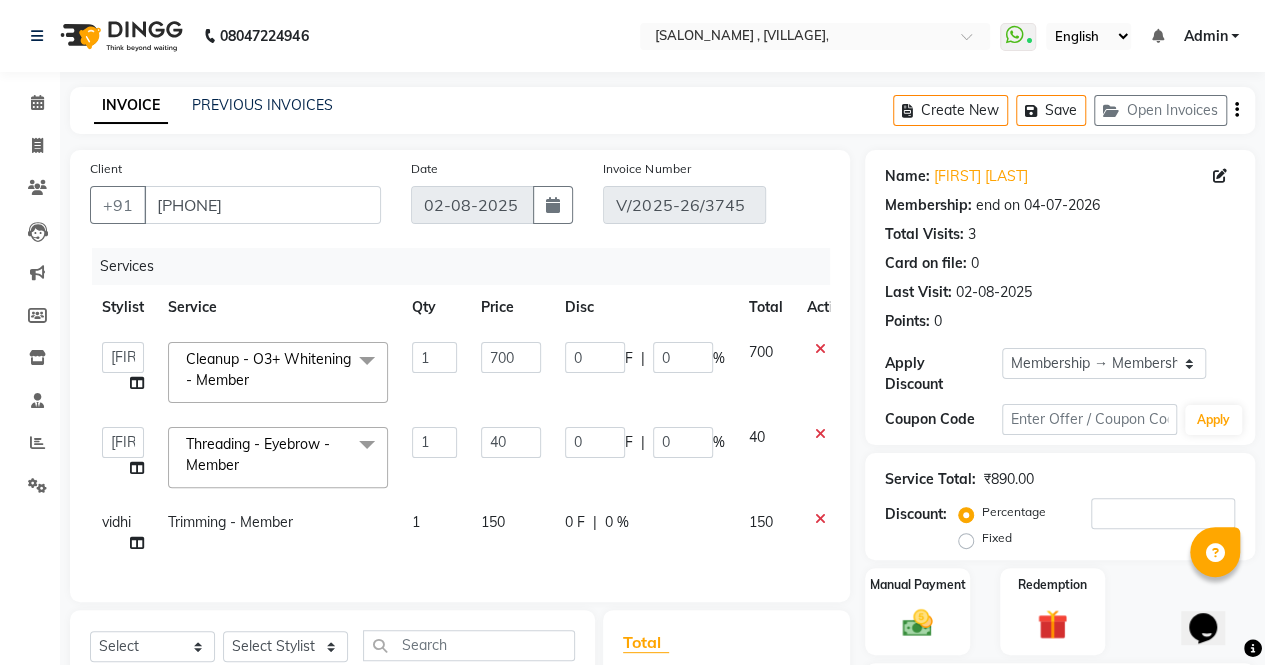 select on "76377" 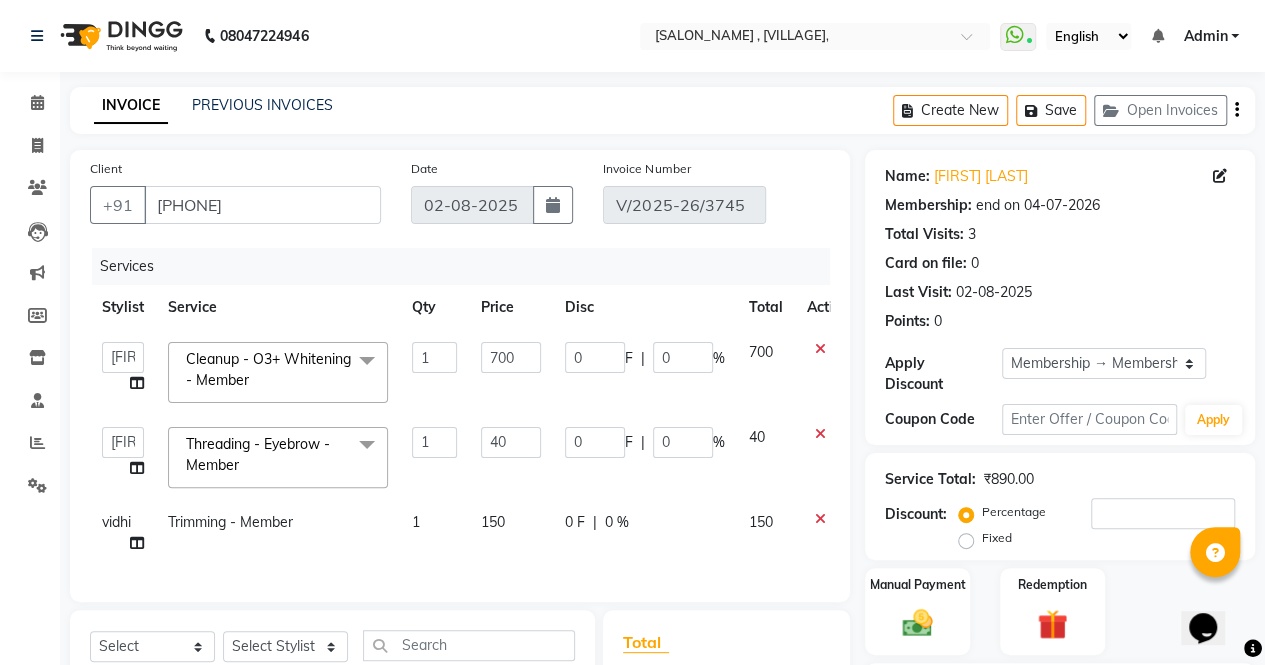 click on "vidhi" 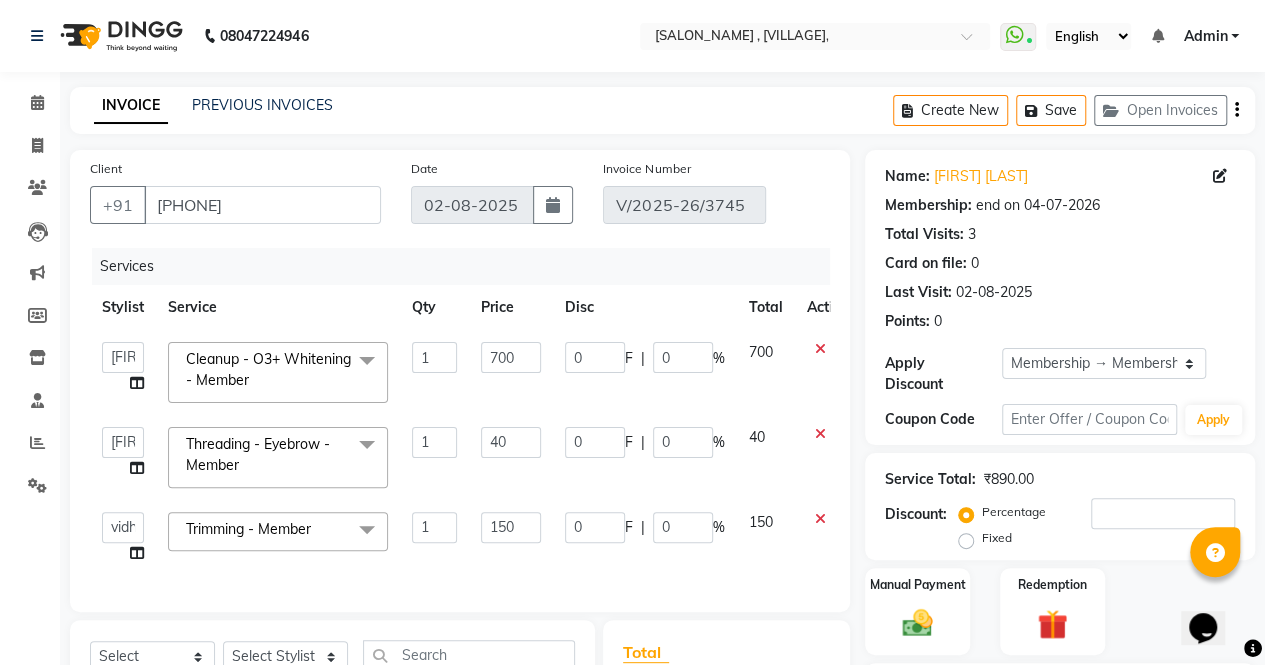 click on "archana    asha    chetna    deepika prajapati   jagruti   payal   riddhi khandala   shanti    sona    ura   usha di   vaishali   vaishnavi    vidhi" 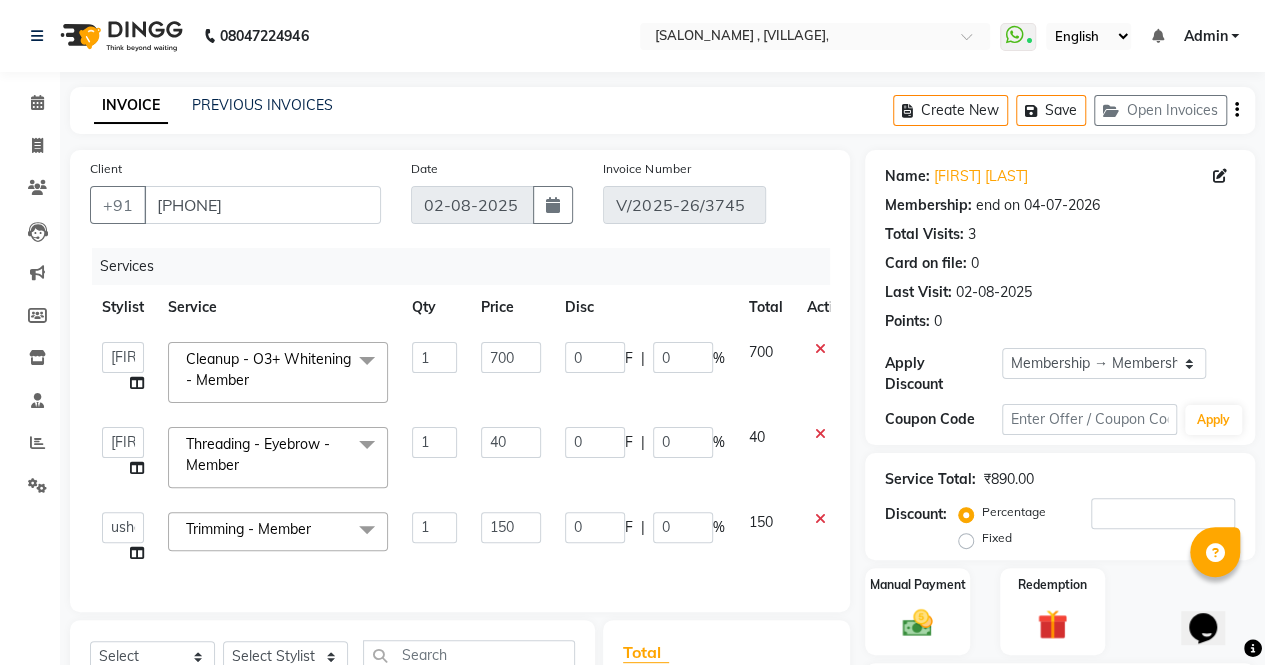 select on "56810" 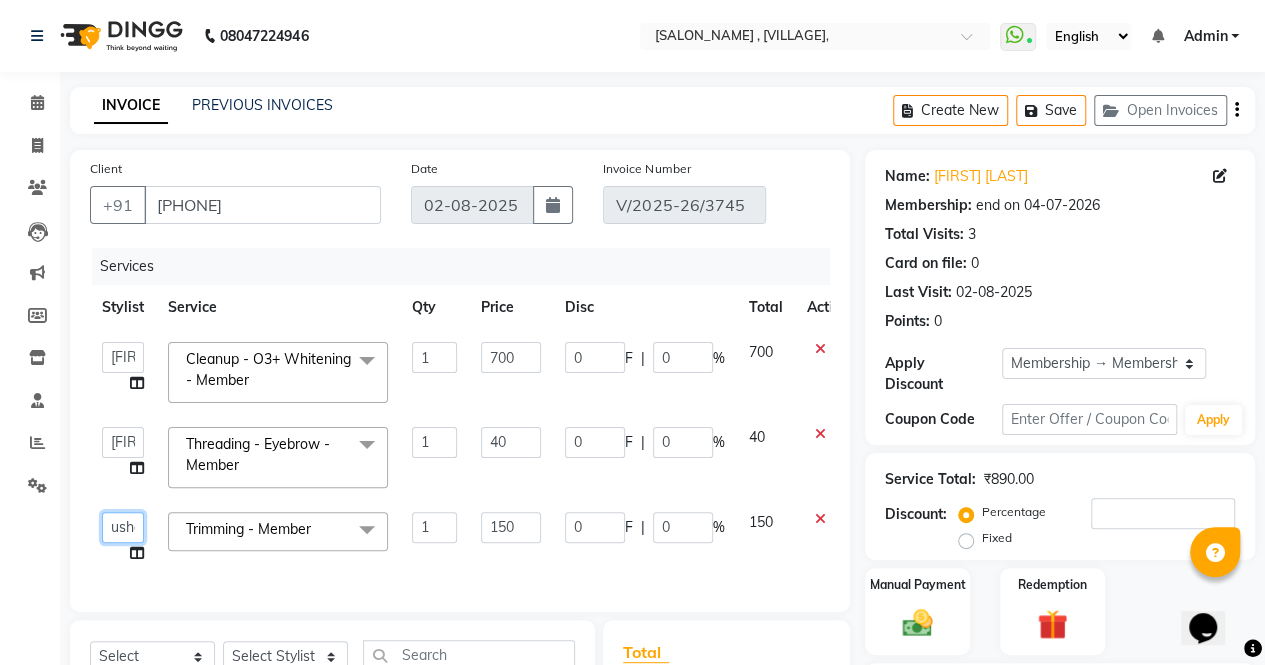 click on "archana    asha    chetna    deepika prajapati   jagruti   payal   riddhi khandala   shanti    sona    ura   usha di   vaishali   vaishnavi    vidhi" 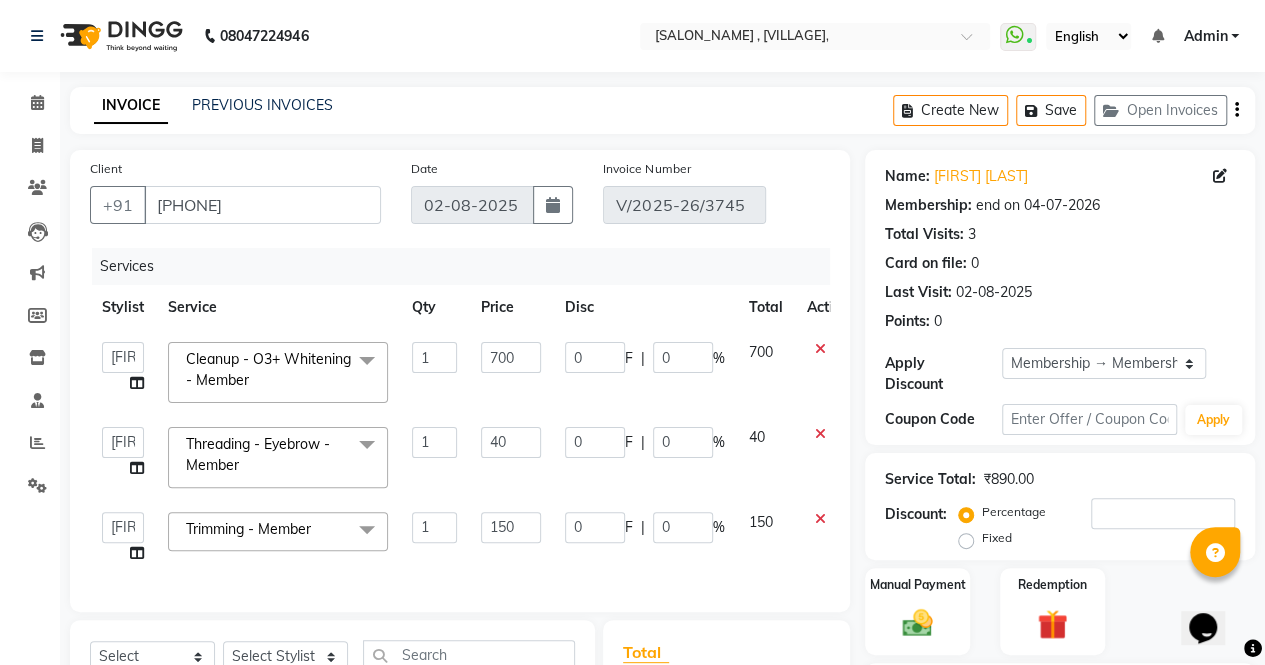 select on "76377" 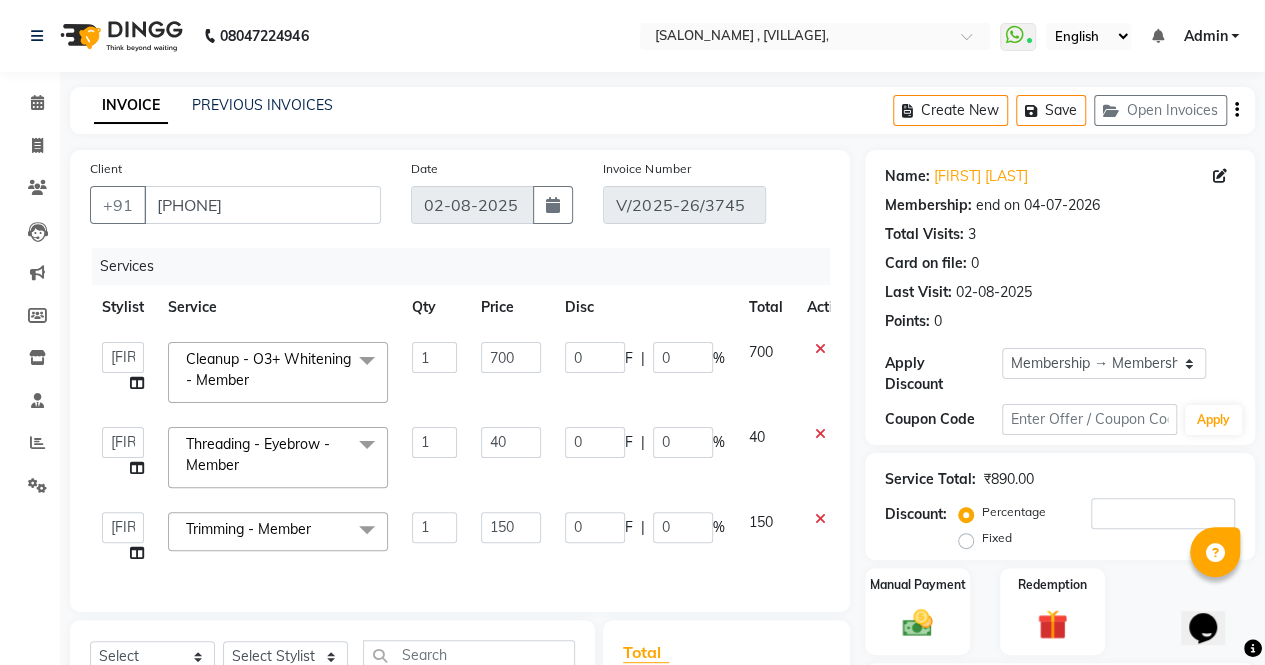 scroll, scrollTop: 290, scrollLeft: 0, axis: vertical 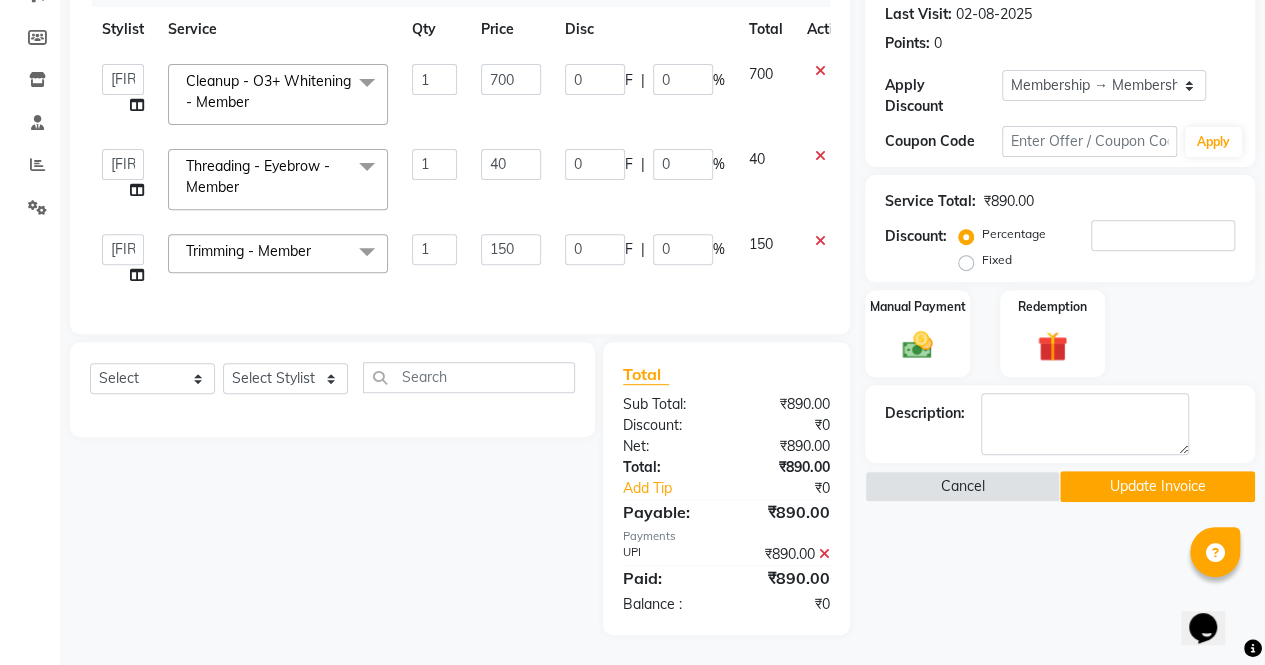 click on "Update Invoice" 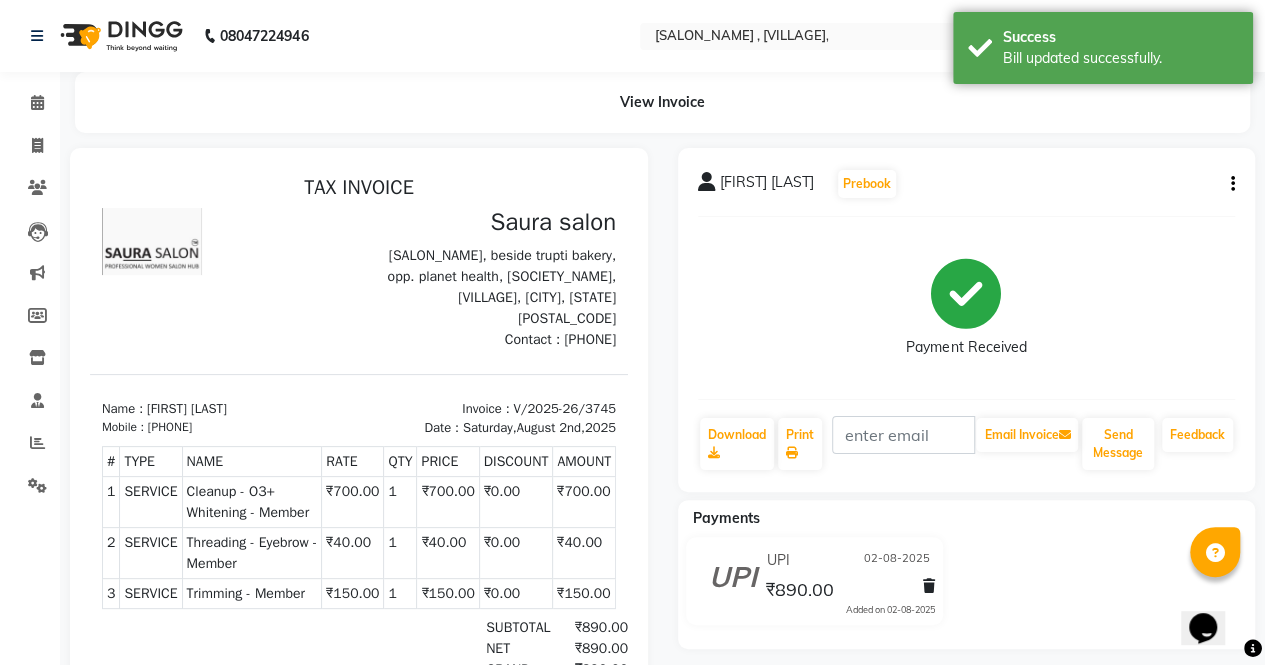 scroll, scrollTop: 0, scrollLeft: 0, axis: both 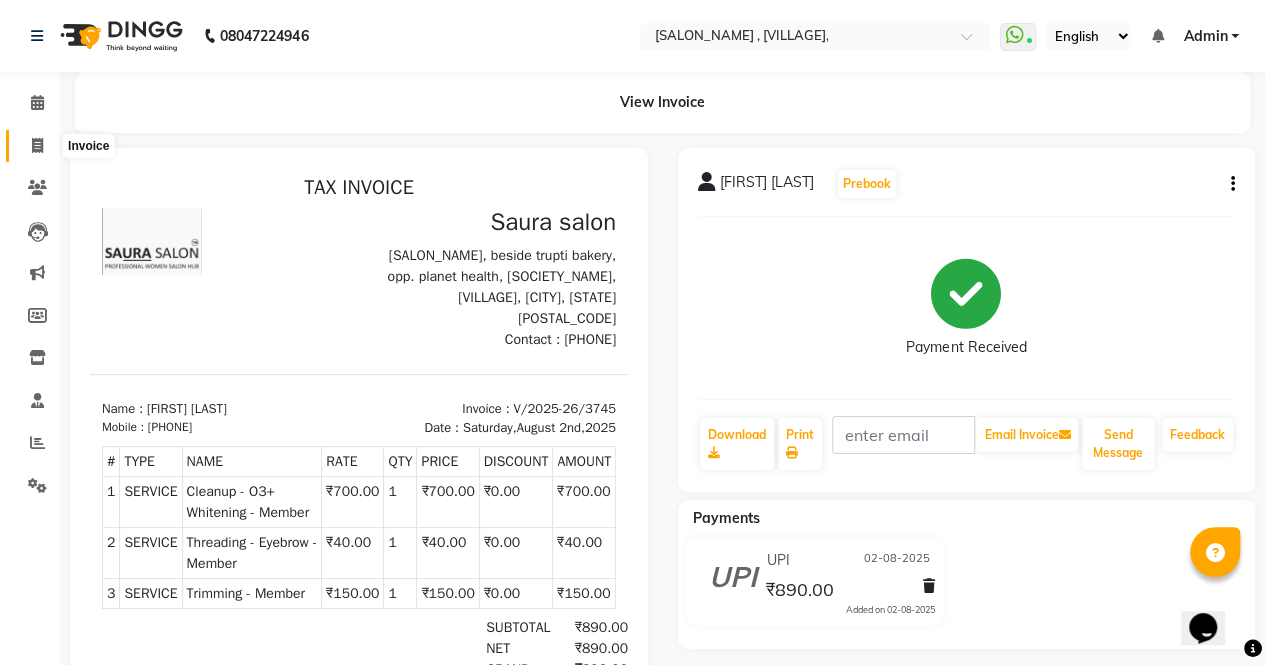 click 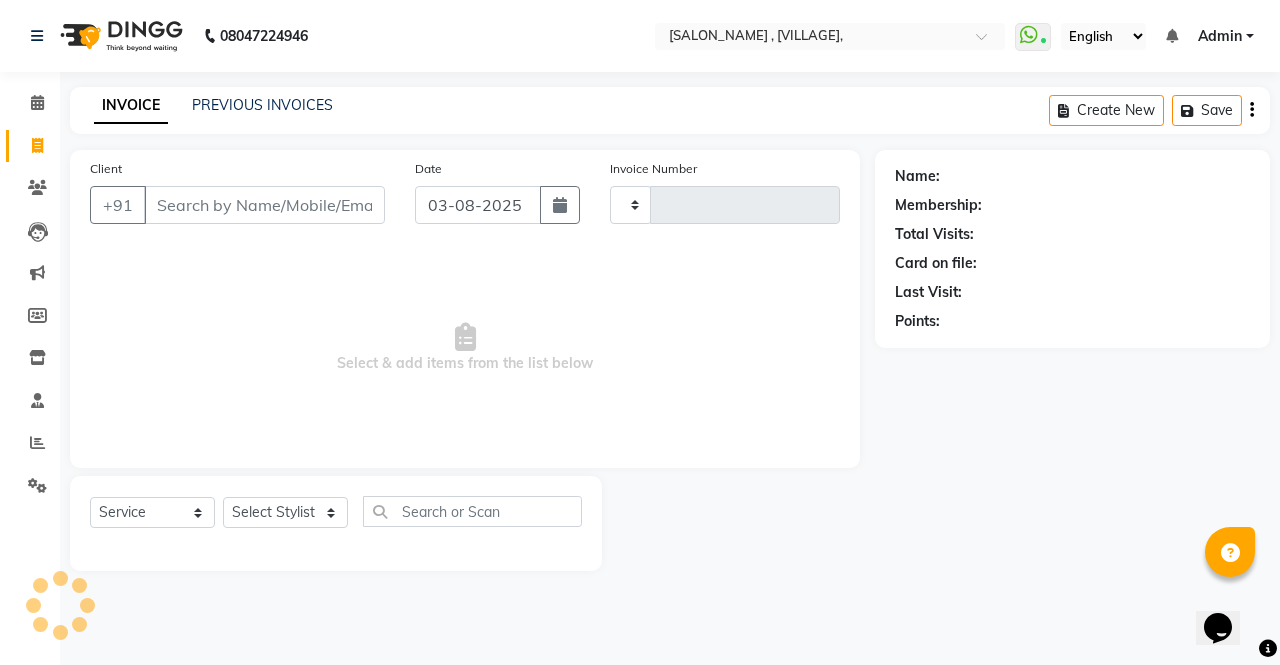 type on "3813" 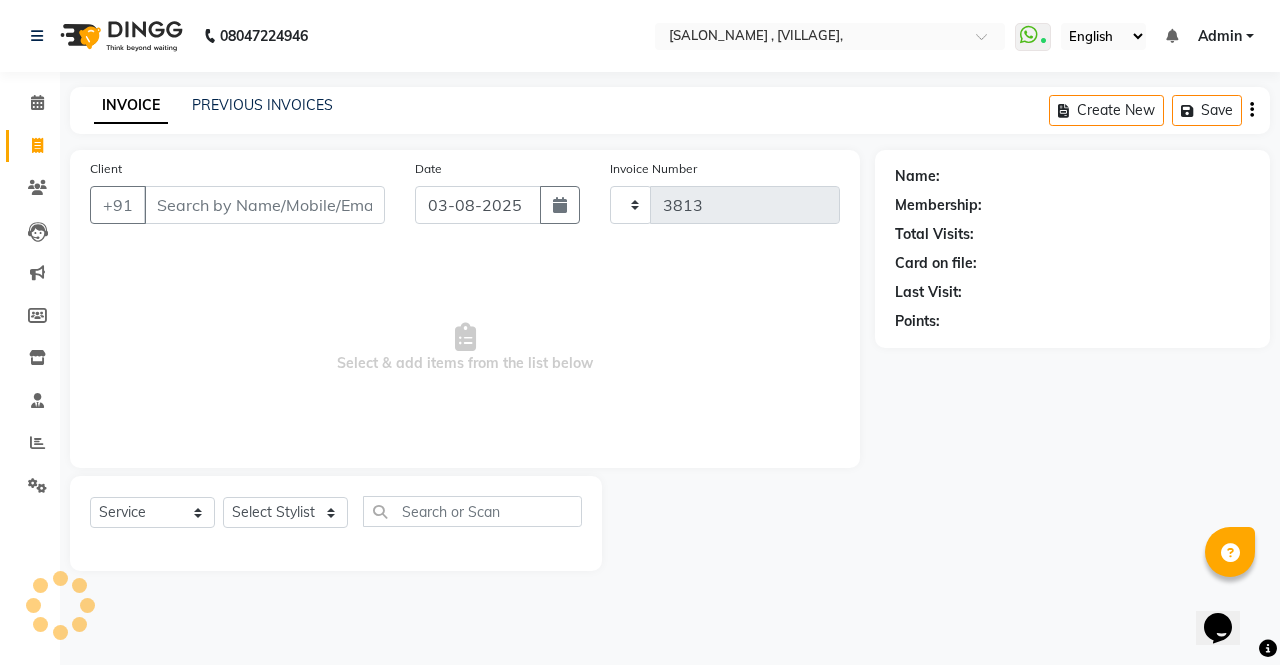 select on "6963" 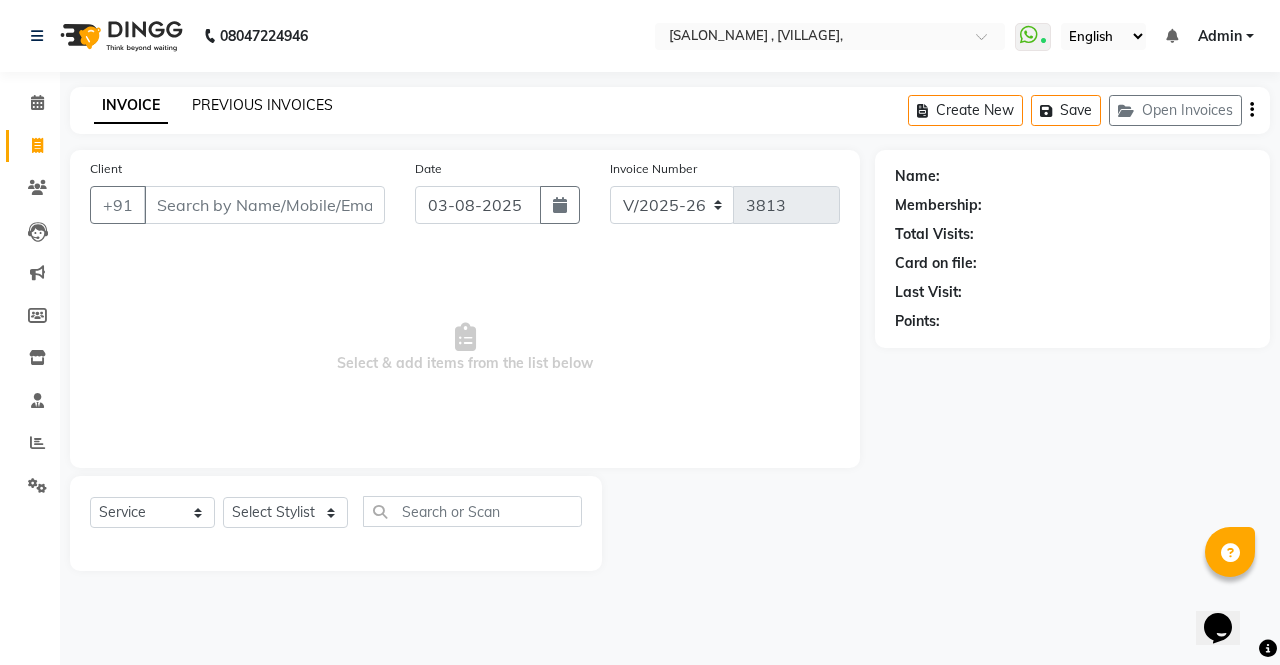 select on "57428" 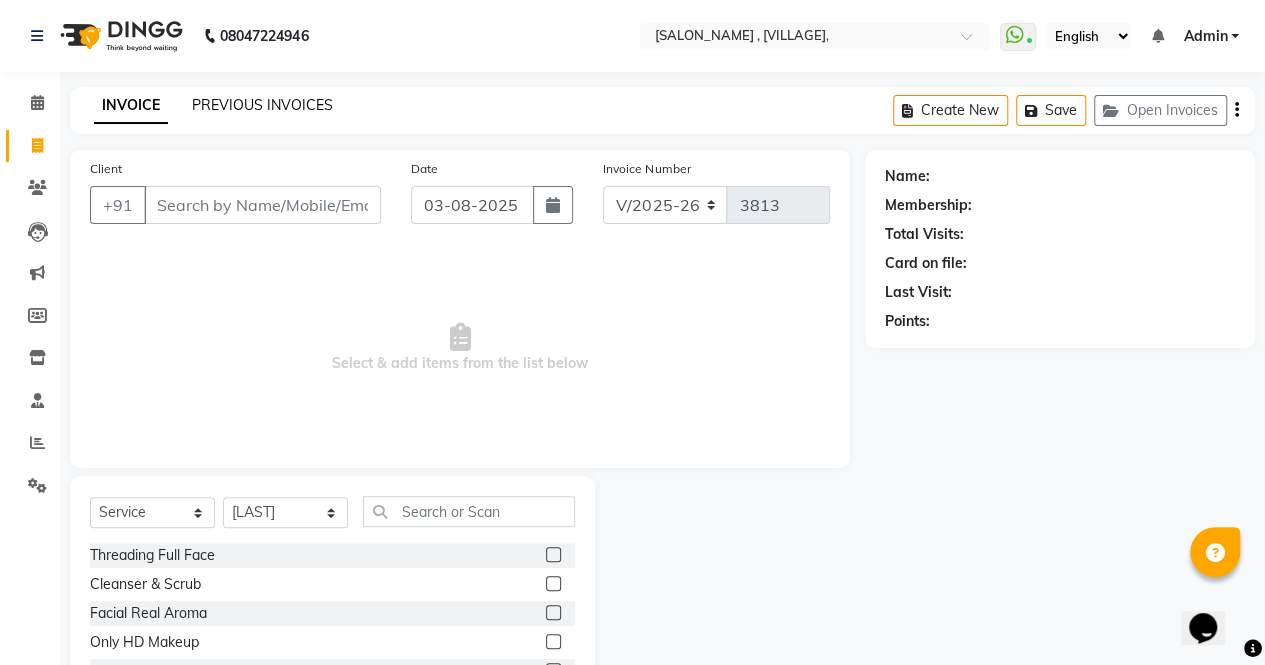 click on "PREVIOUS INVOICES" 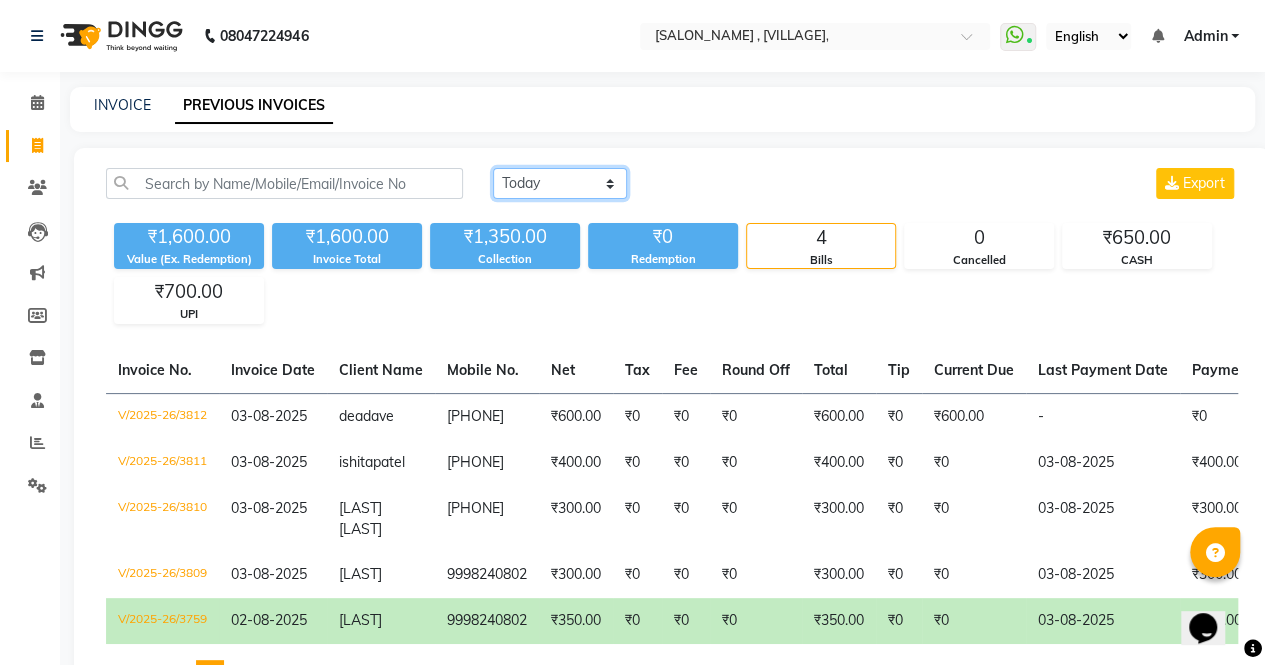 click on "Today Yesterday Custom Range" 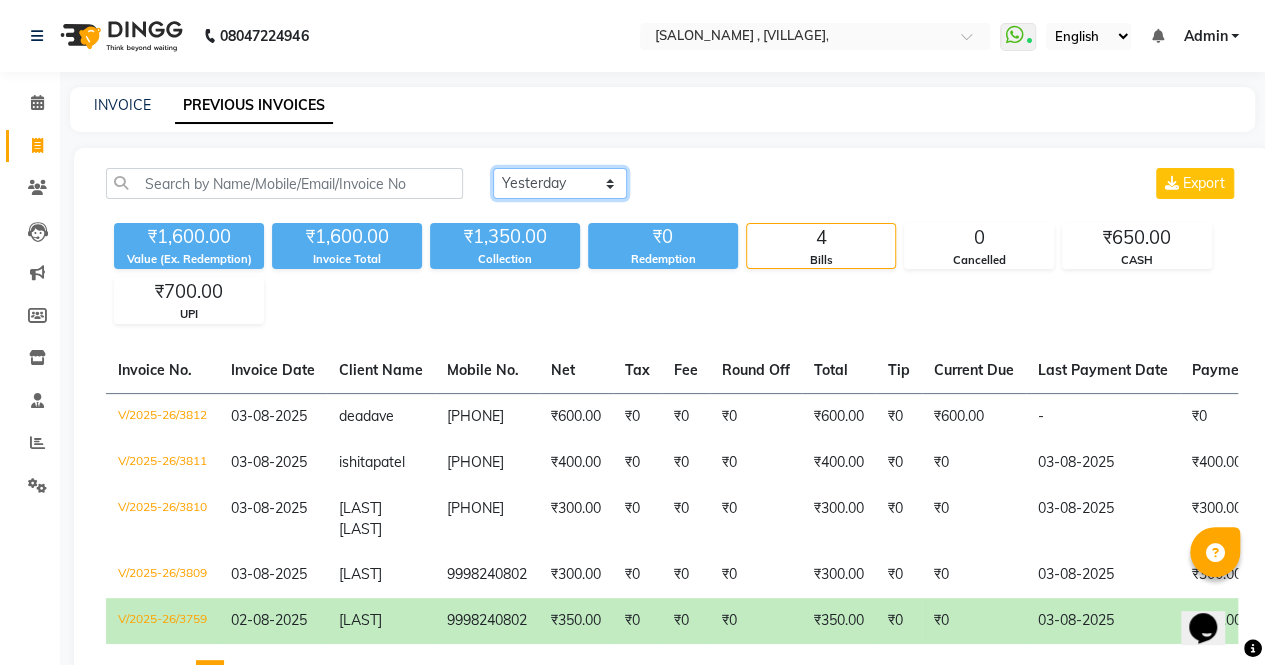 click on "Today Yesterday Custom Range" 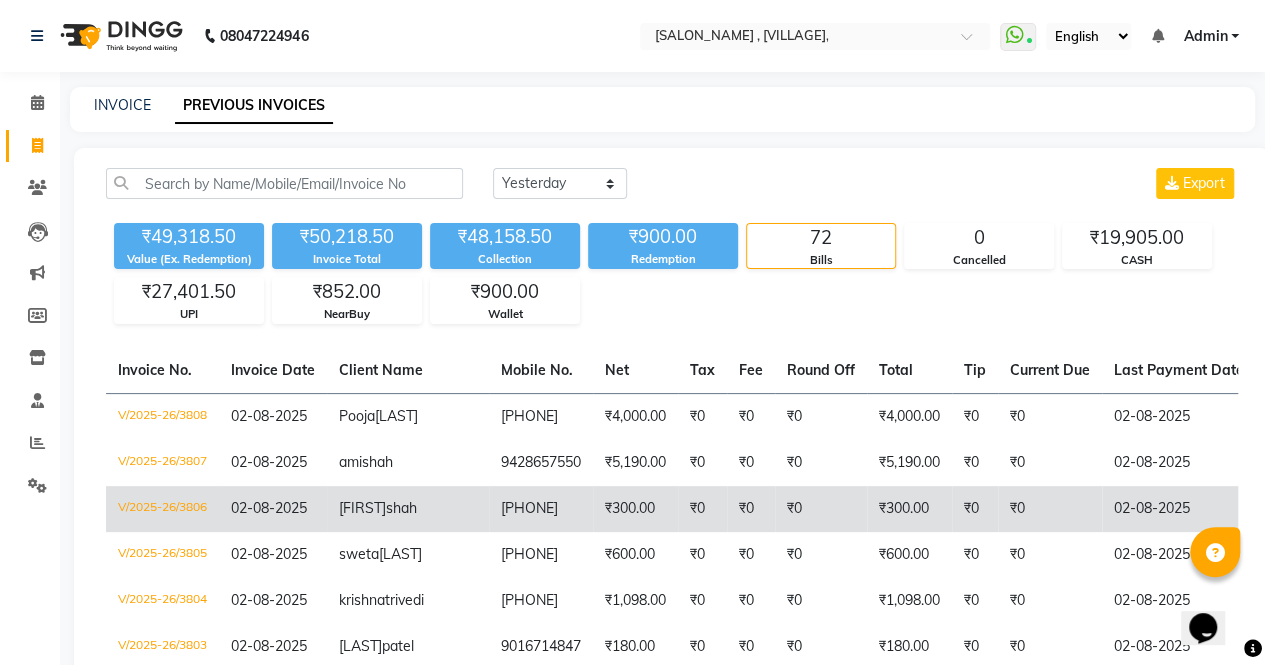click on "rujul  shah" 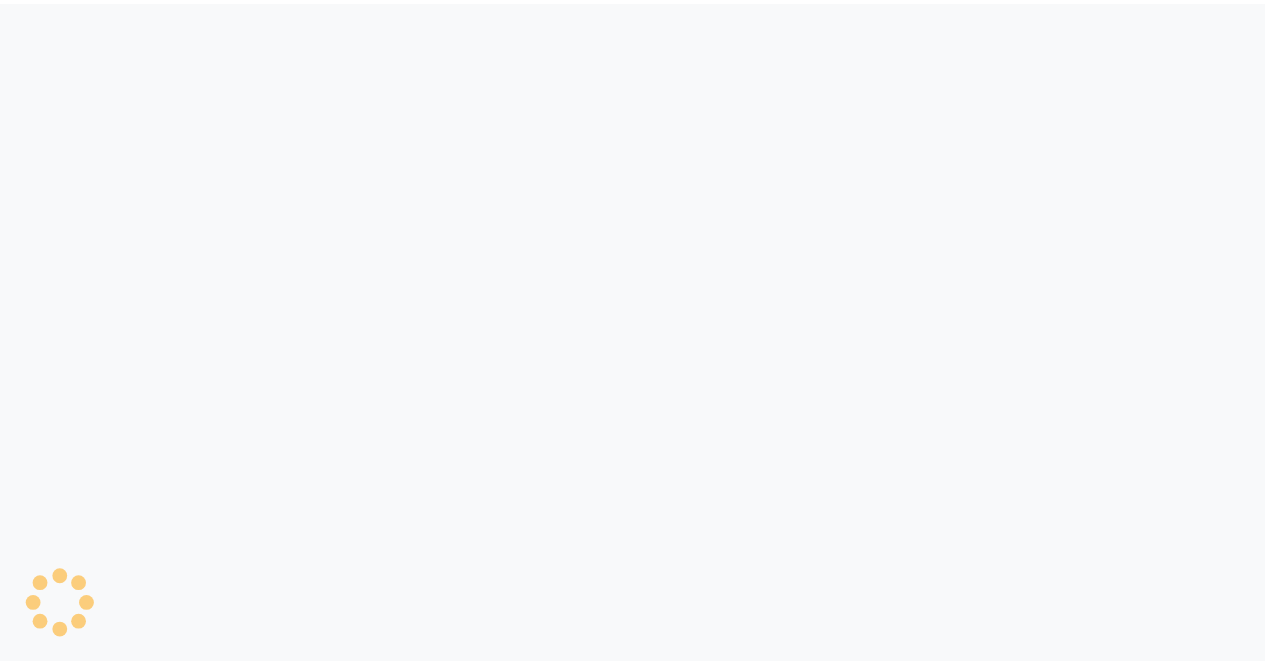 scroll, scrollTop: 0, scrollLeft: 0, axis: both 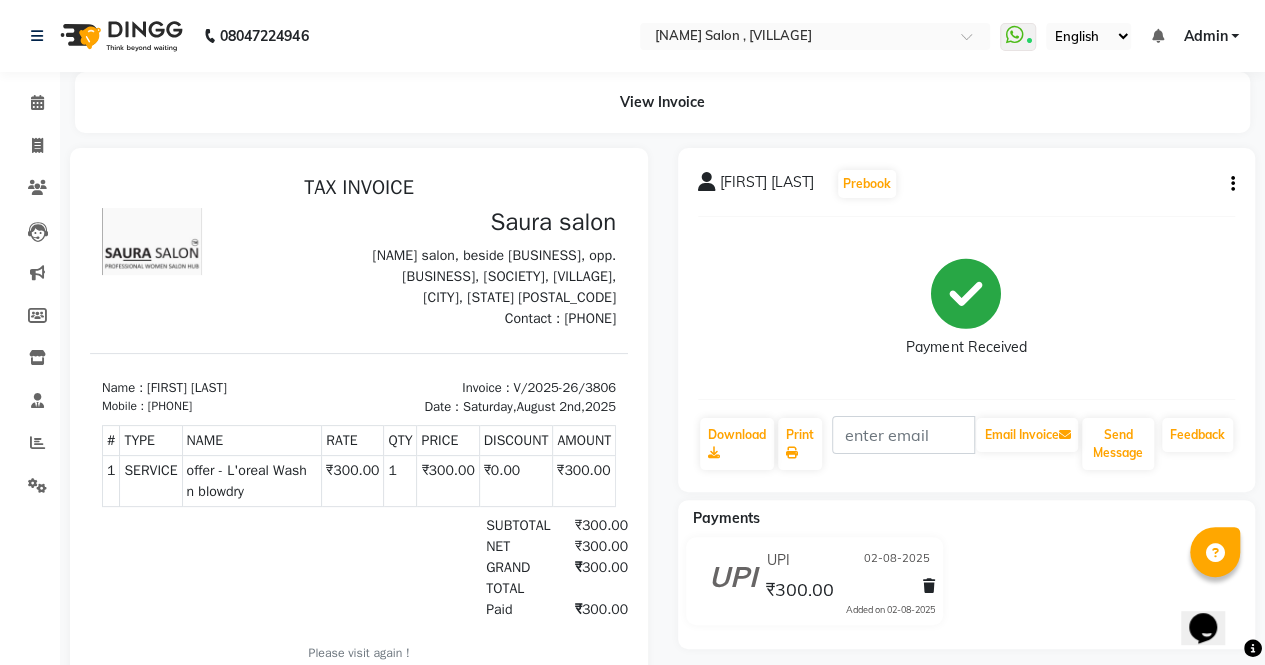 click 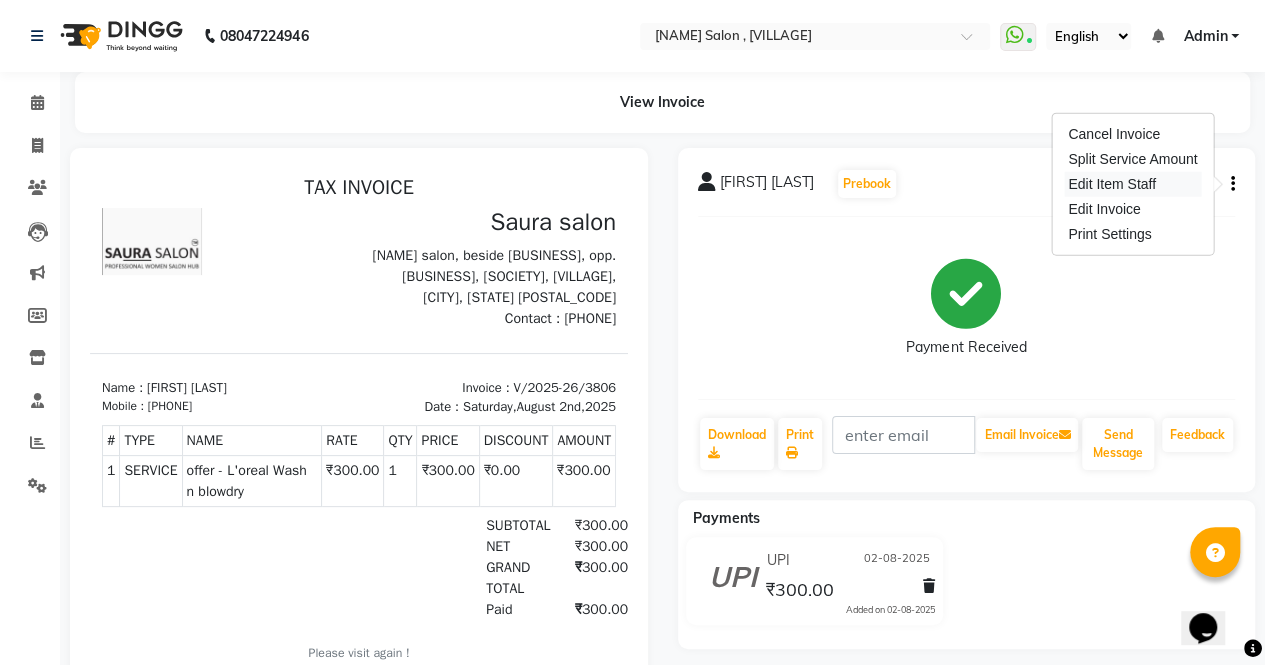 click on "Edit Item Staff" at bounding box center (1132, 184) 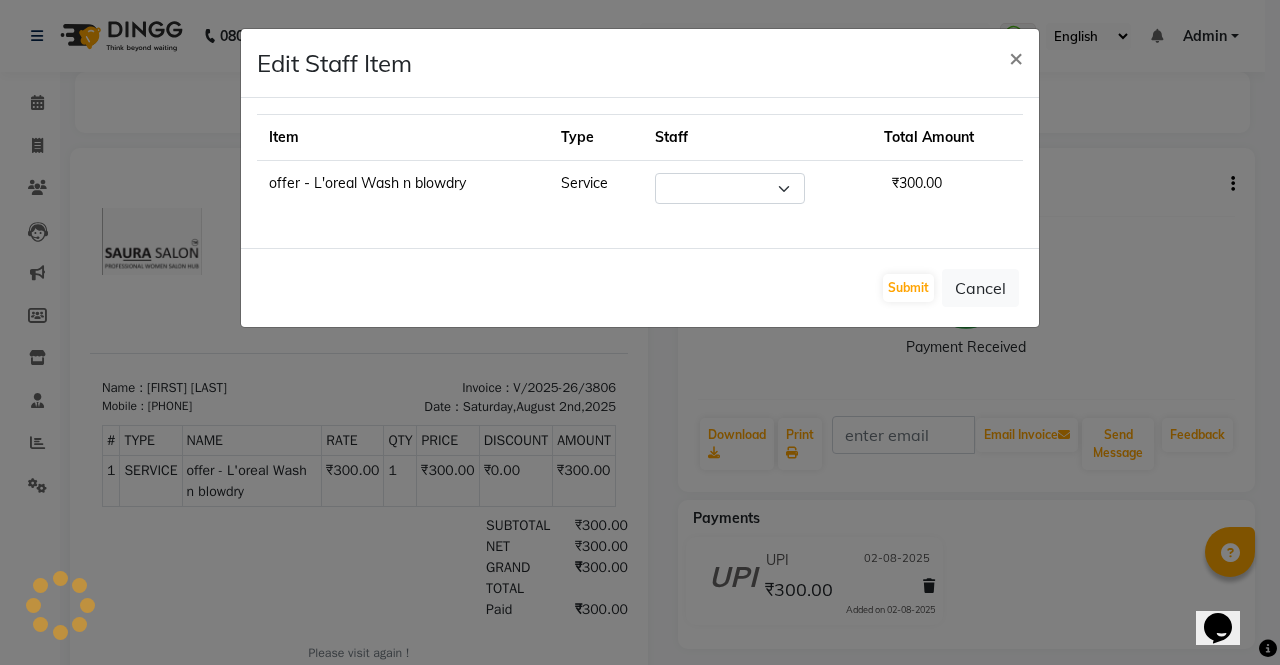 select on "76377" 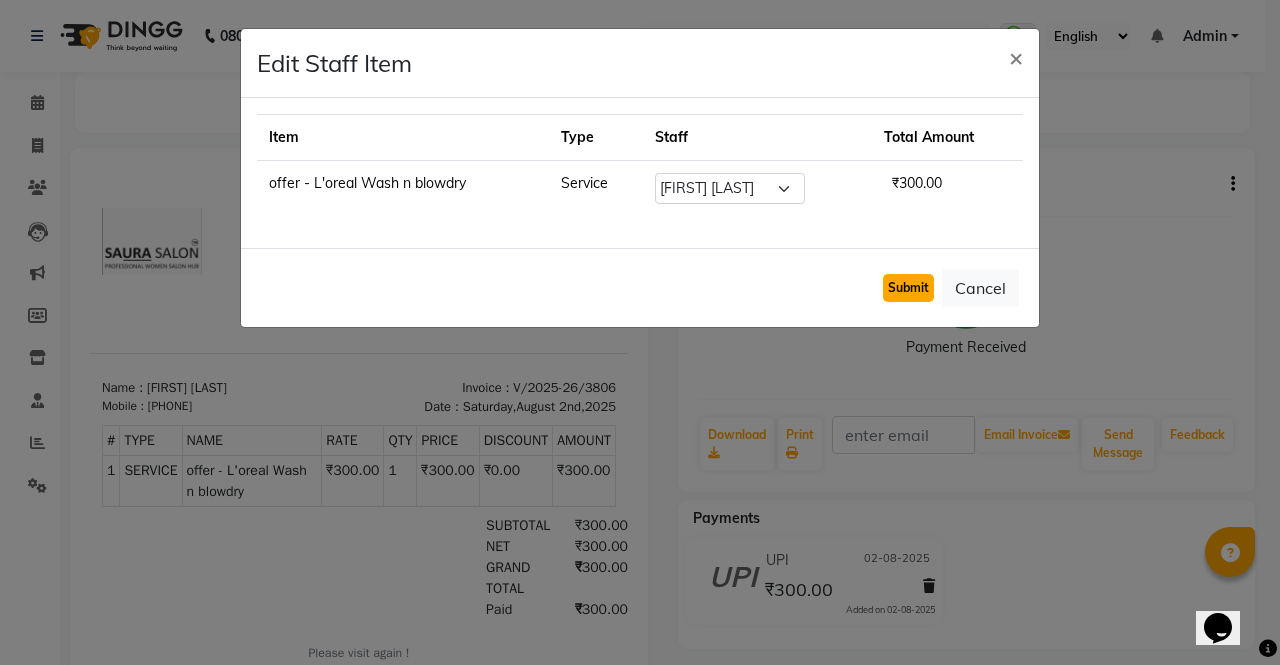 click on "Submit" 